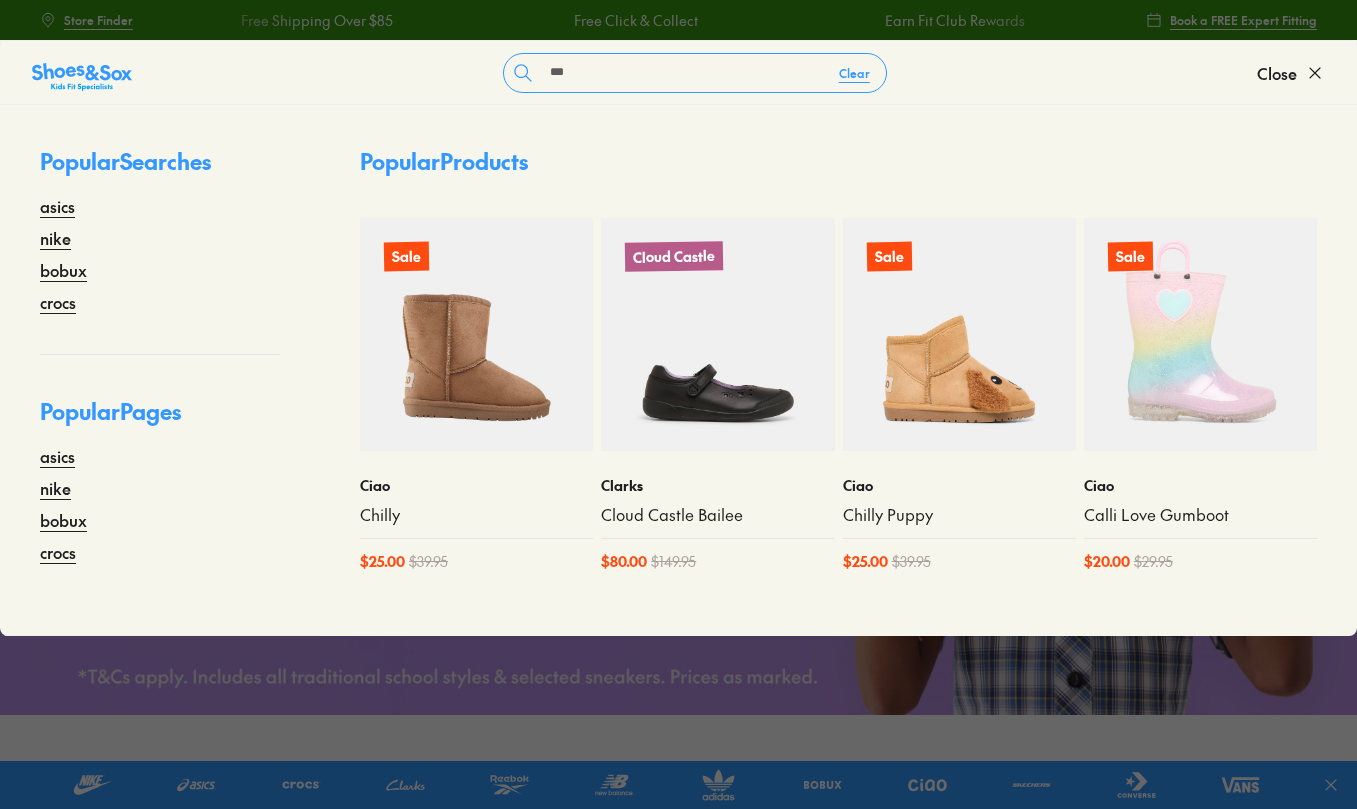 scroll, scrollTop: 0, scrollLeft: 0, axis: both 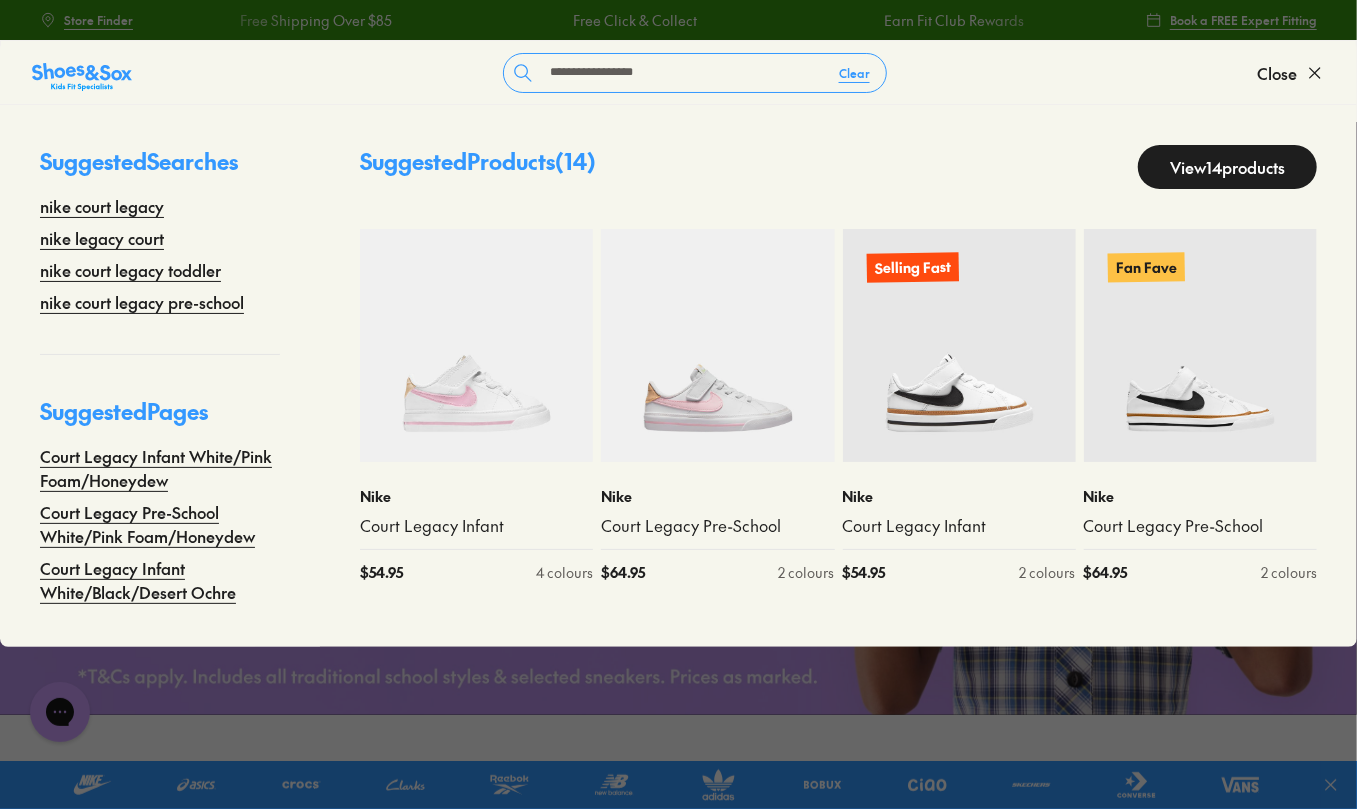type on "**********" 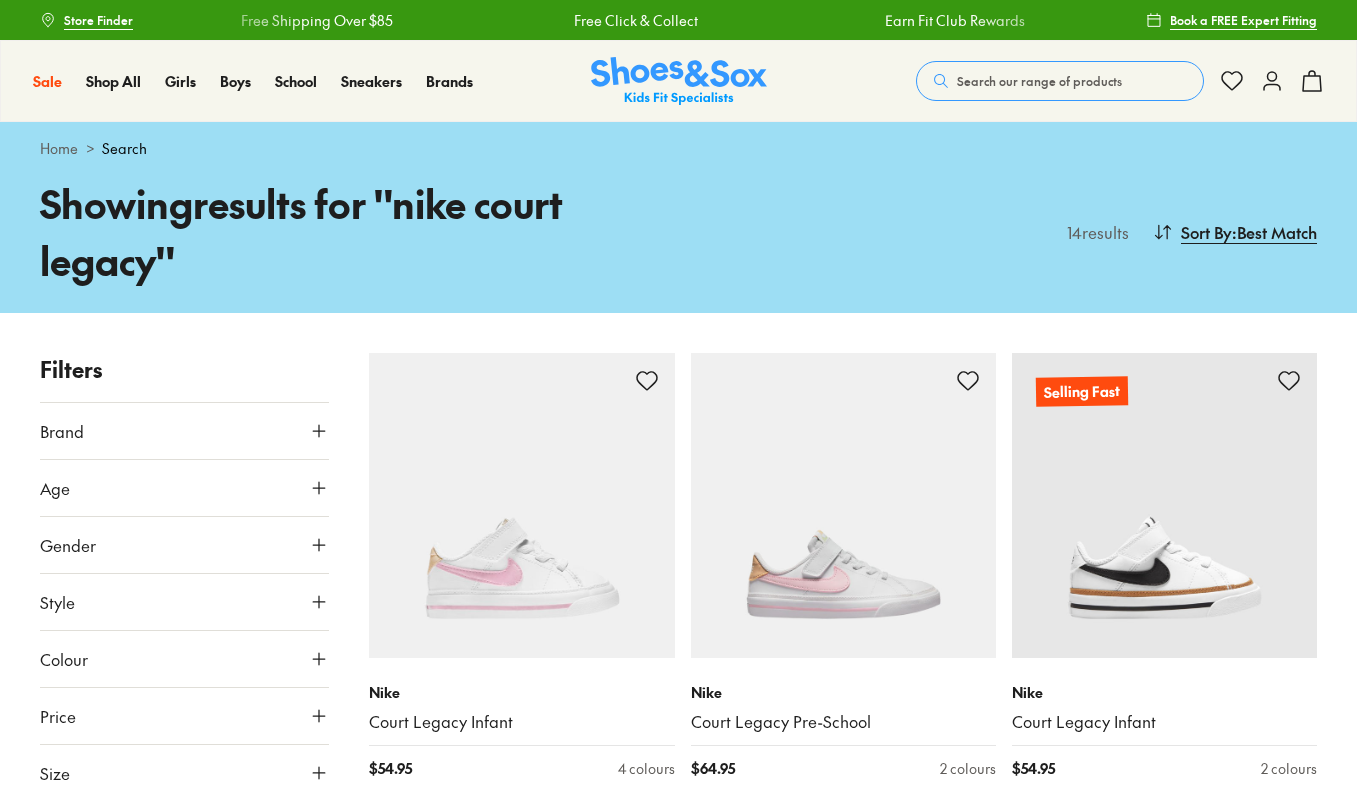 click on "Age" at bounding box center (184, 488) 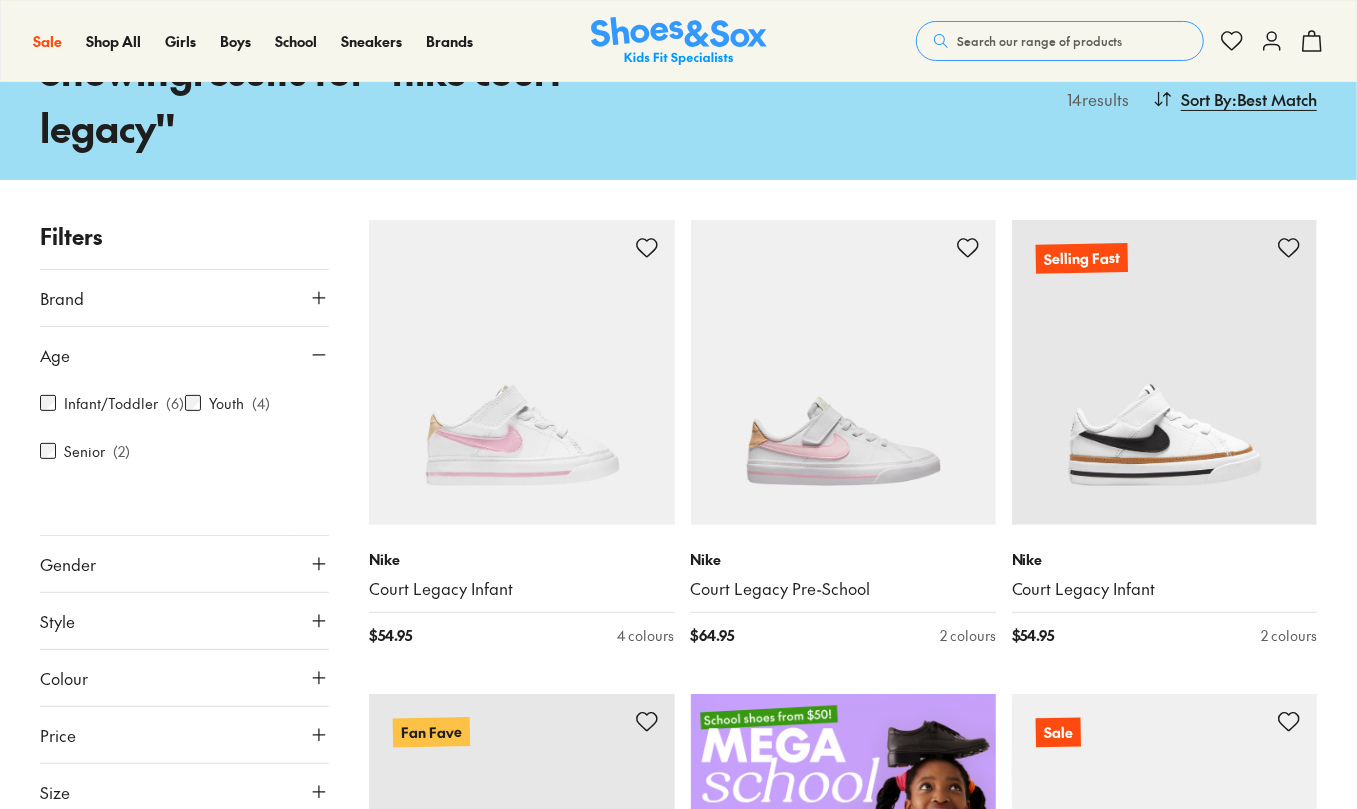 scroll, scrollTop: 133, scrollLeft: 0, axis: vertical 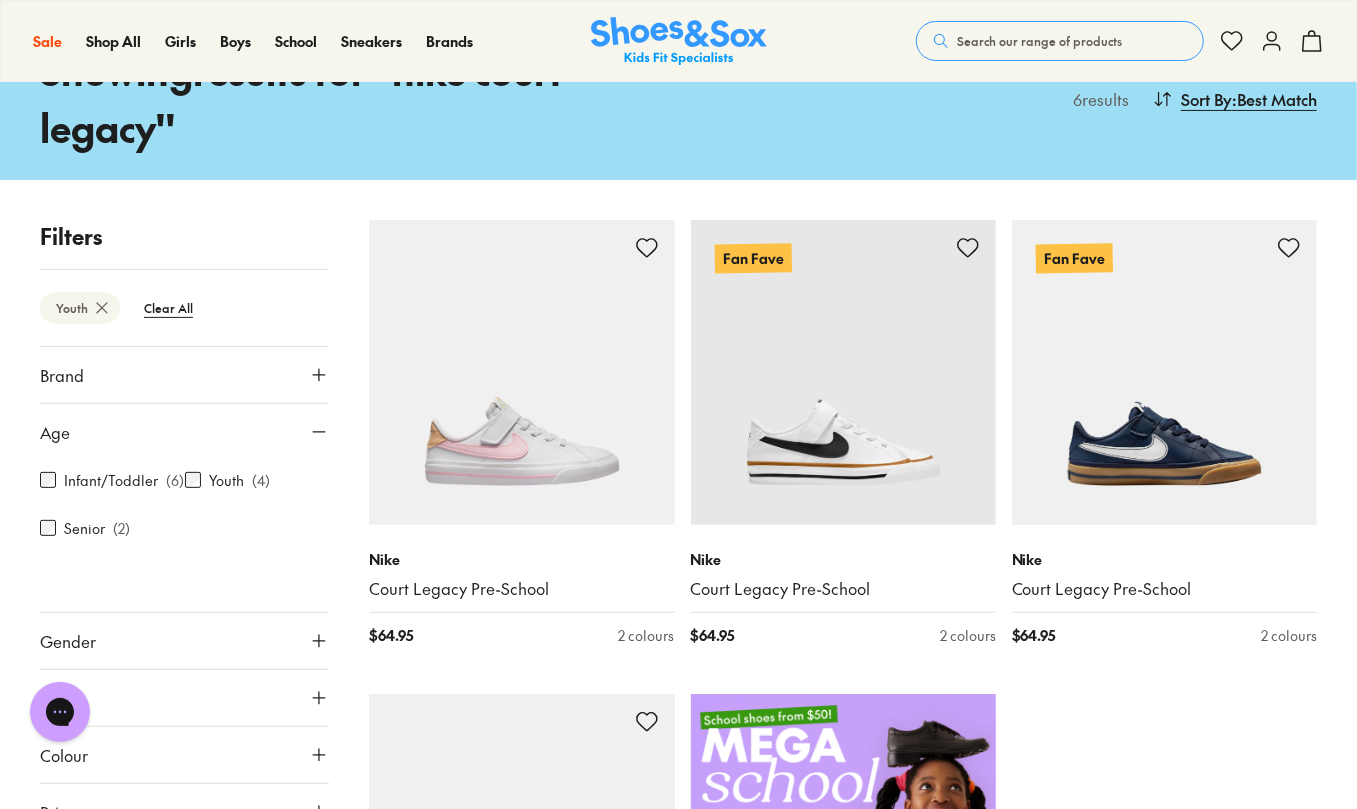 click 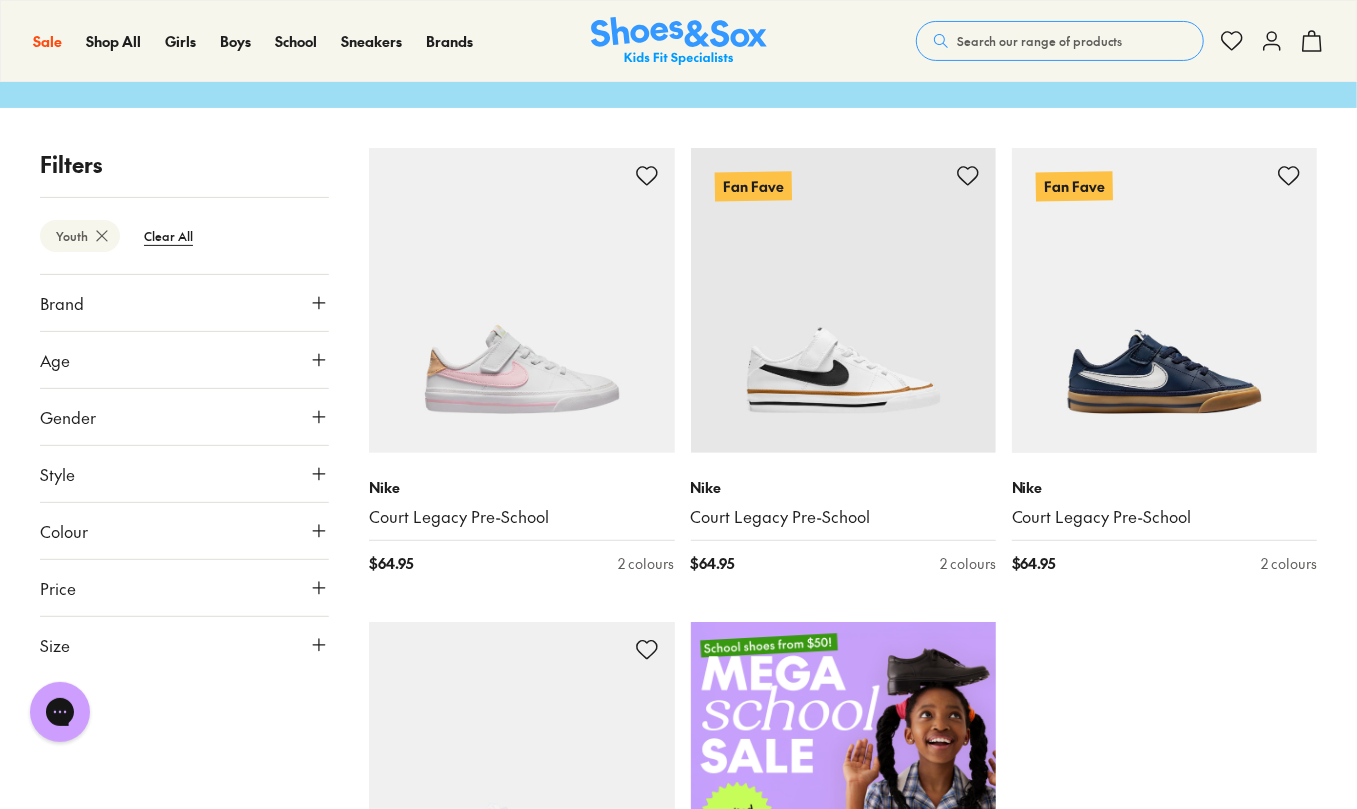 scroll, scrollTop: 266, scrollLeft: 0, axis: vertical 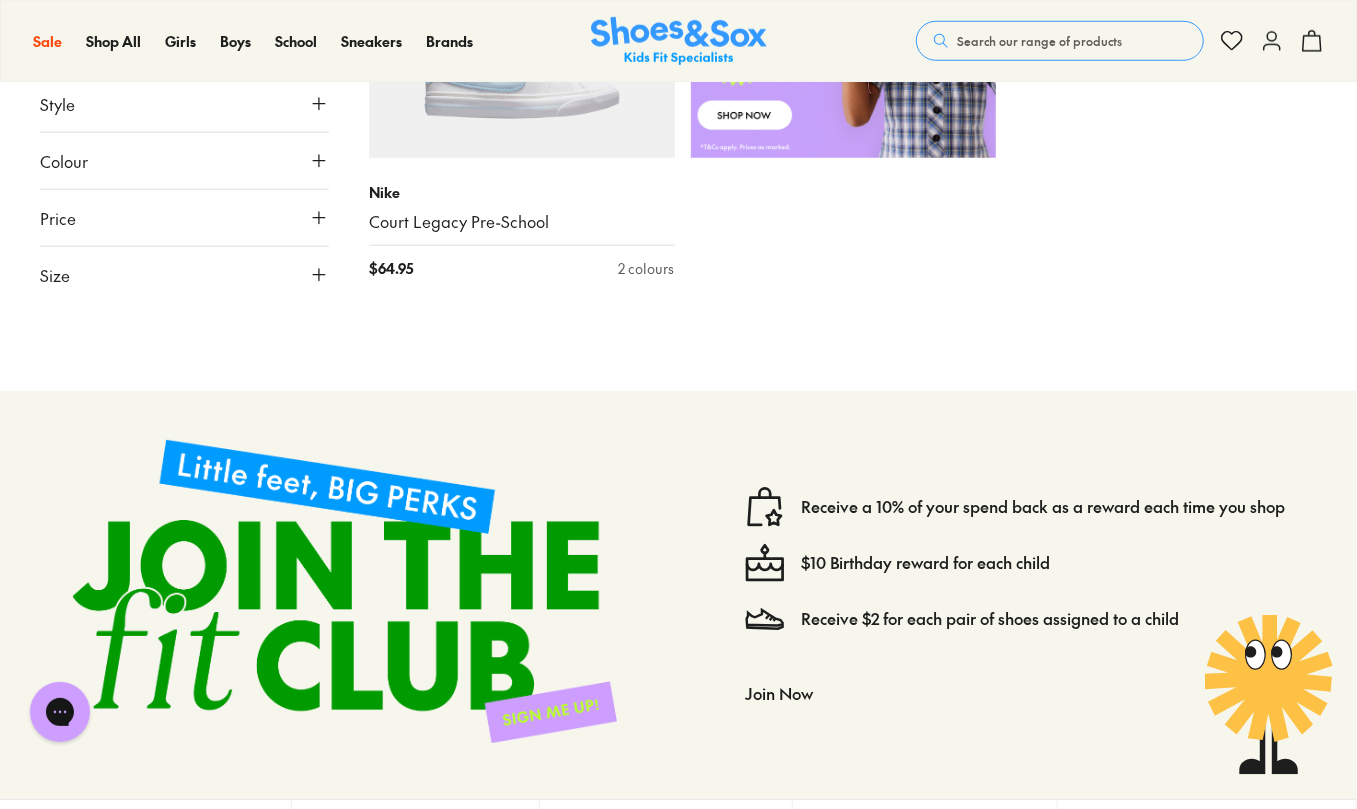 click on "Receive a 10% of your spend back as a reward each time you shop
$10 Birthday reward for each child
Receive $2 for each pair of shoes assigned to a child
Join Now
Login or create a Fit Club account
Receive 10% cashback for your next order" at bounding box center (983, 591) 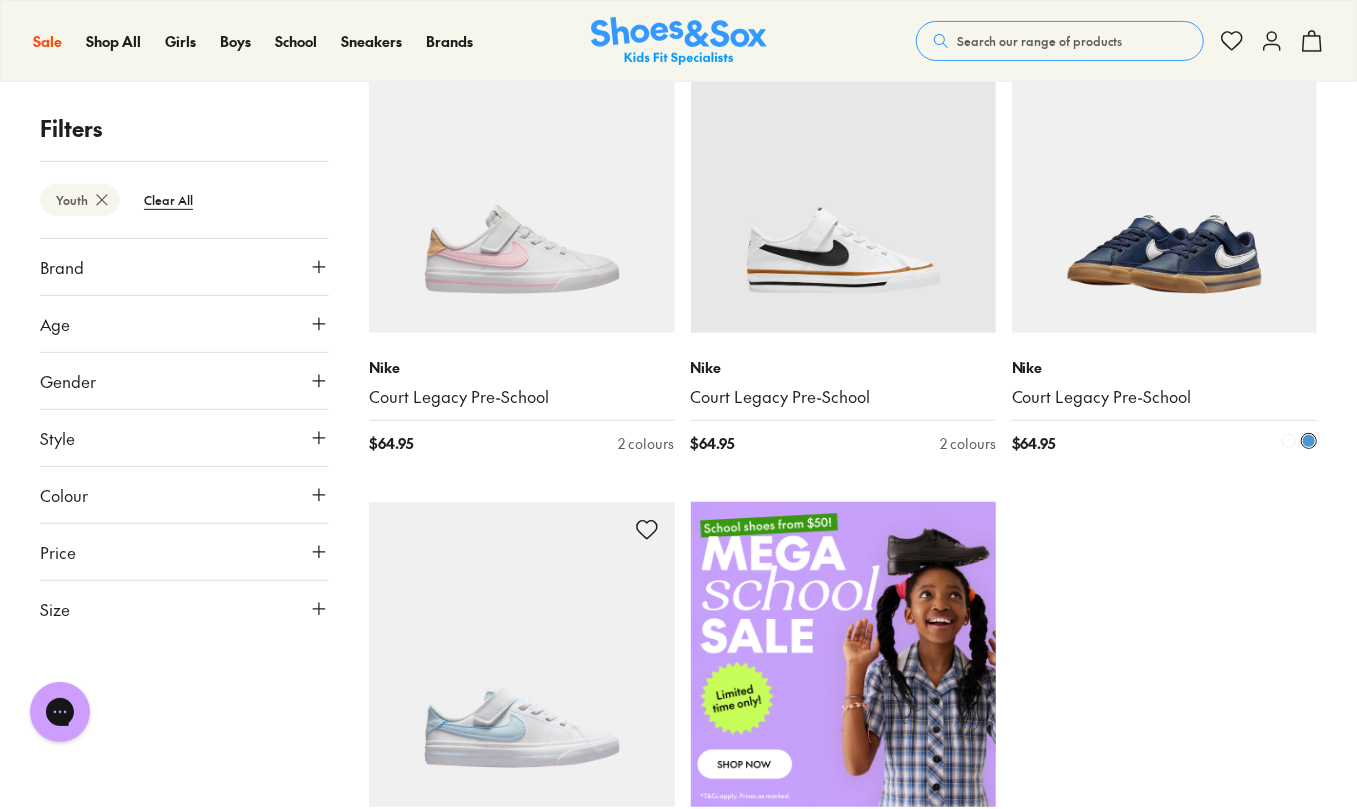 scroll, scrollTop: 308, scrollLeft: 0, axis: vertical 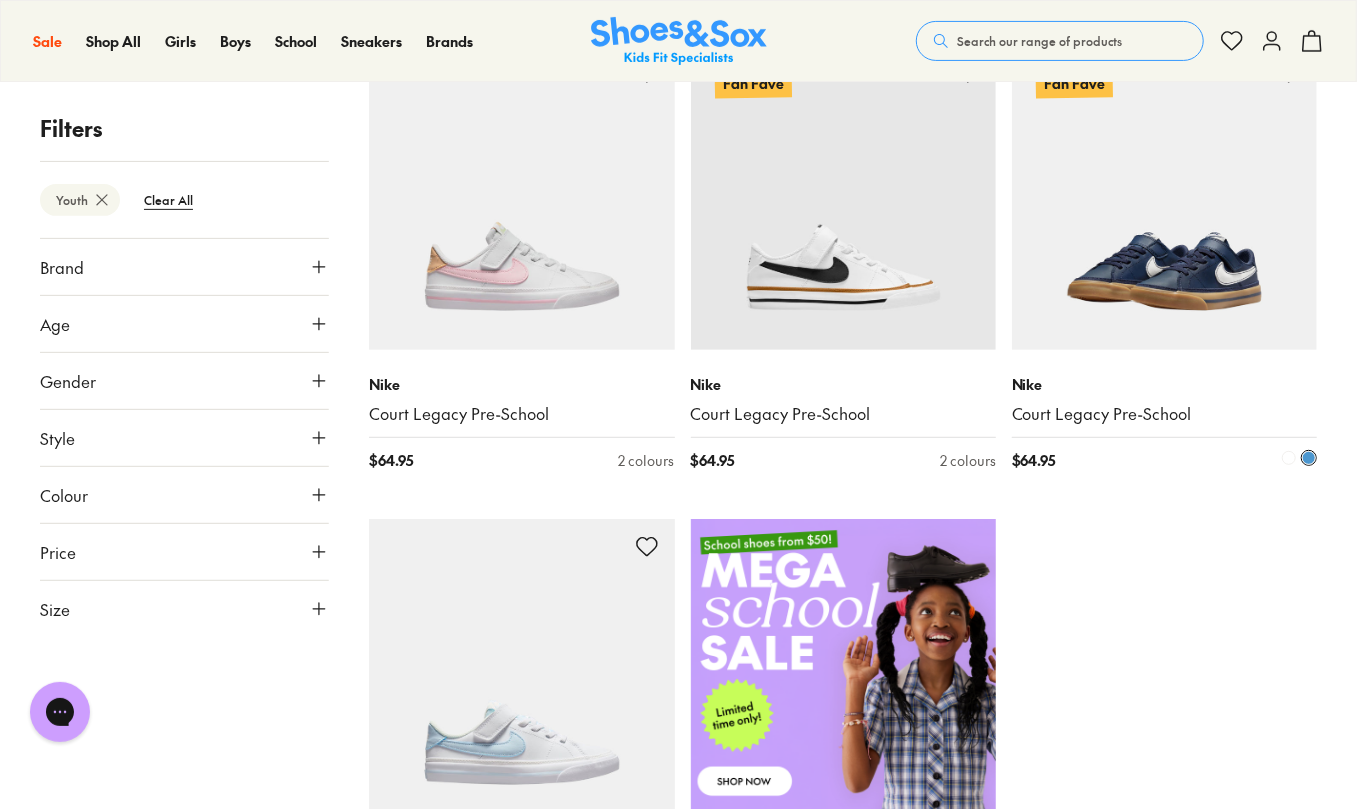 click at bounding box center [1164, 197] 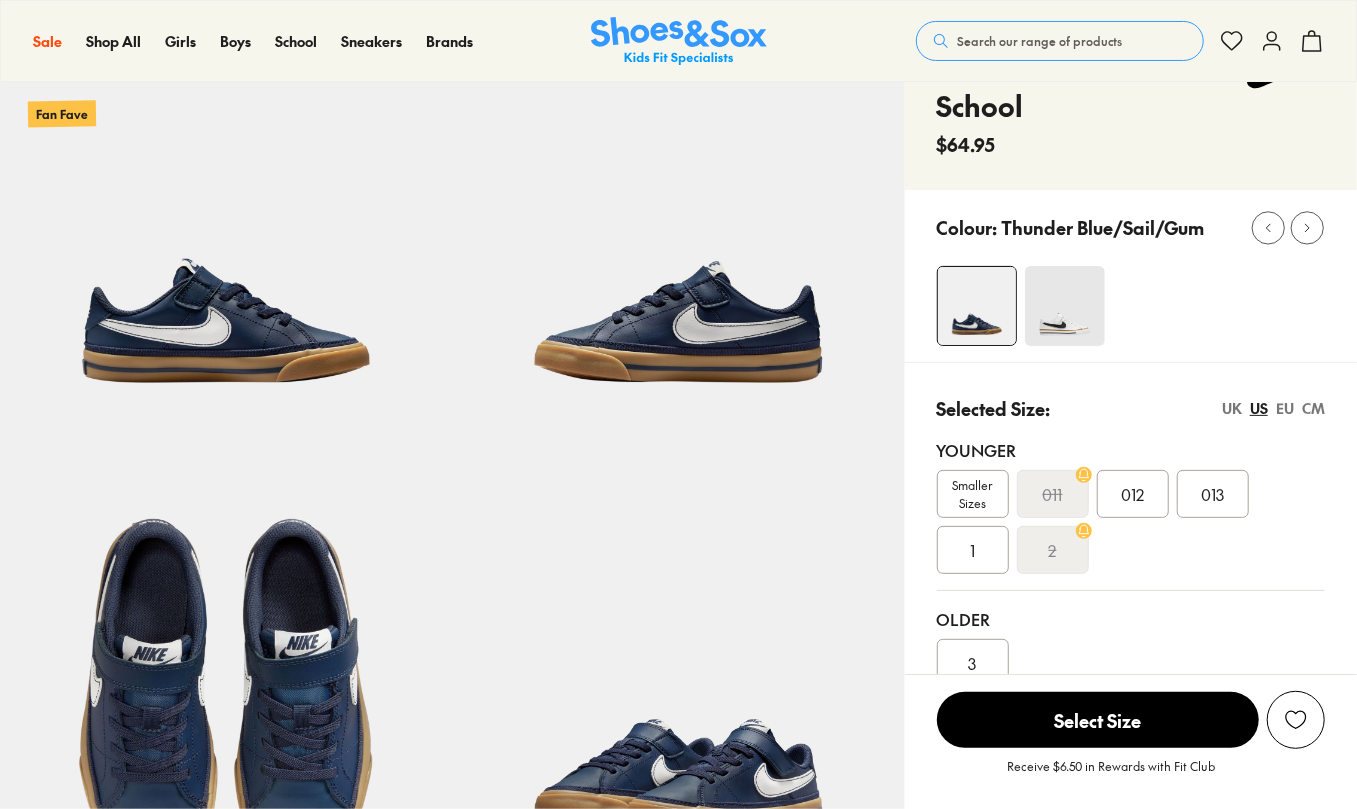 scroll, scrollTop: 266, scrollLeft: 0, axis: vertical 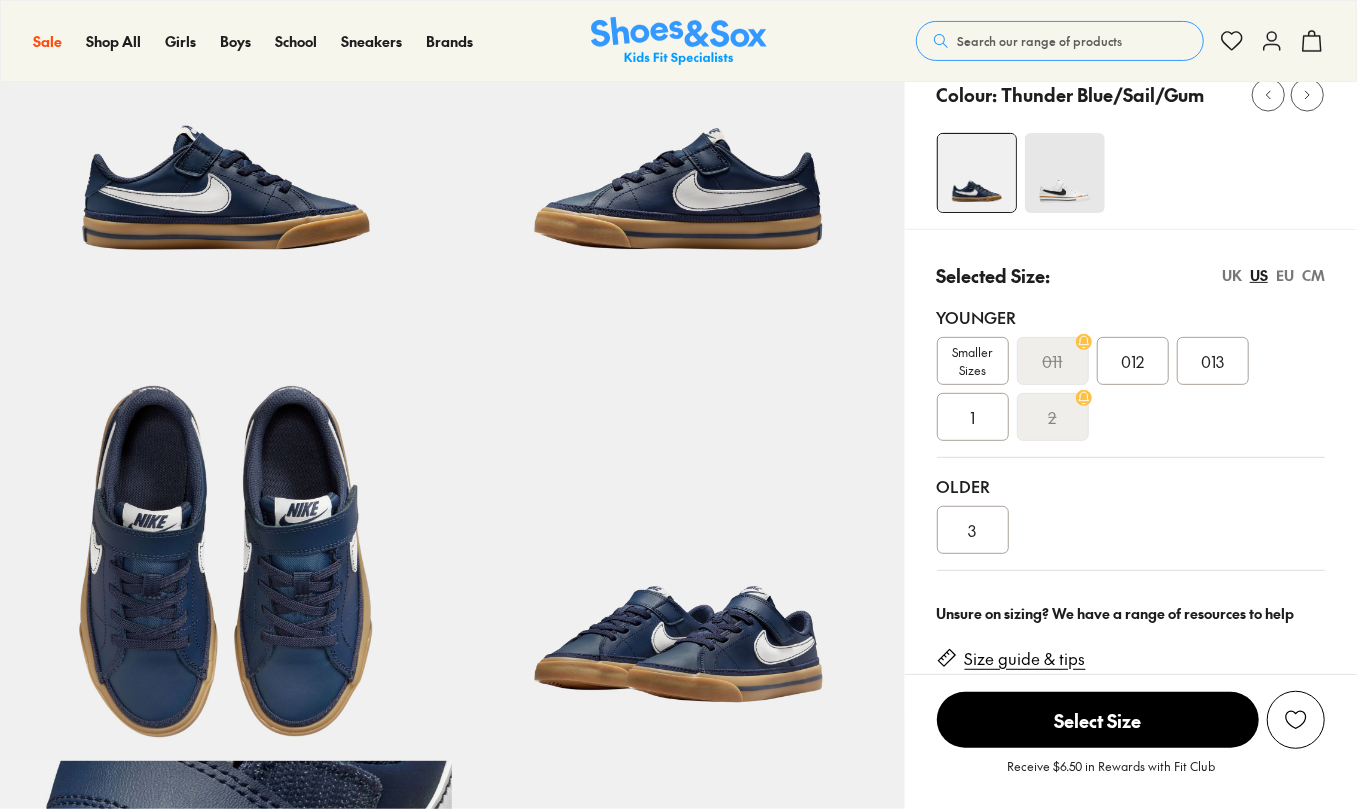 click at bounding box center (1065, 173) 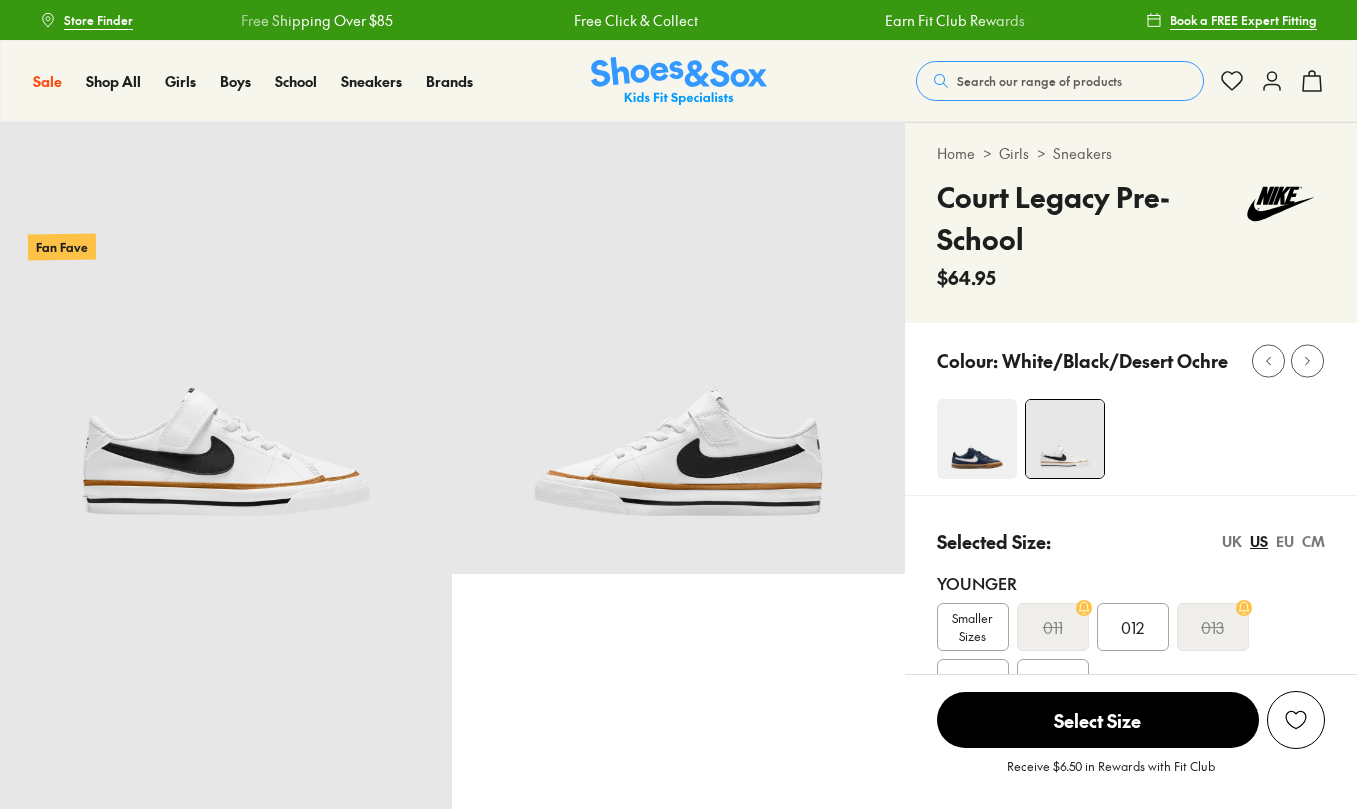 scroll, scrollTop: 0, scrollLeft: 0, axis: both 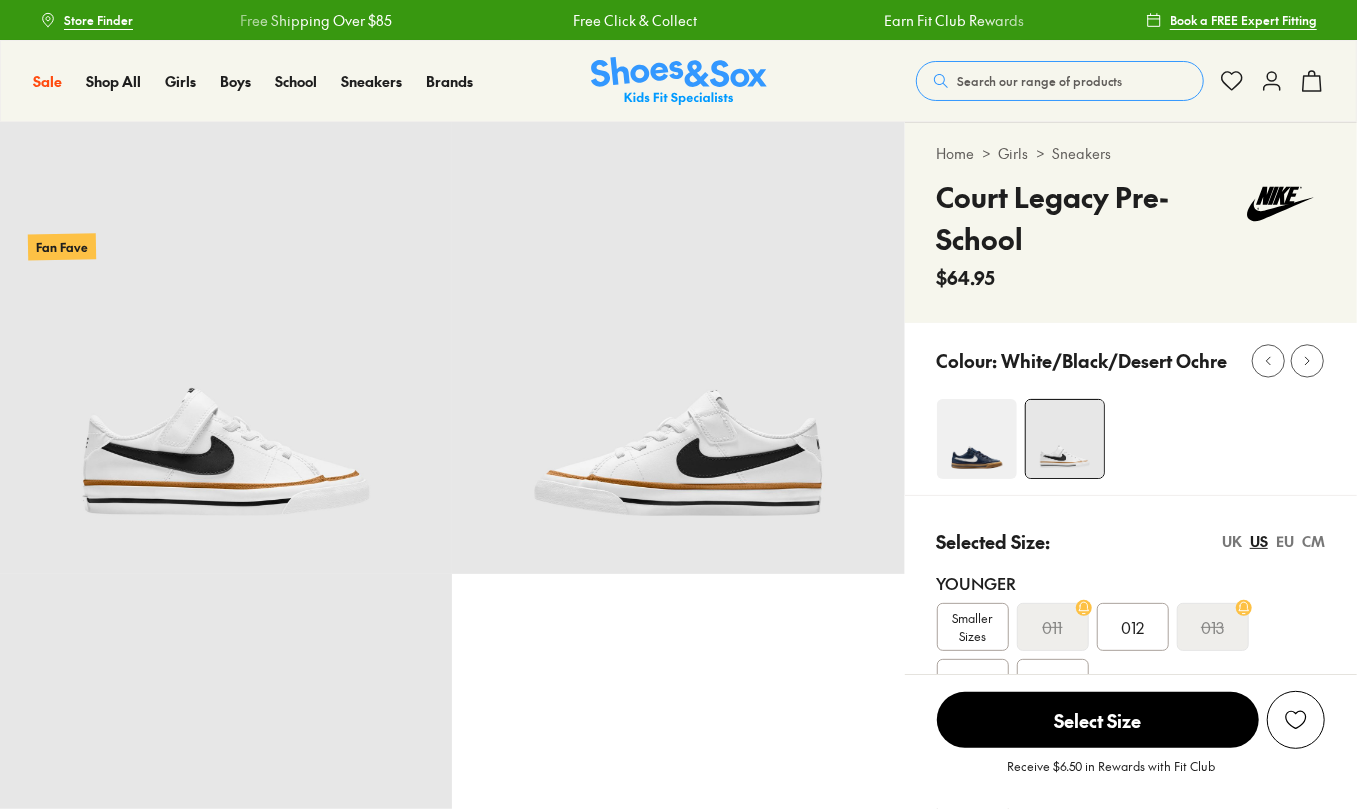 click at bounding box center (977, 439) 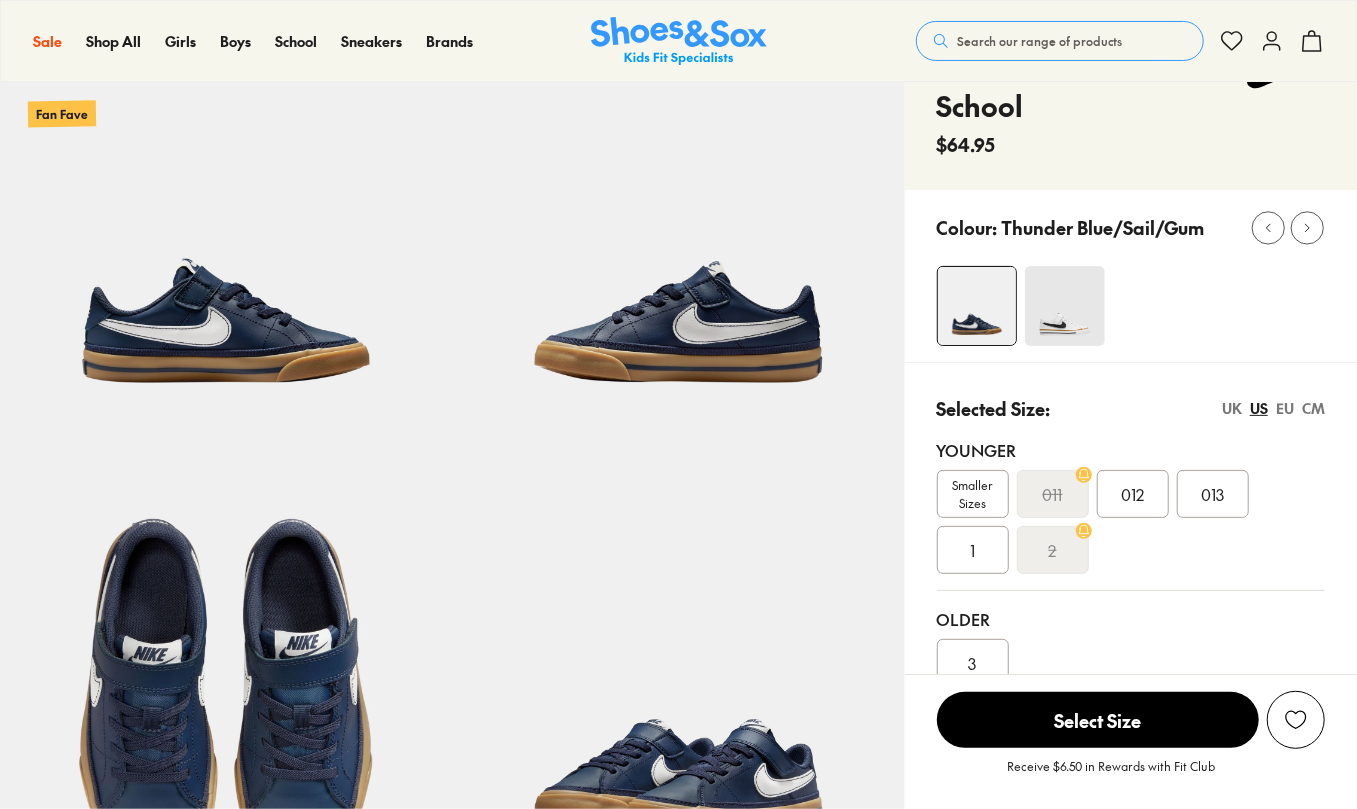 scroll, scrollTop: 266, scrollLeft: 0, axis: vertical 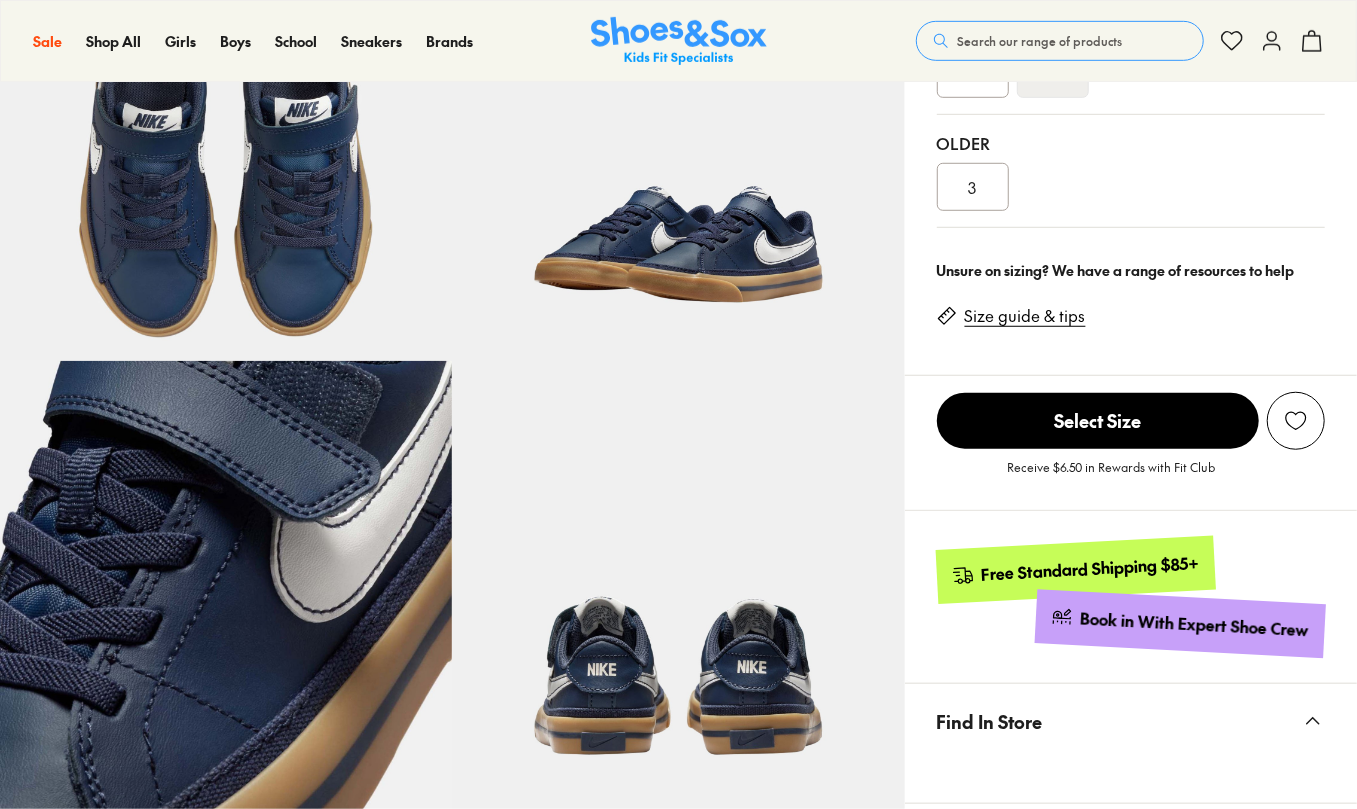 select on "*" 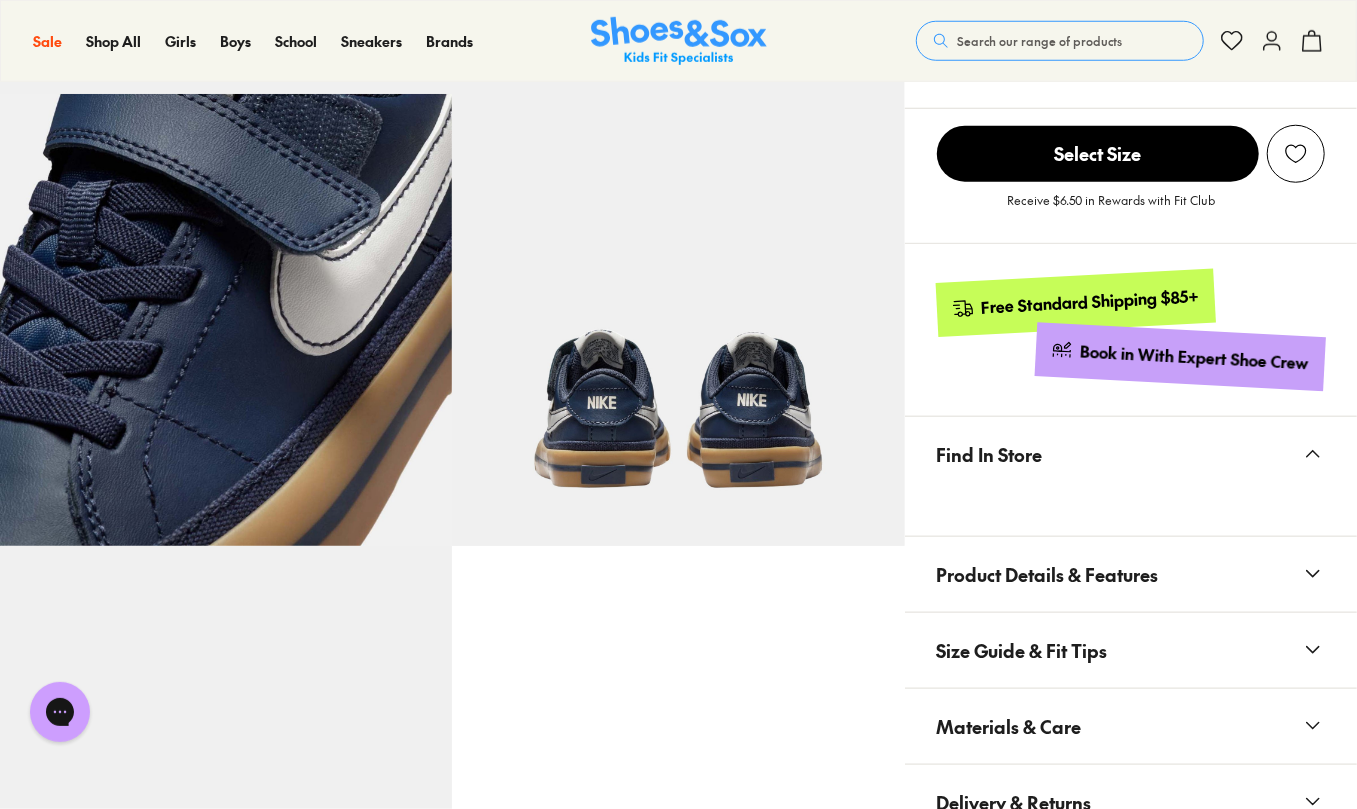 scroll, scrollTop: 0, scrollLeft: 0, axis: both 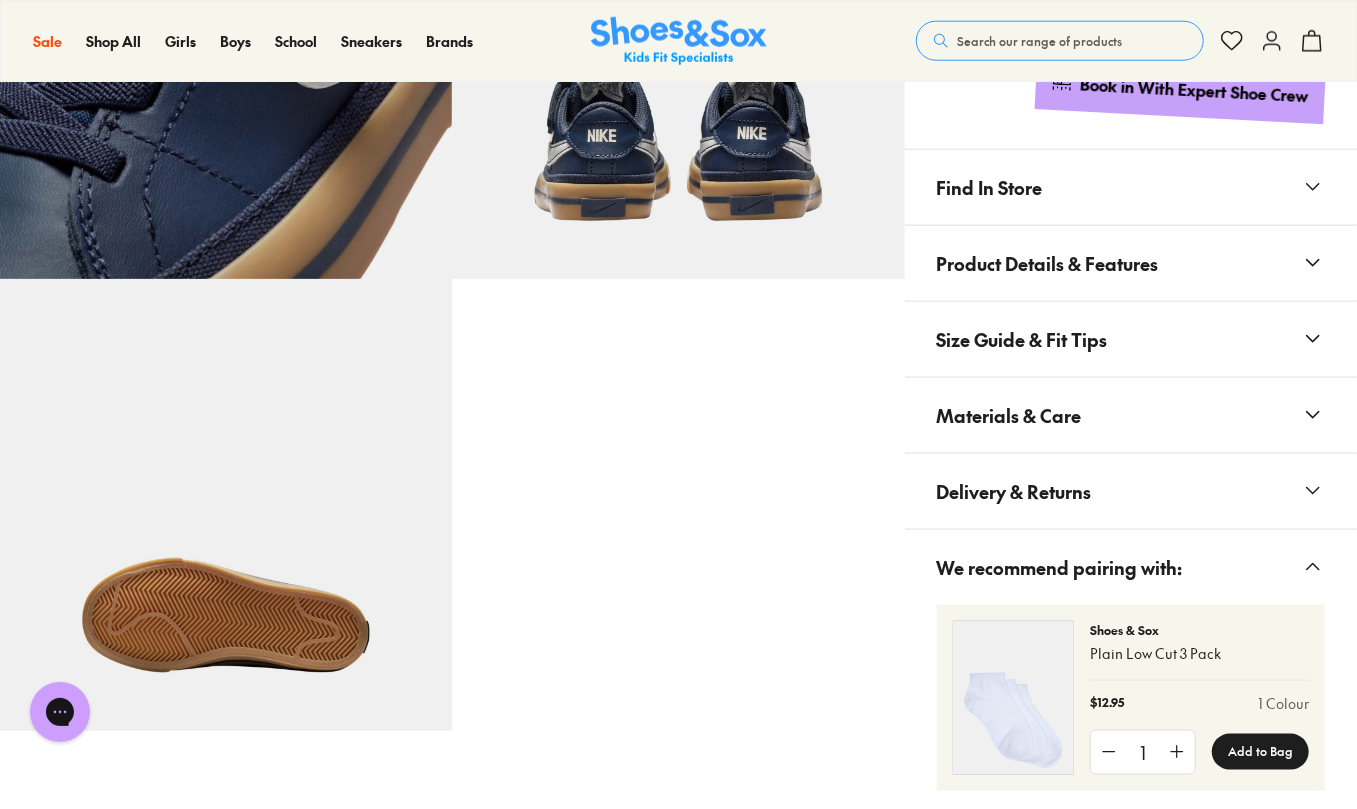click on "Find In Store" at bounding box center [1131, 187] 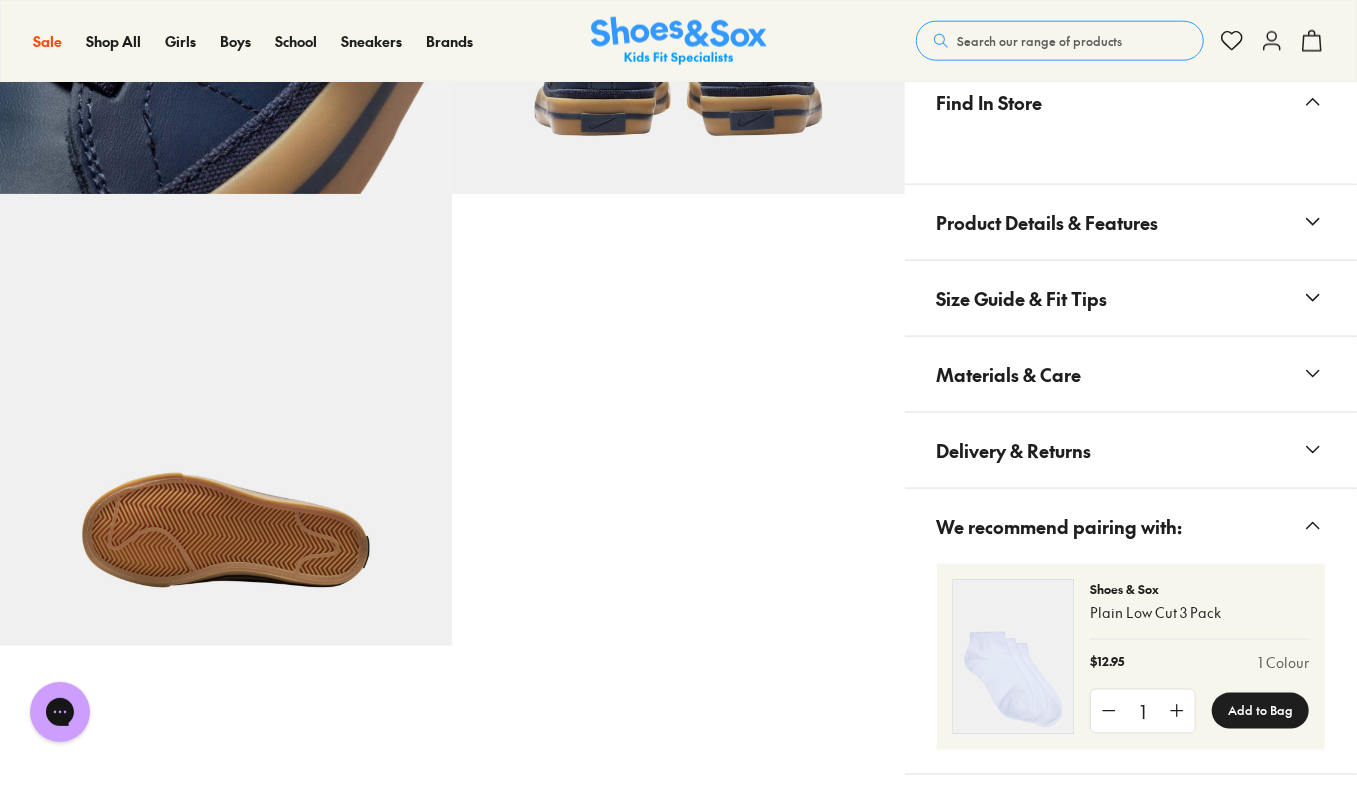 scroll, scrollTop: 1333, scrollLeft: 0, axis: vertical 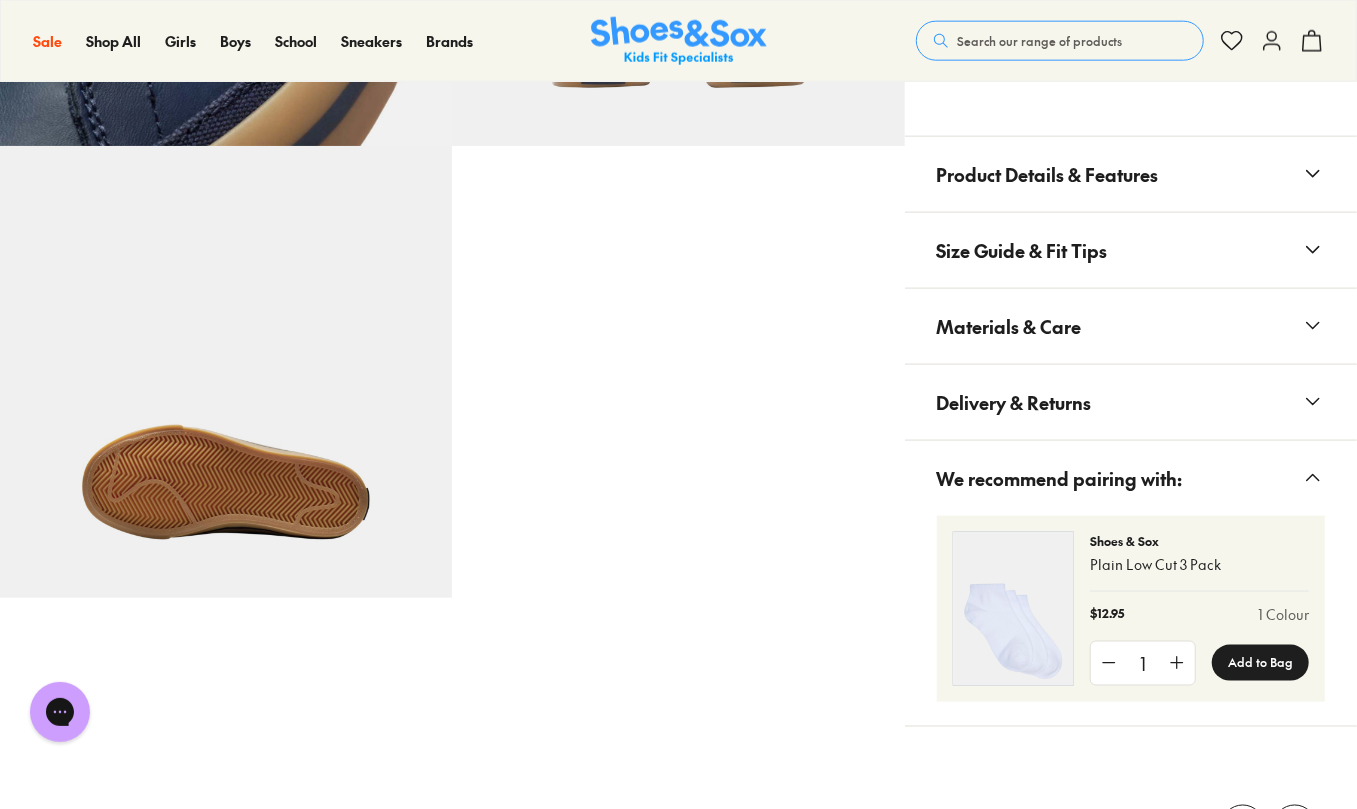 click on "Size Guide & Fit Tips" at bounding box center (1131, 250) 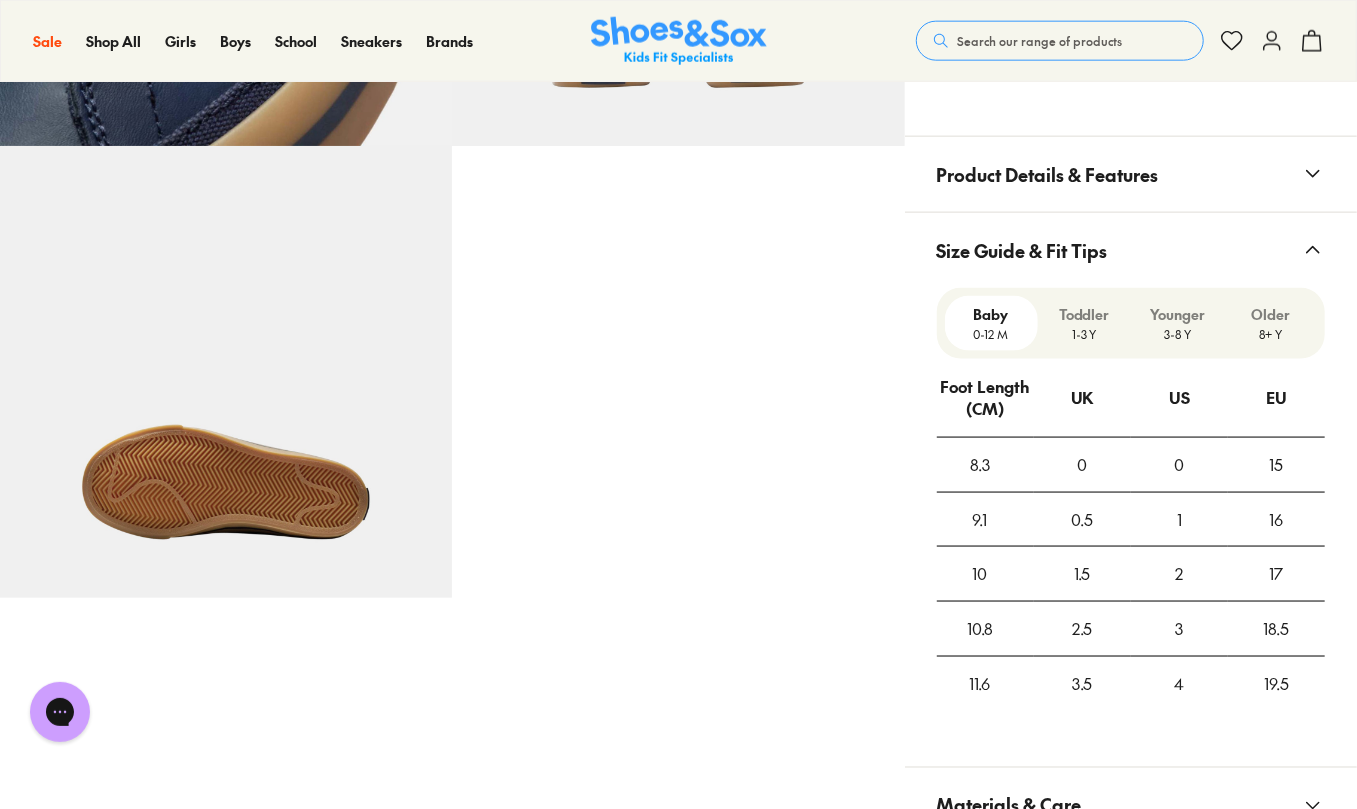 click on "Product Details & Features" at bounding box center [1048, 174] 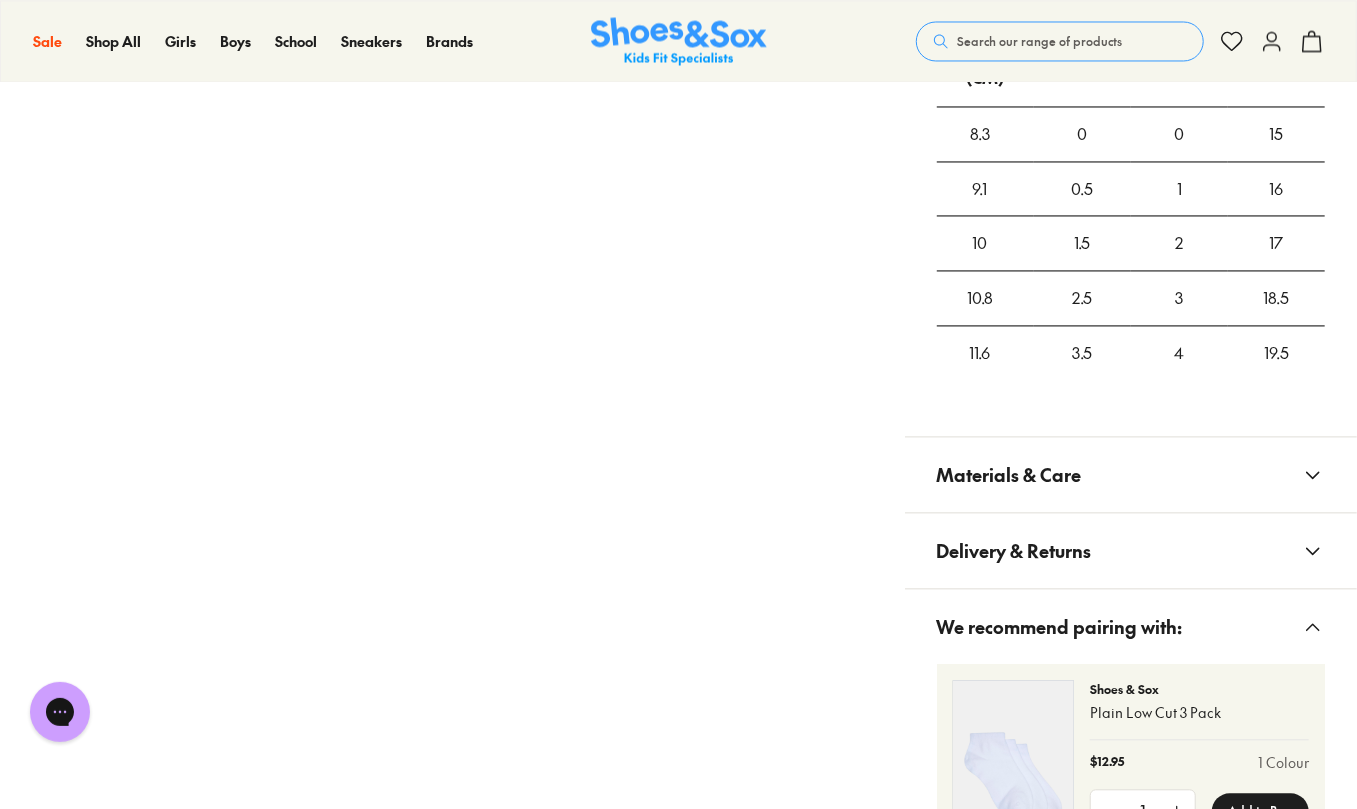 scroll, scrollTop: 2266, scrollLeft: 0, axis: vertical 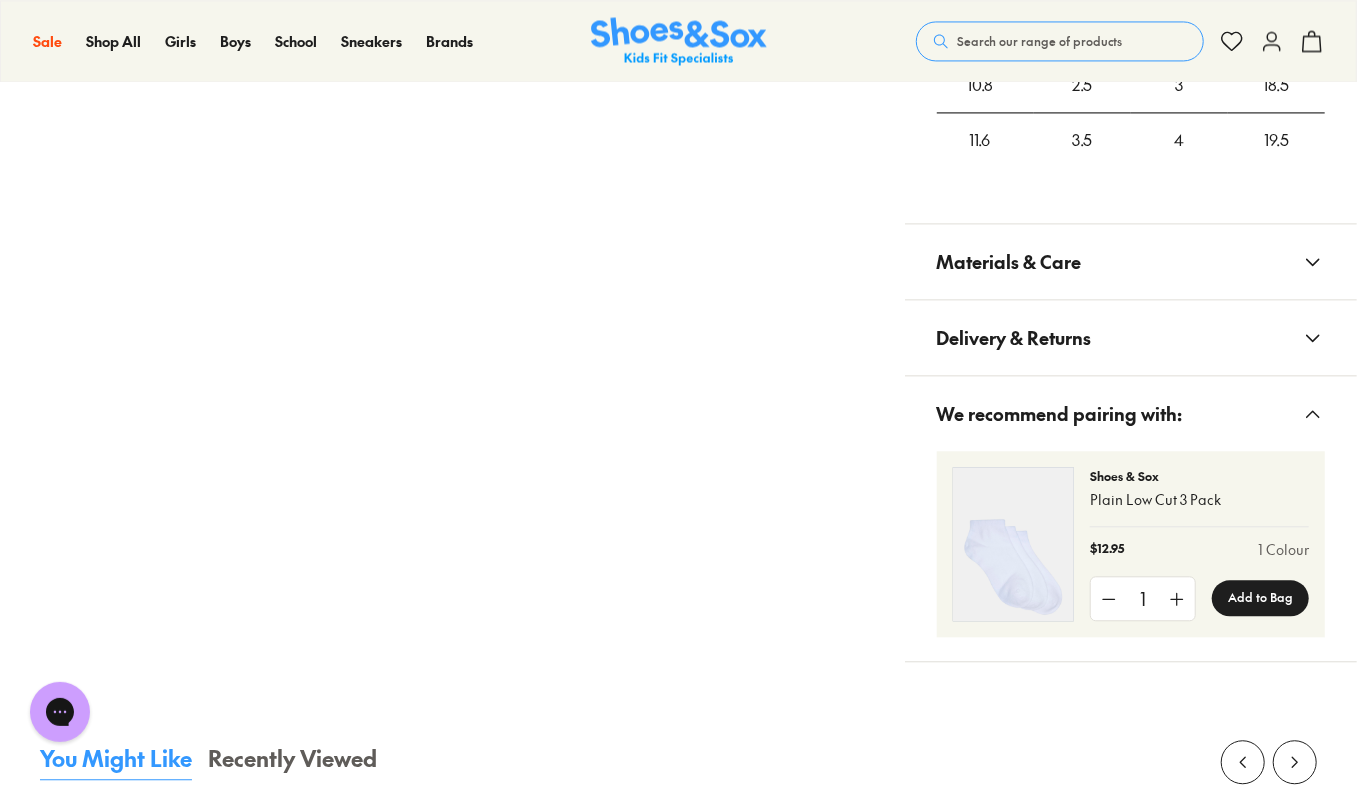 click on "Materials & Care" at bounding box center [1131, 261] 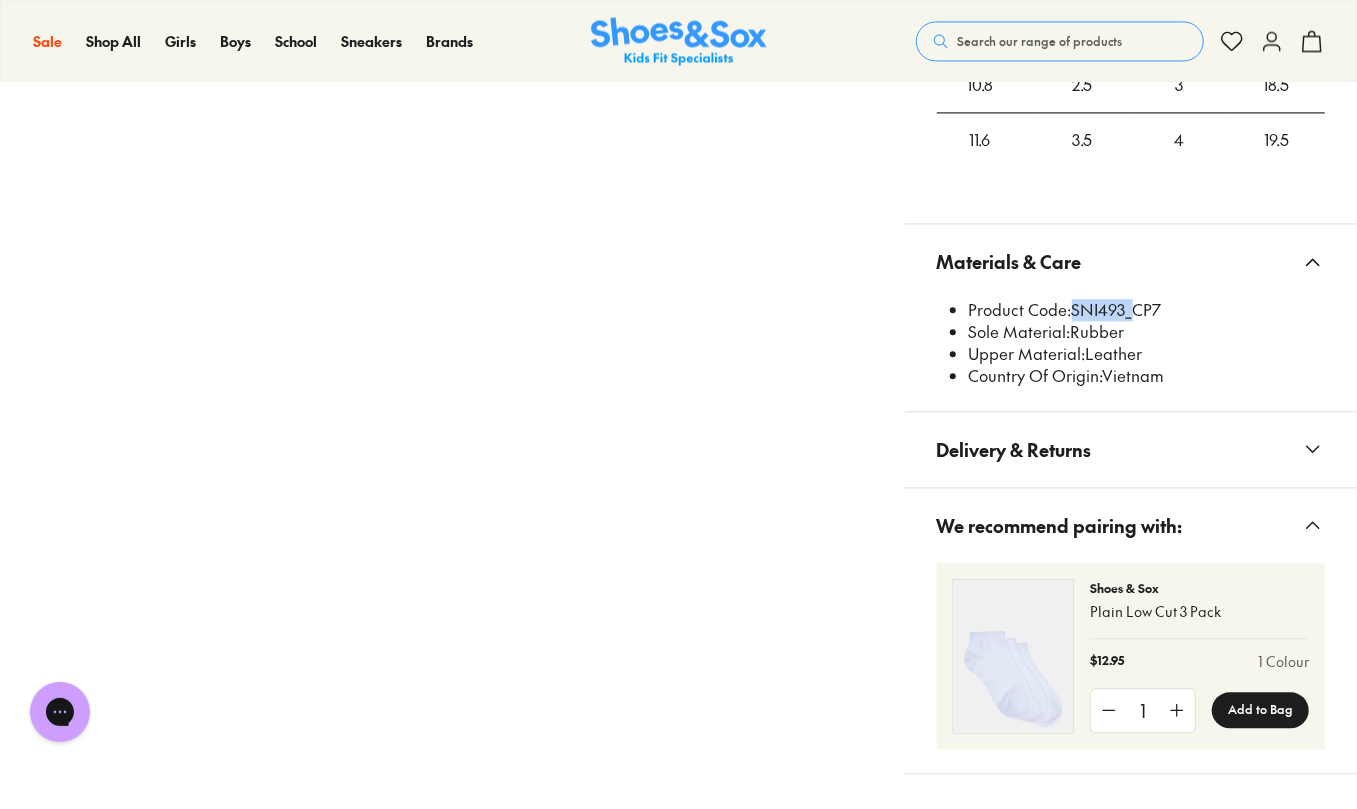 drag, startPoint x: 1070, startPoint y: 316, endPoint x: 1125, endPoint y: 310, distance: 55.326305 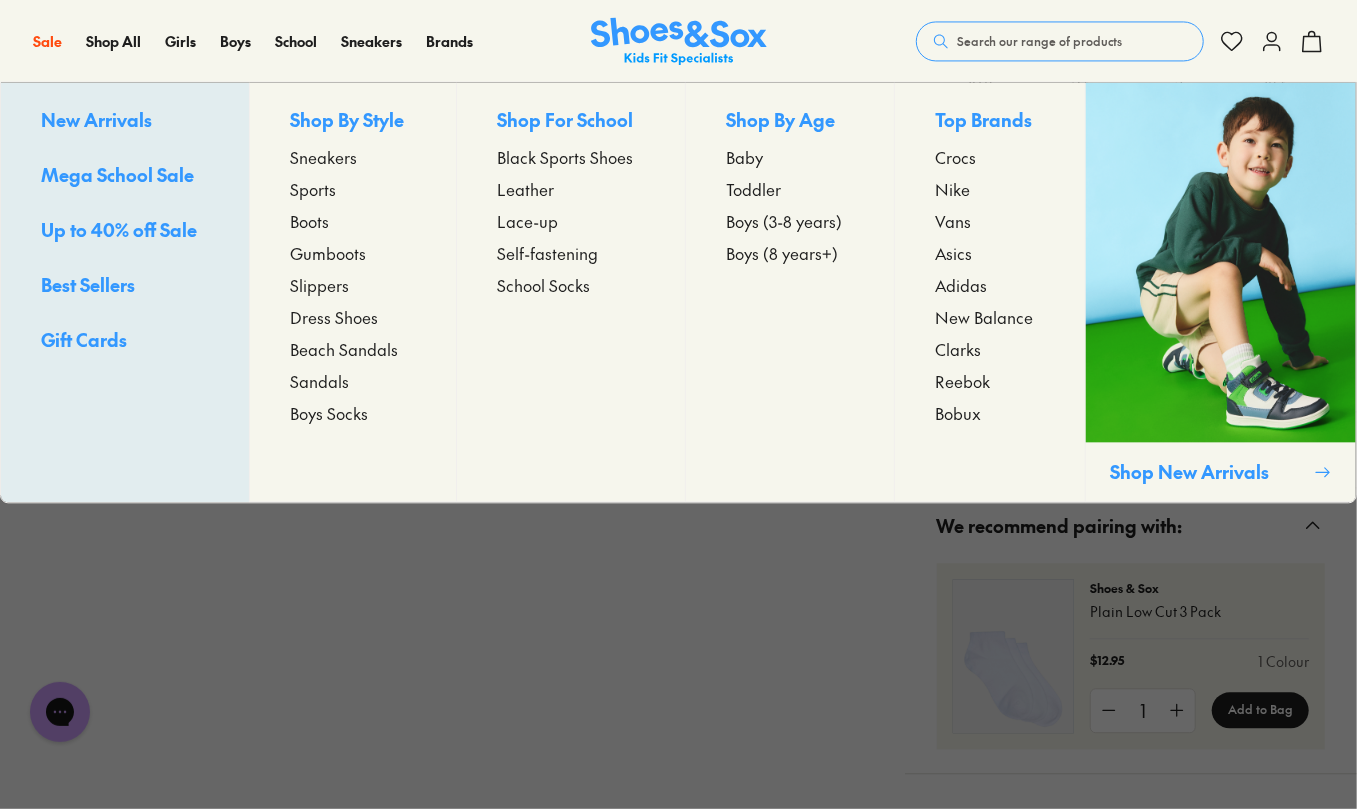 scroll, scrollTop: 1733, scrollLeft: 0, axis: vertical 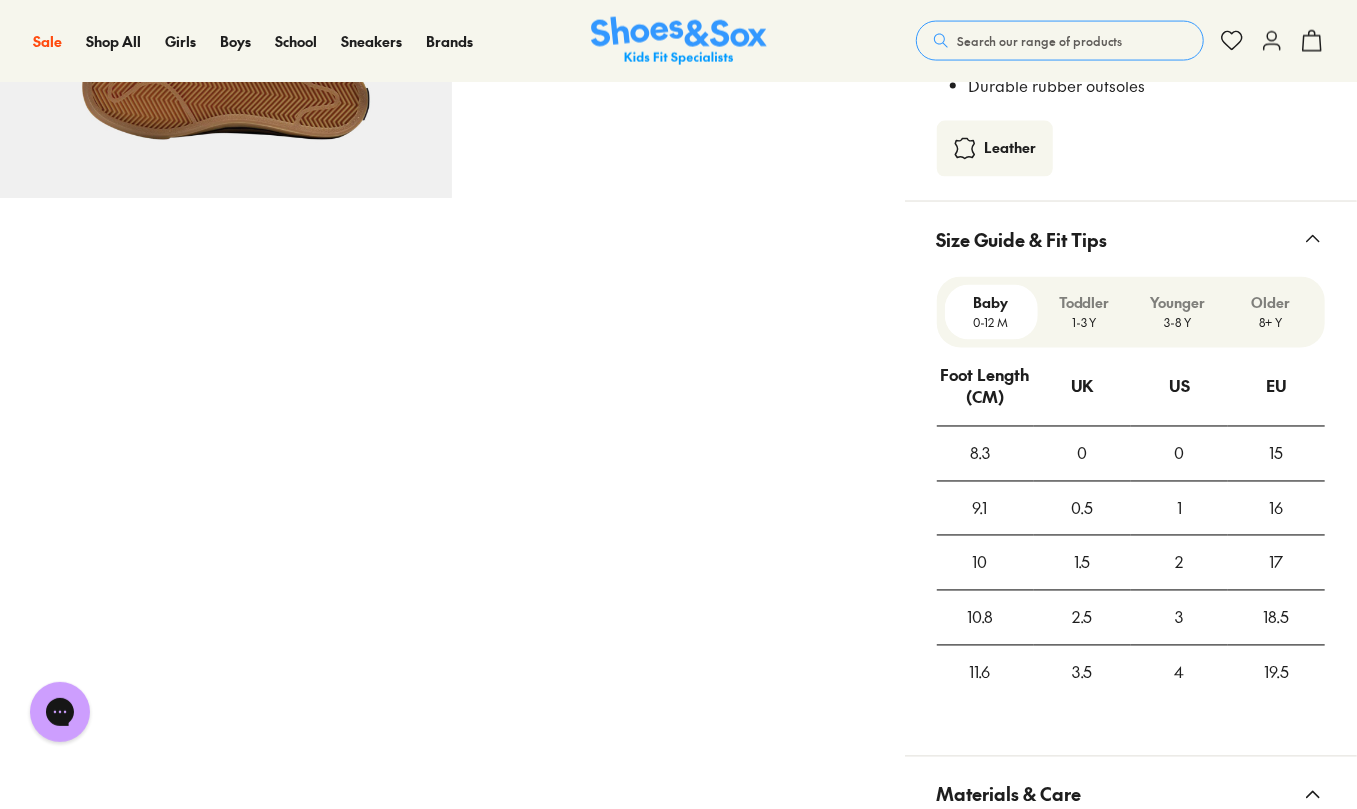click on "Search our range of products" at bounding box center (1039, 41) 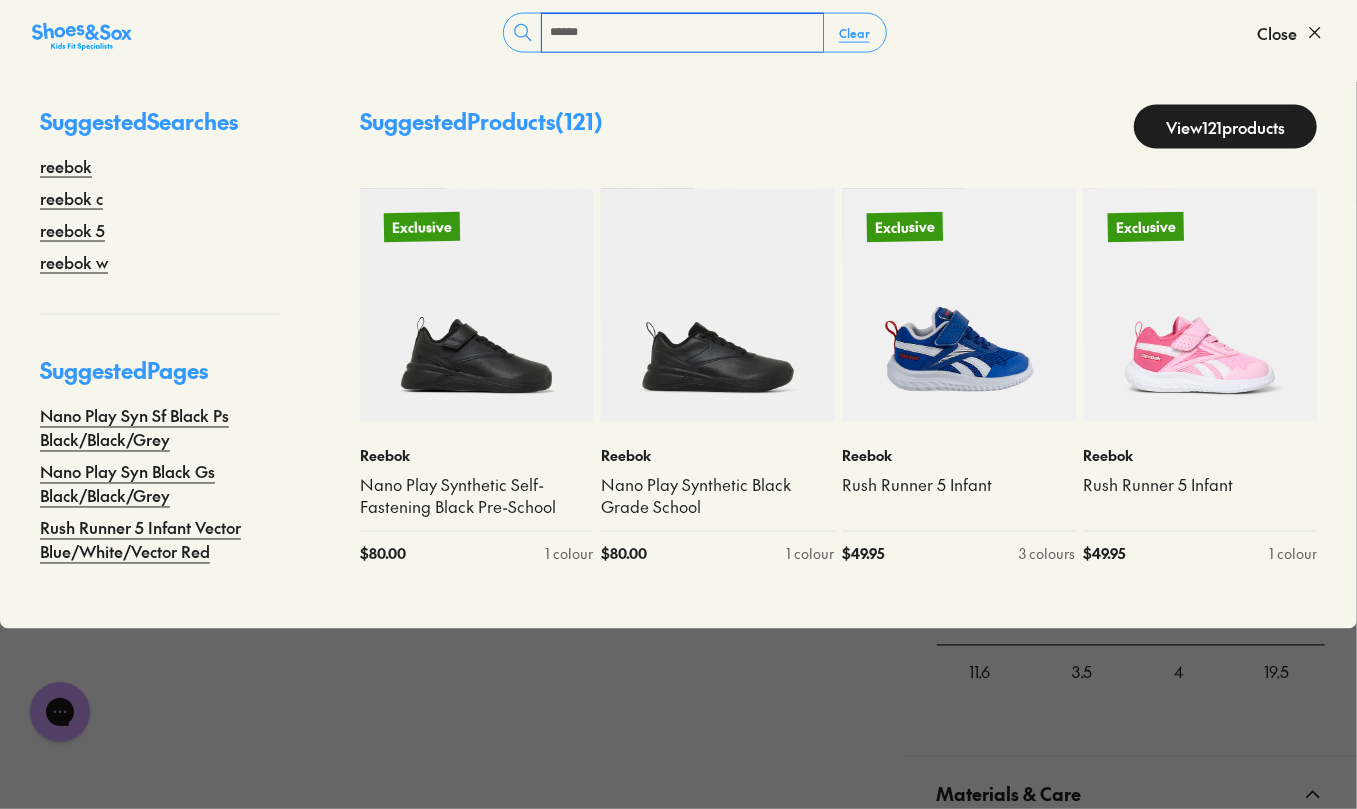 type on "******" 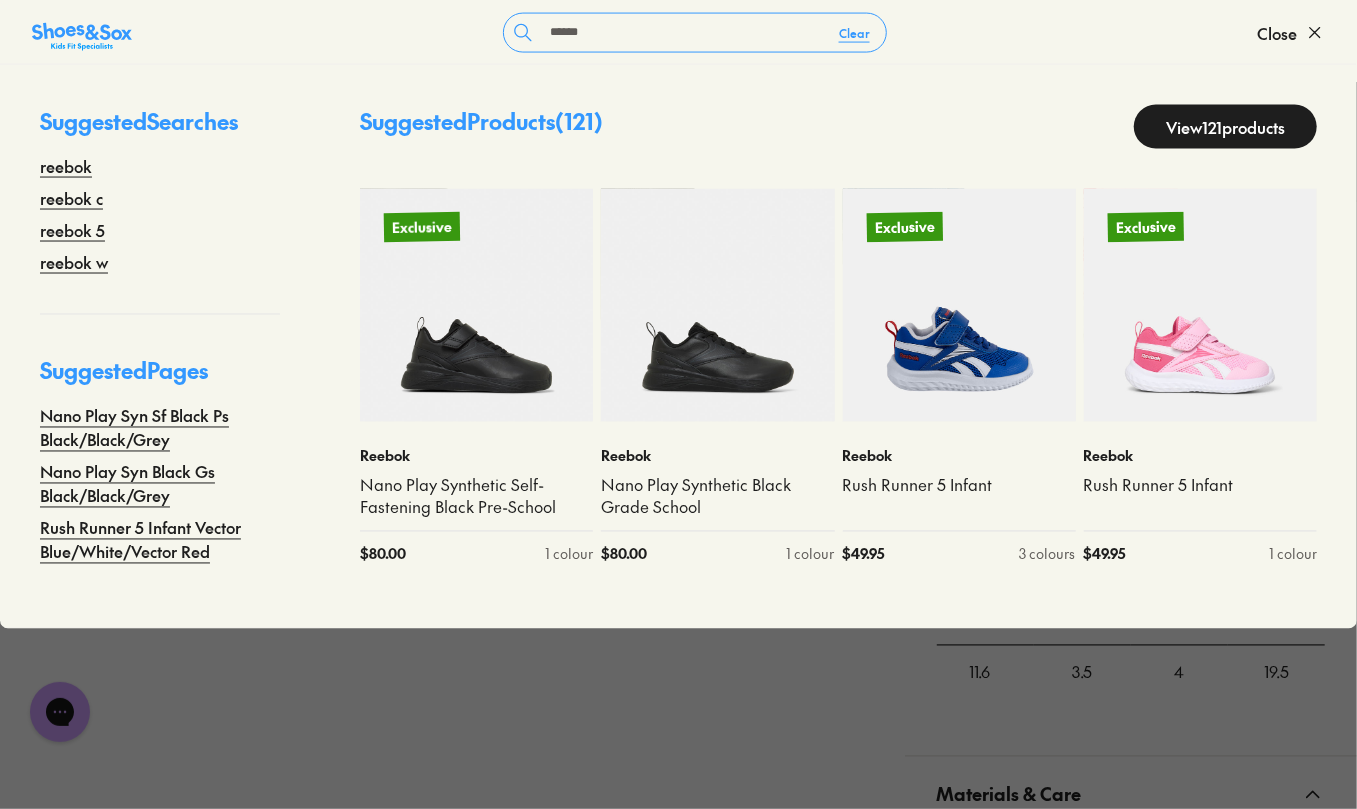 click on "View  121  products" at bounding box center (1225, 127) 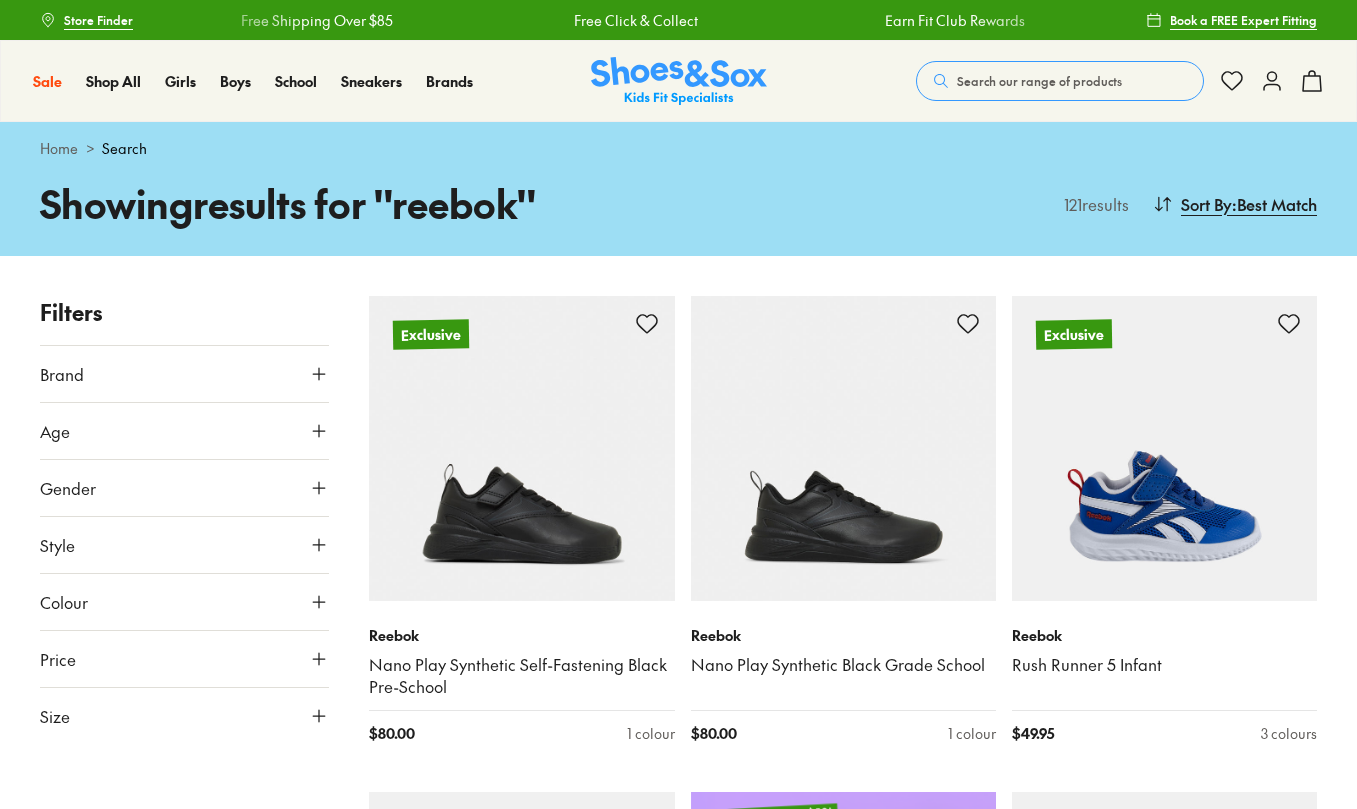 drag, startPoint x: 0, startPoint y: 0, endPoint x: 165, endPoint y: 417, distance: 448.45737 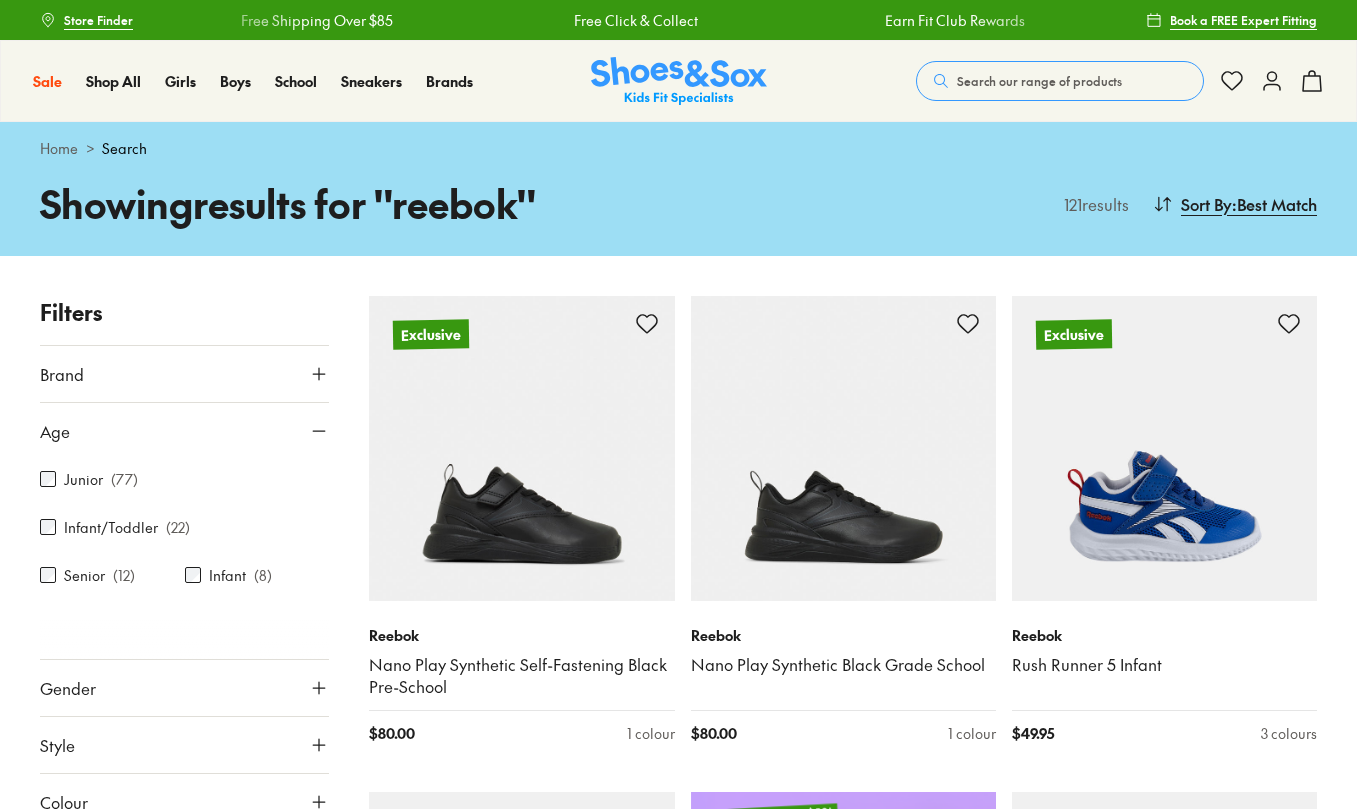 scroll, scrollTop: 0, scrollLeft: 0, axis: both 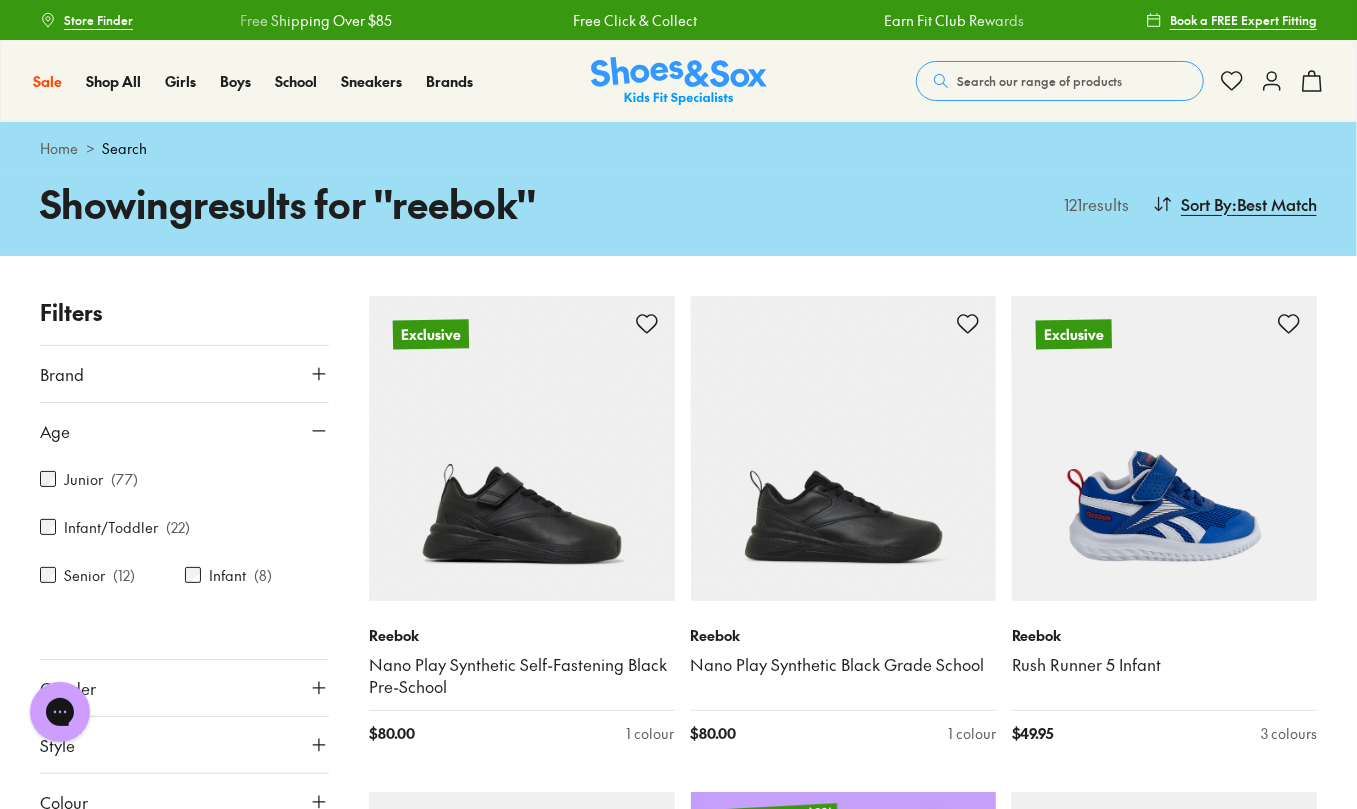 click on "Junior" at bounding box center (83, 479) 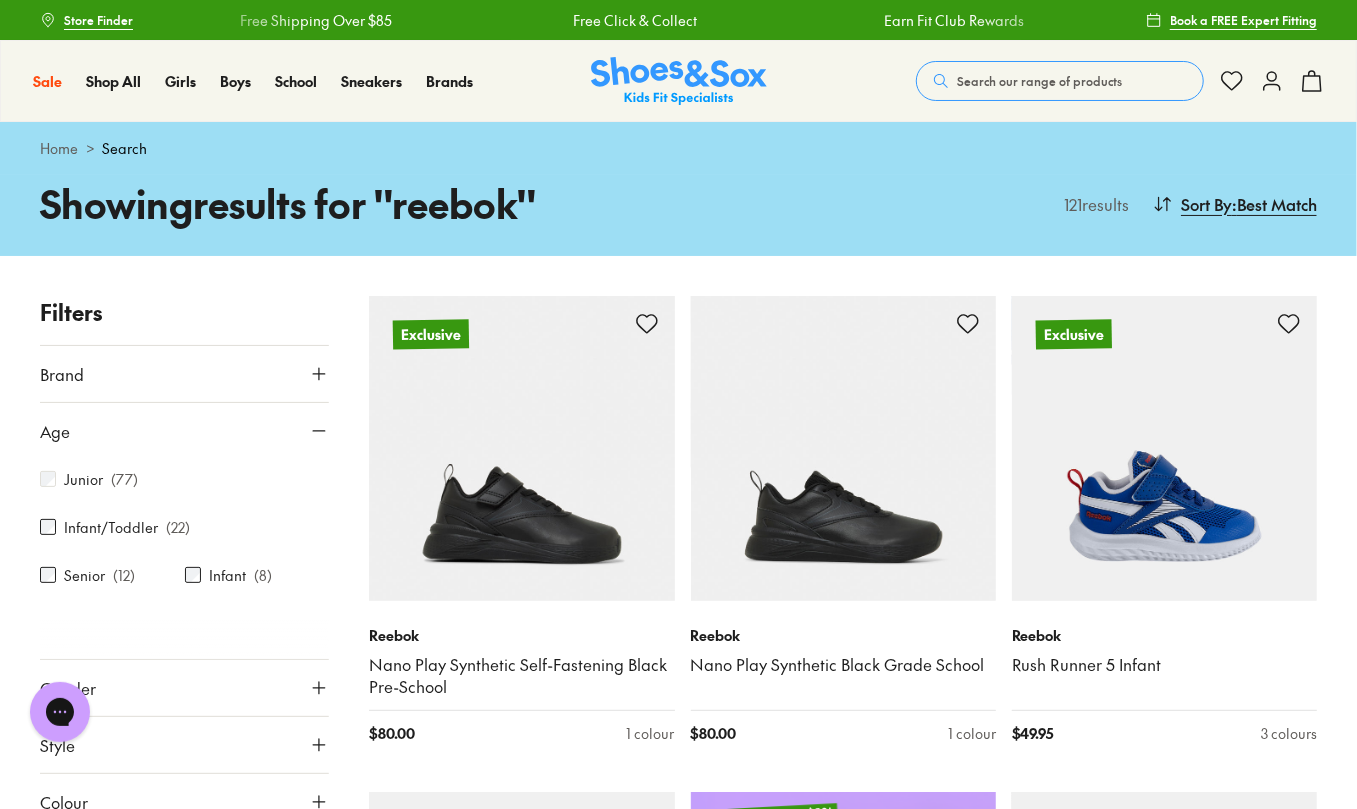 scroll, scrollTop: 0, scrollLeft: 0, axis: both 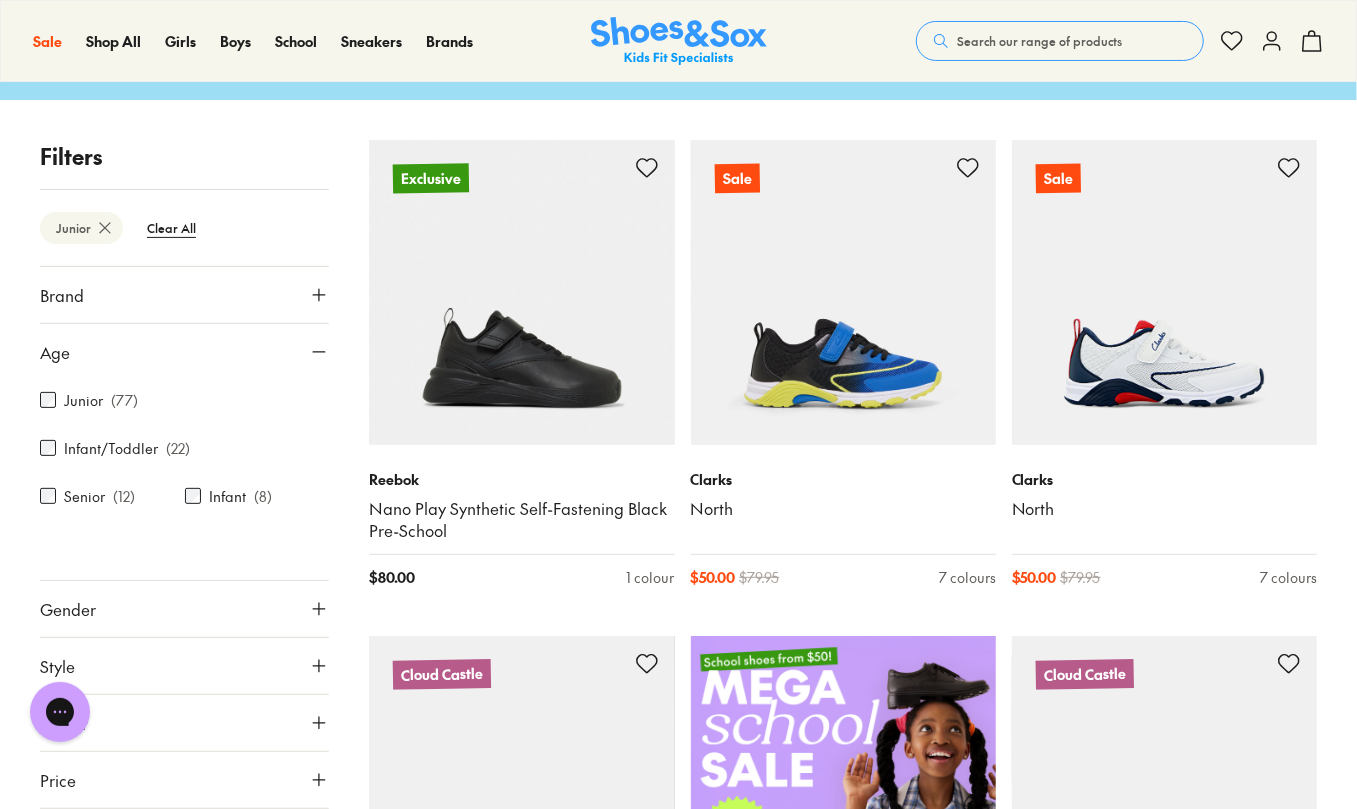 click on "Brand" at bounding box center (184, 295) 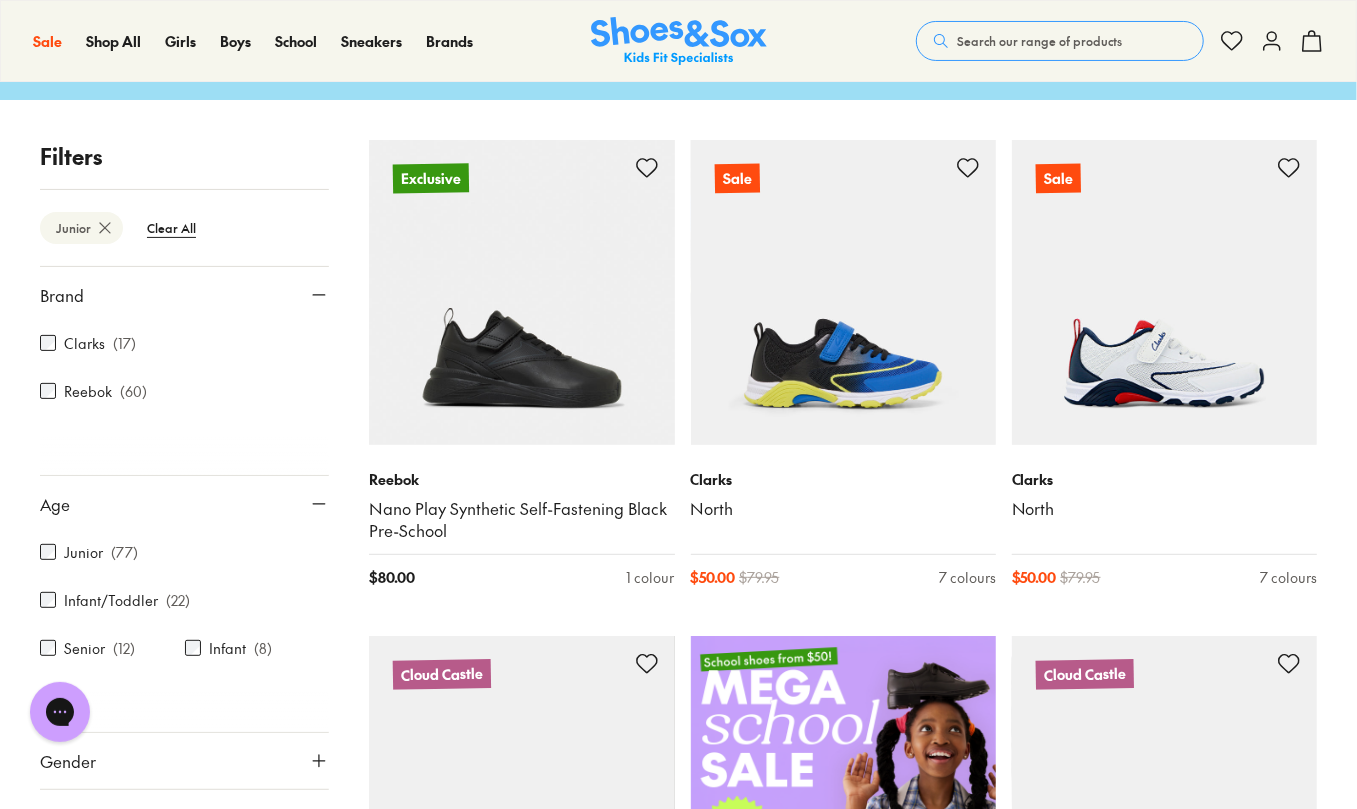 click on "Brand" at bounding box center (184, 295) 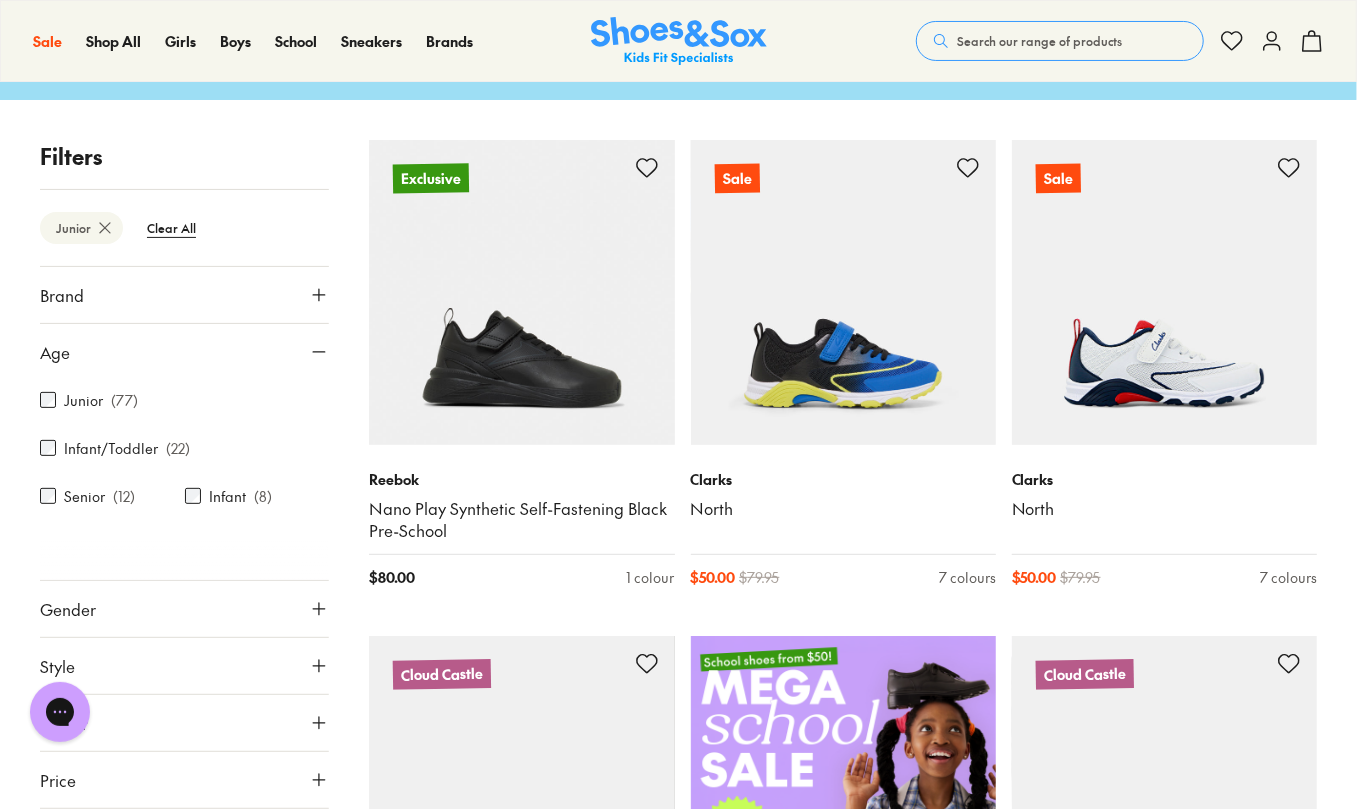 click on "Age" at bounding box center (184, 352) 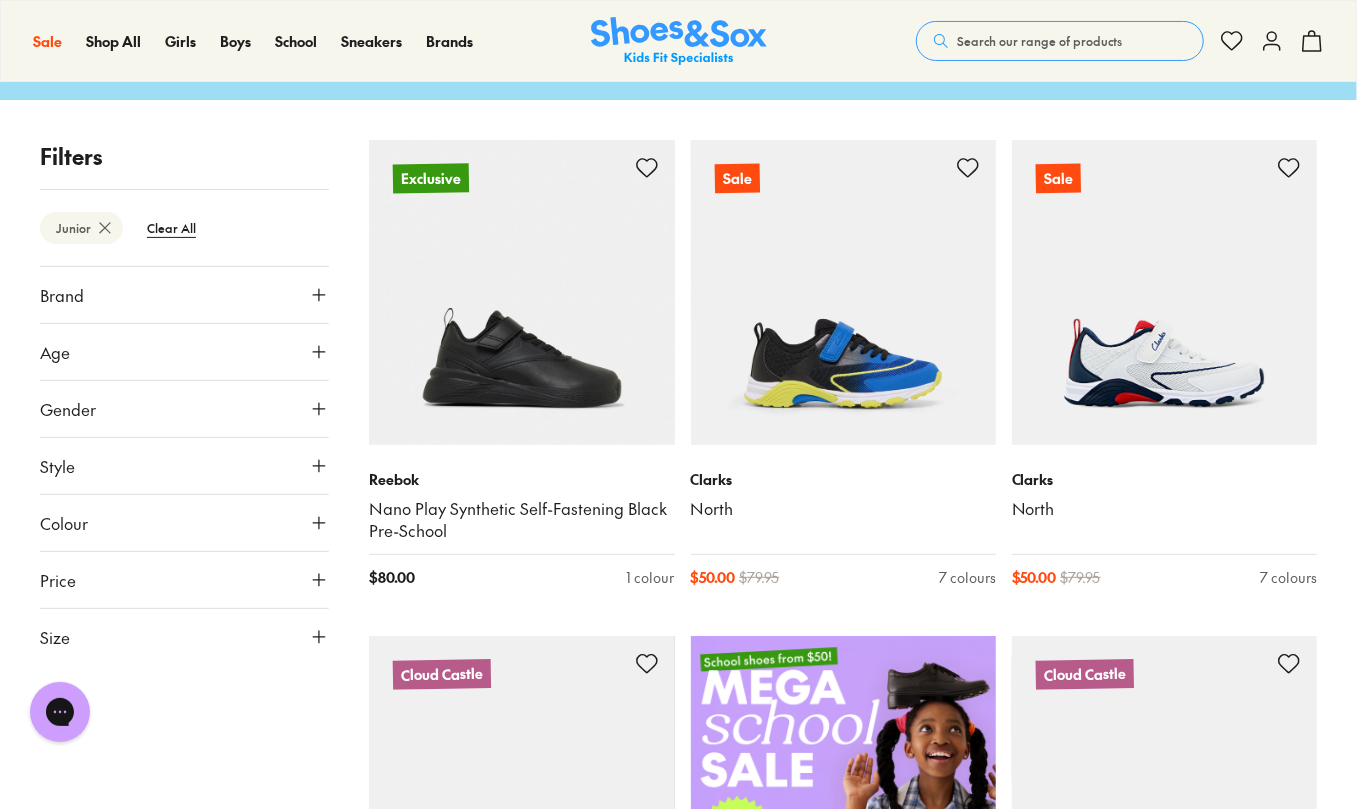 click on "Age" at bounding box center [184, 352] 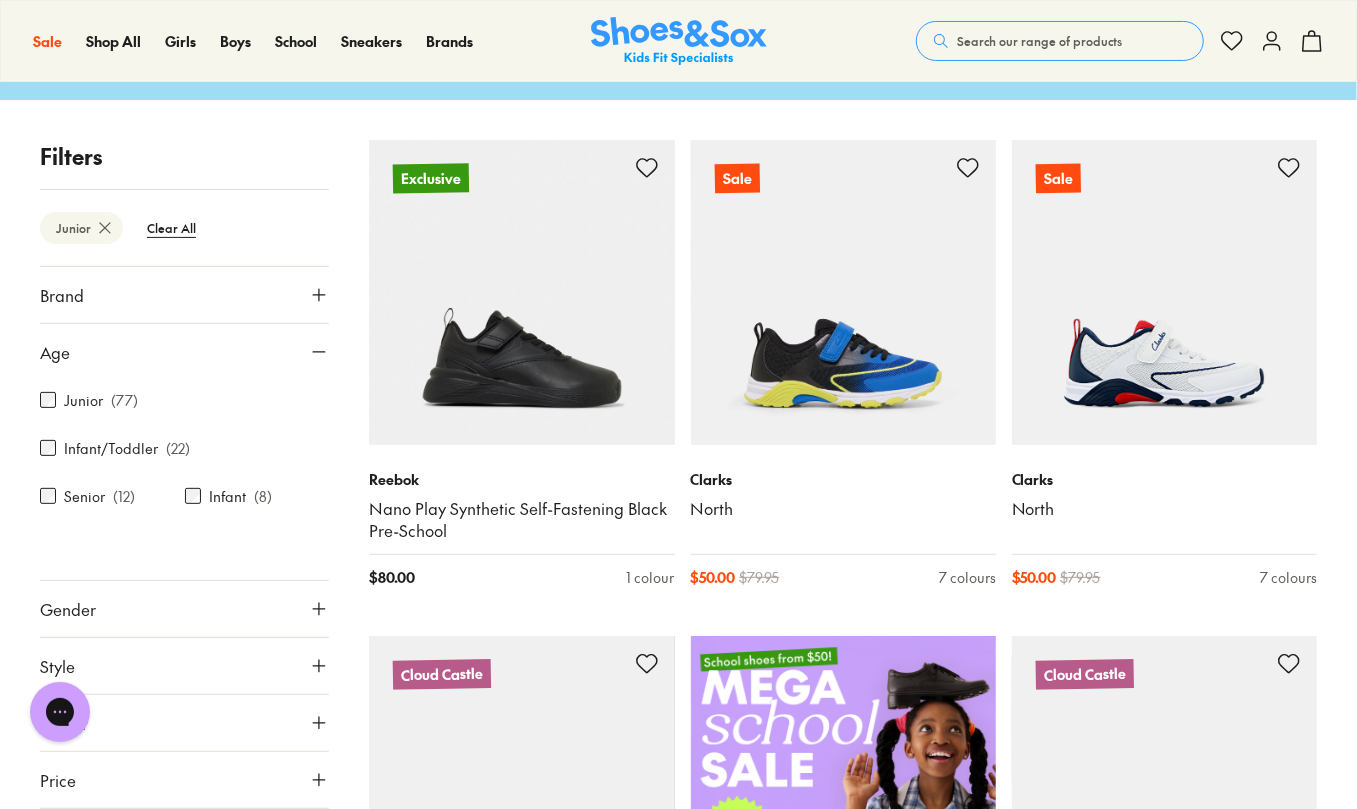 click on "Senior ( 12 )" at bounding box center (112, 496) 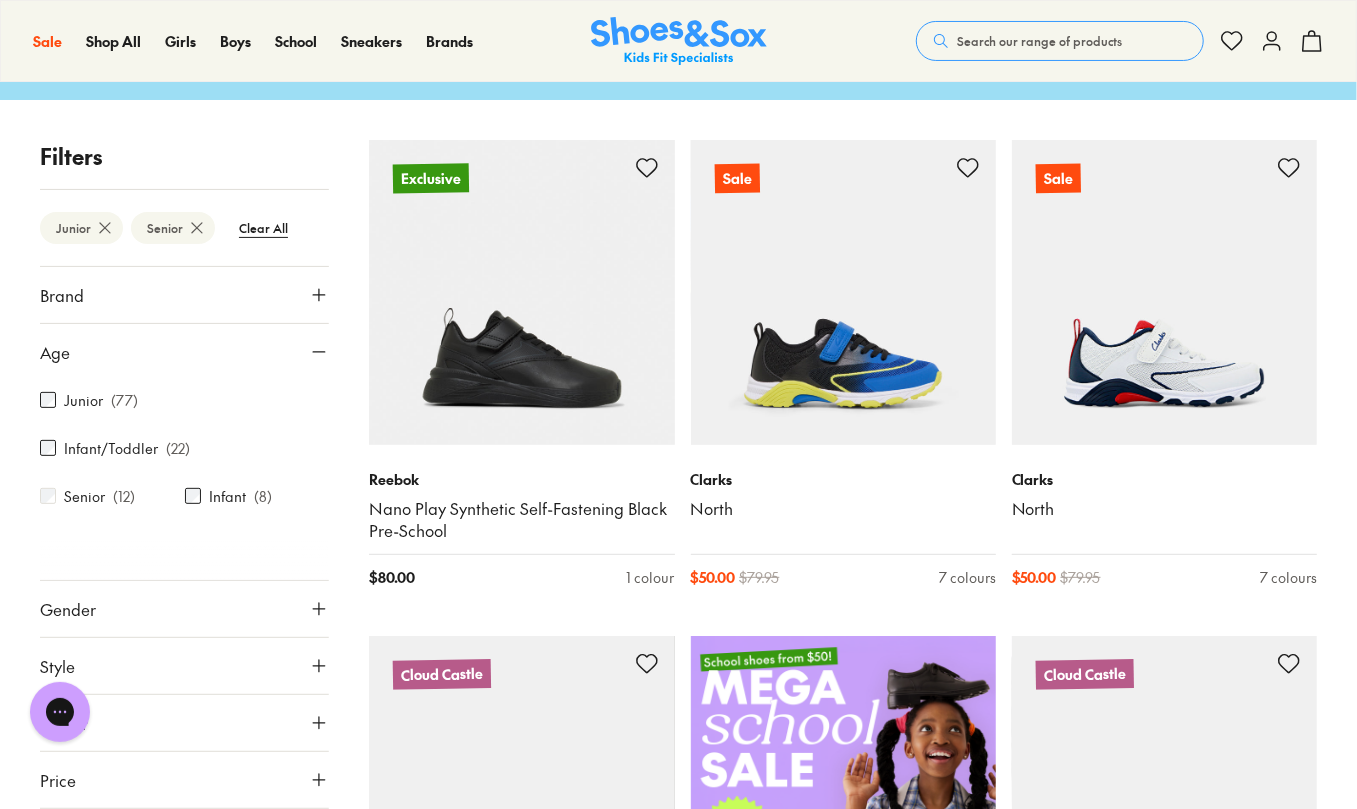 scroll, scrollTop: 0, scrollLeft: 0, axis: both 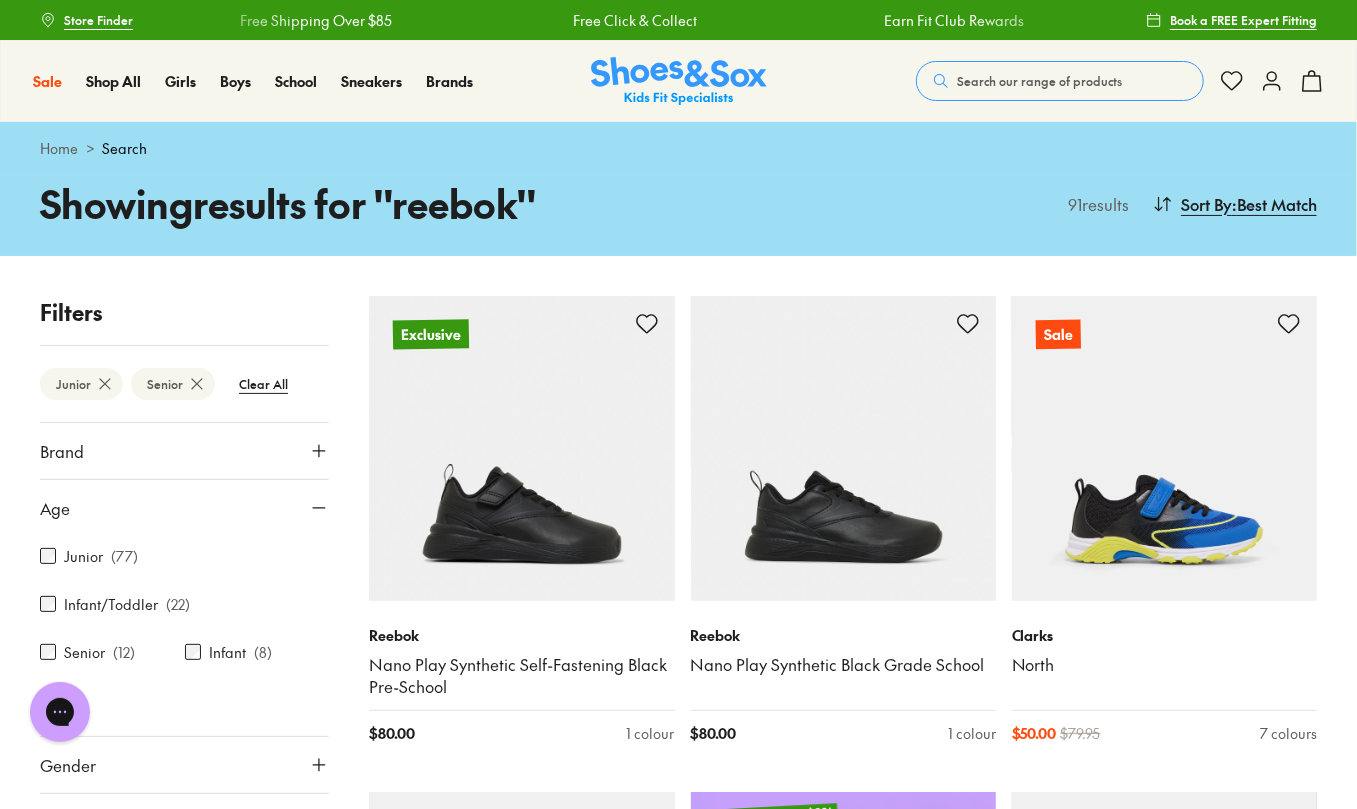 click on "Age" at bounding box center [184, 508] 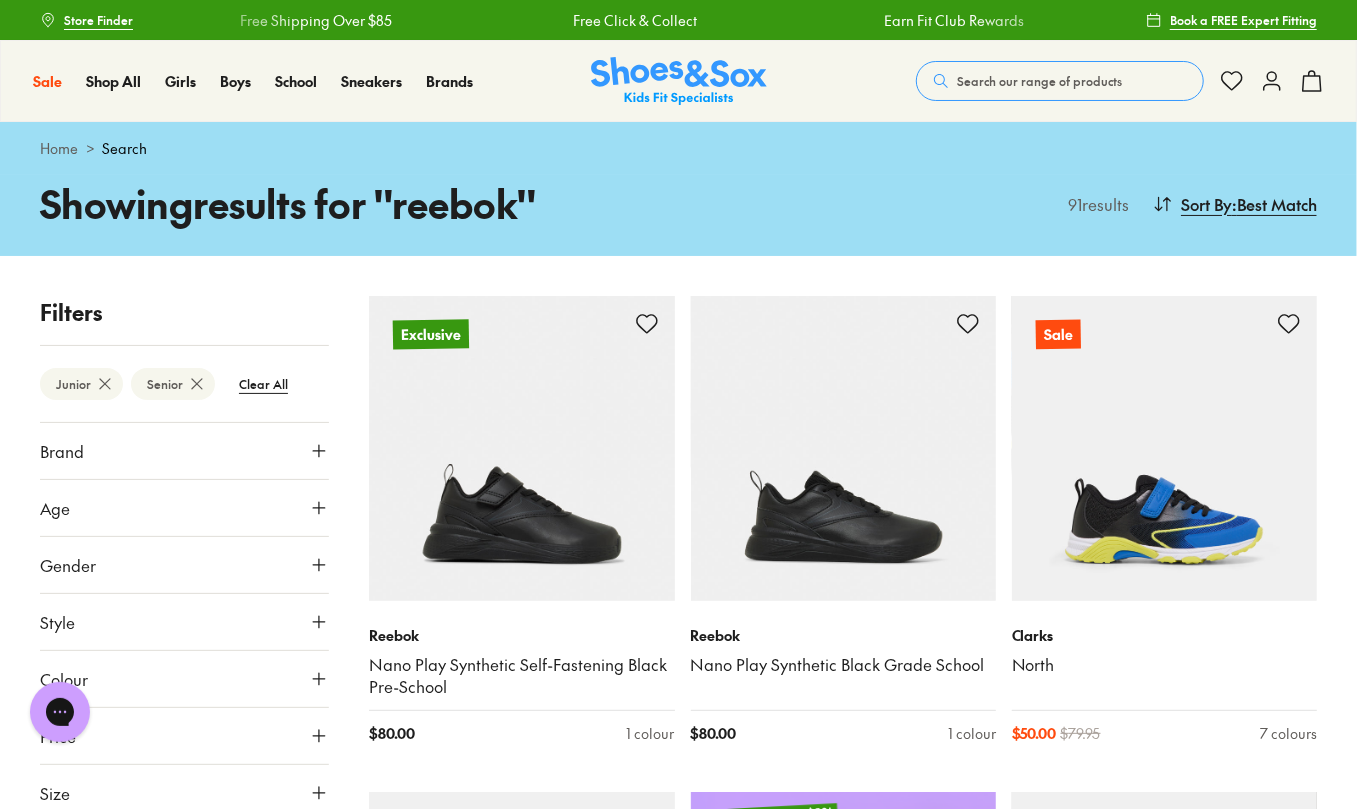scroll, scrollTop: 133, scrollLeft: 0, axis: vertical 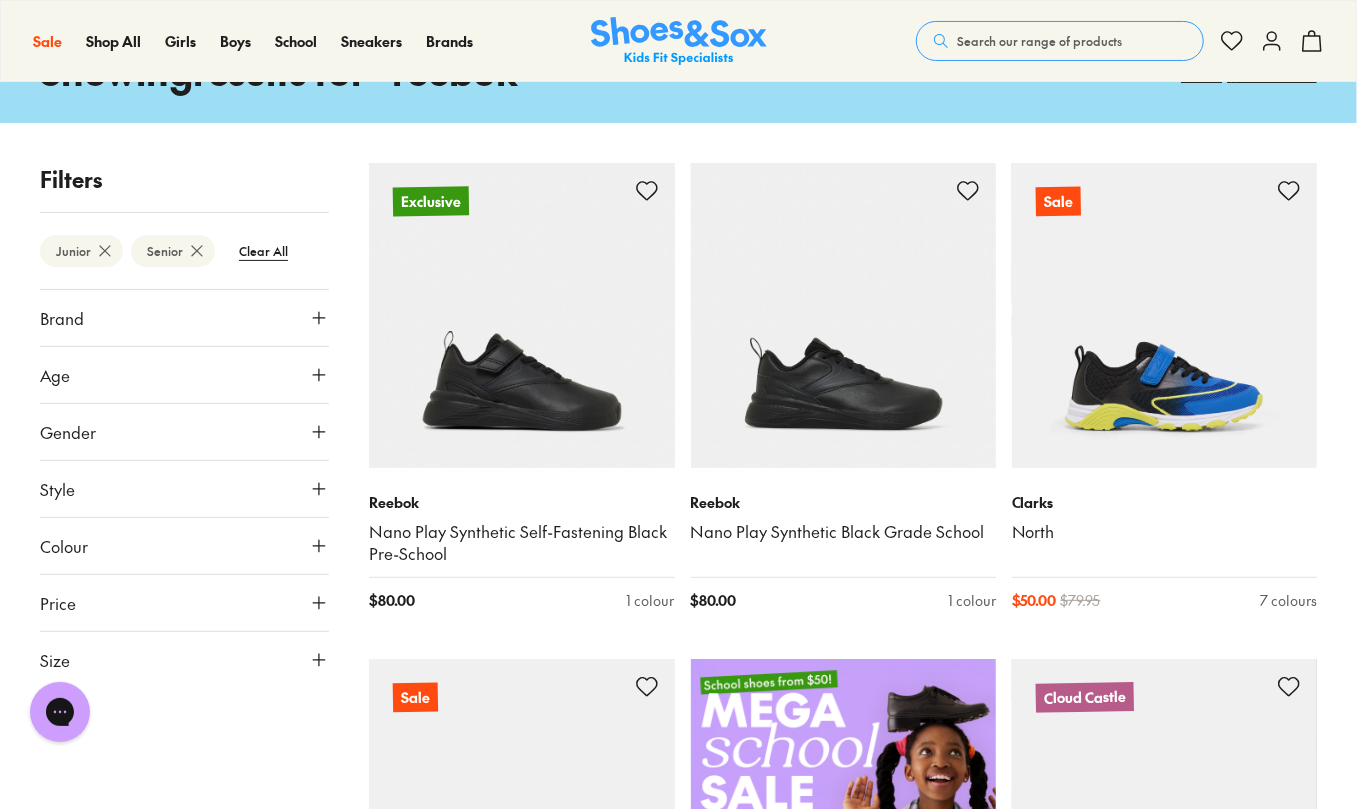 click on "Style" at bounding box center [184, 489] 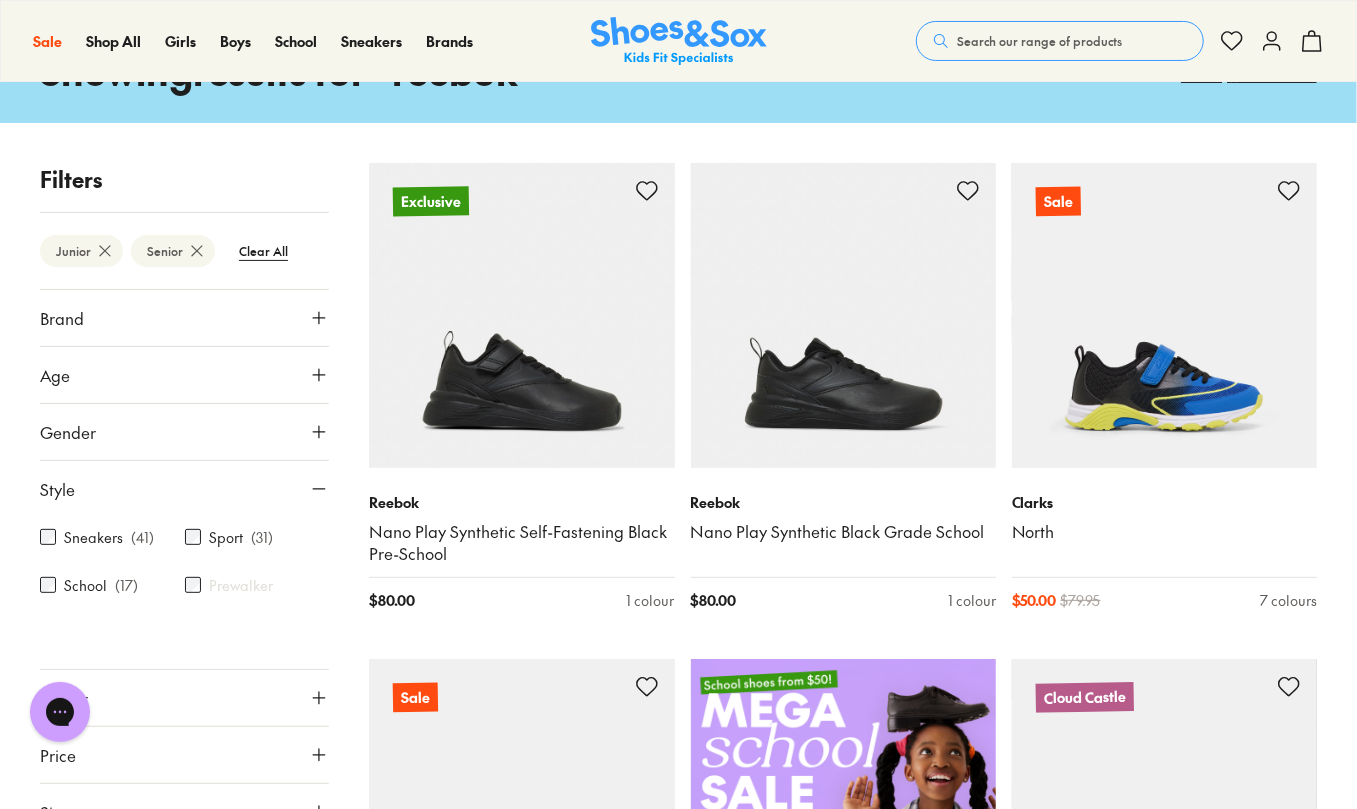 scroll, scrollTop: 266, scrollLeft: 0, axis: vertical 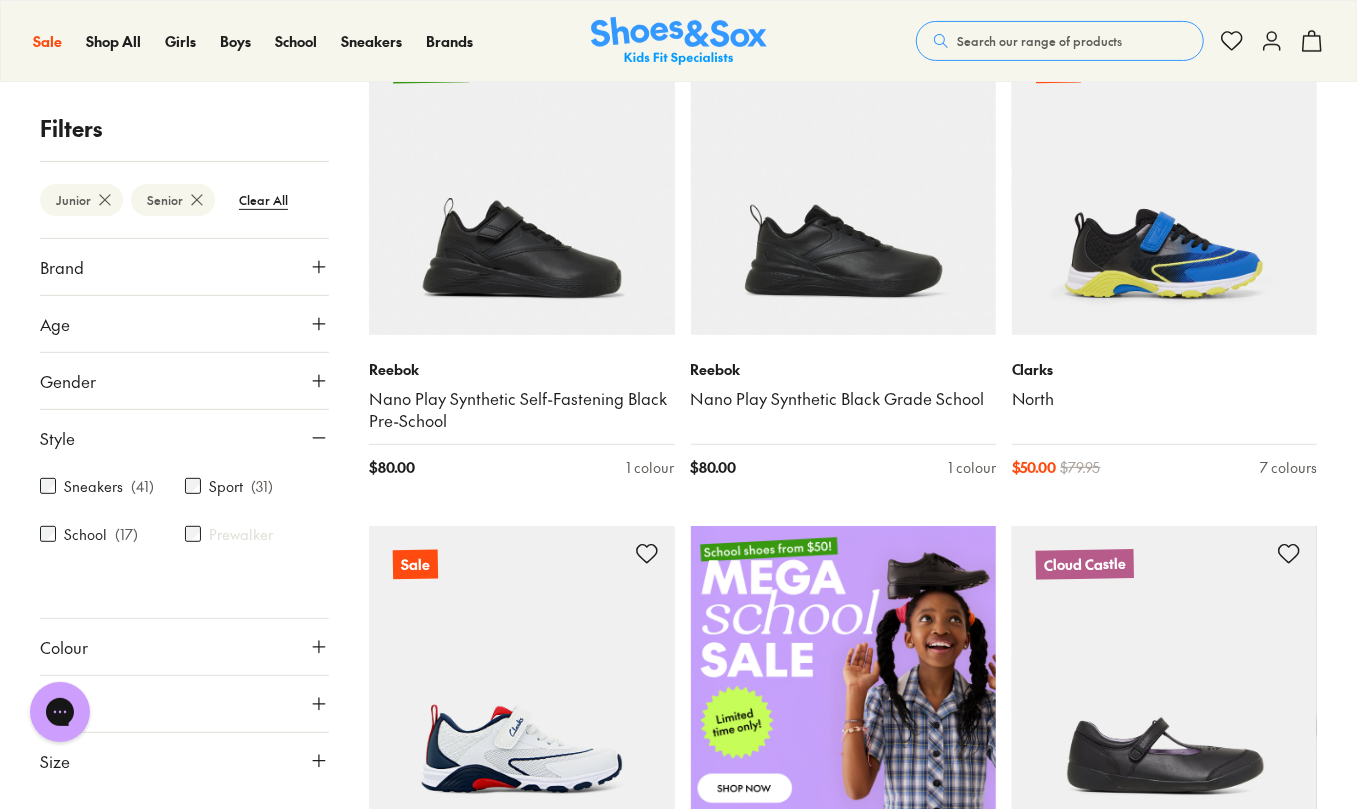 drag, startPoint x: 100, startPoint y: 489, endPoint x: 92, endPoint y: 482, distance: 10.630146 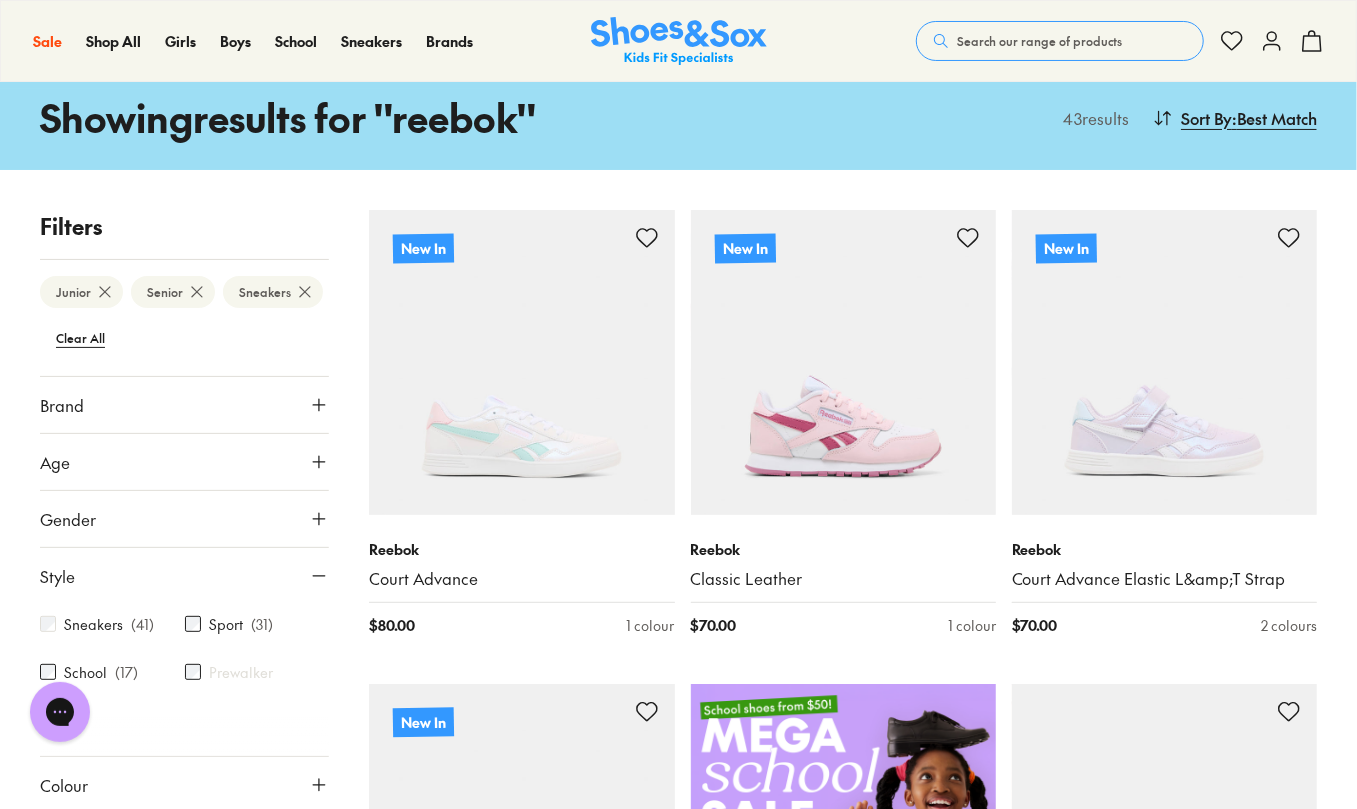 scroll, scrollTop: 133, scrollLeft: 0, axis: vertical 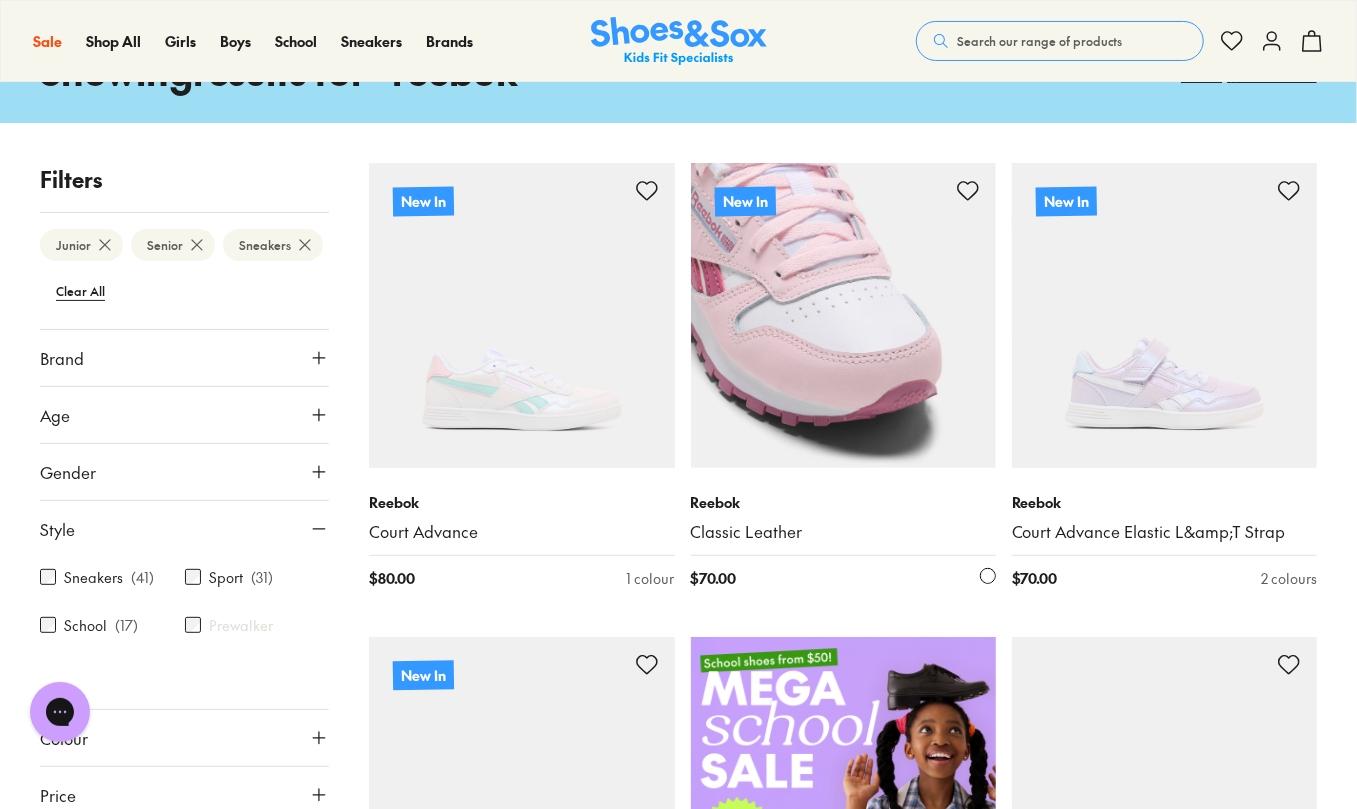 click at bounding box center (843, 315) 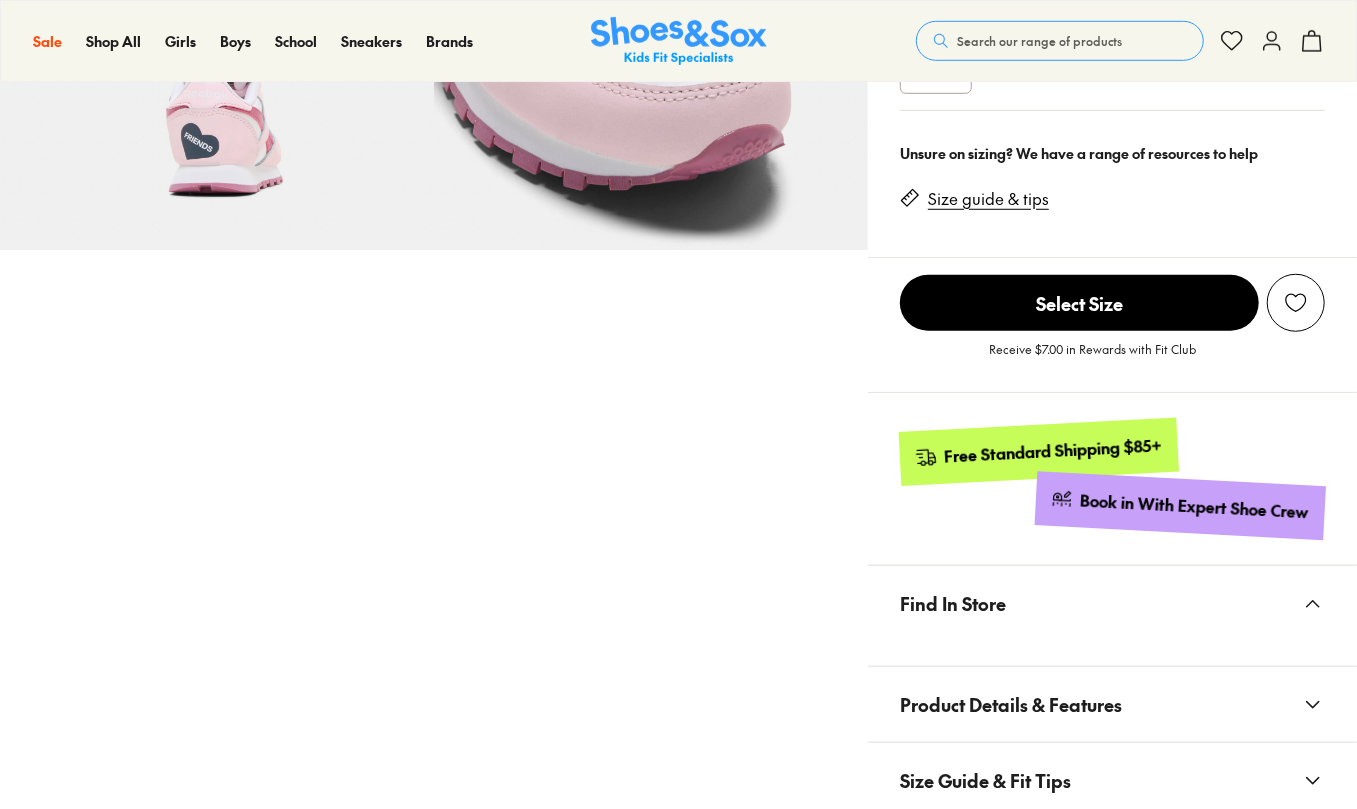 scroll, scrollTop: 800, scrollLeft: 0, axis: vertical 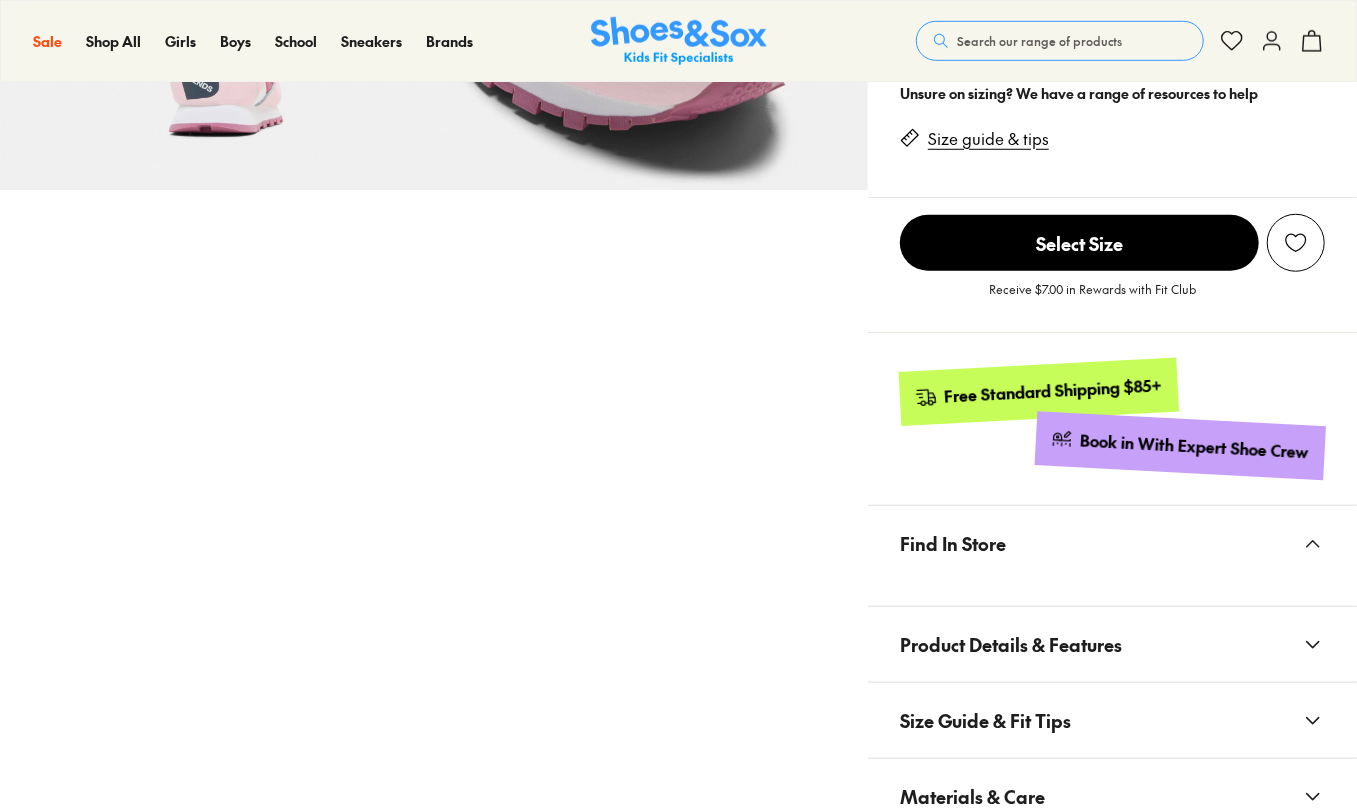 click on "Find In Store" at bounding box center (1112, 543) 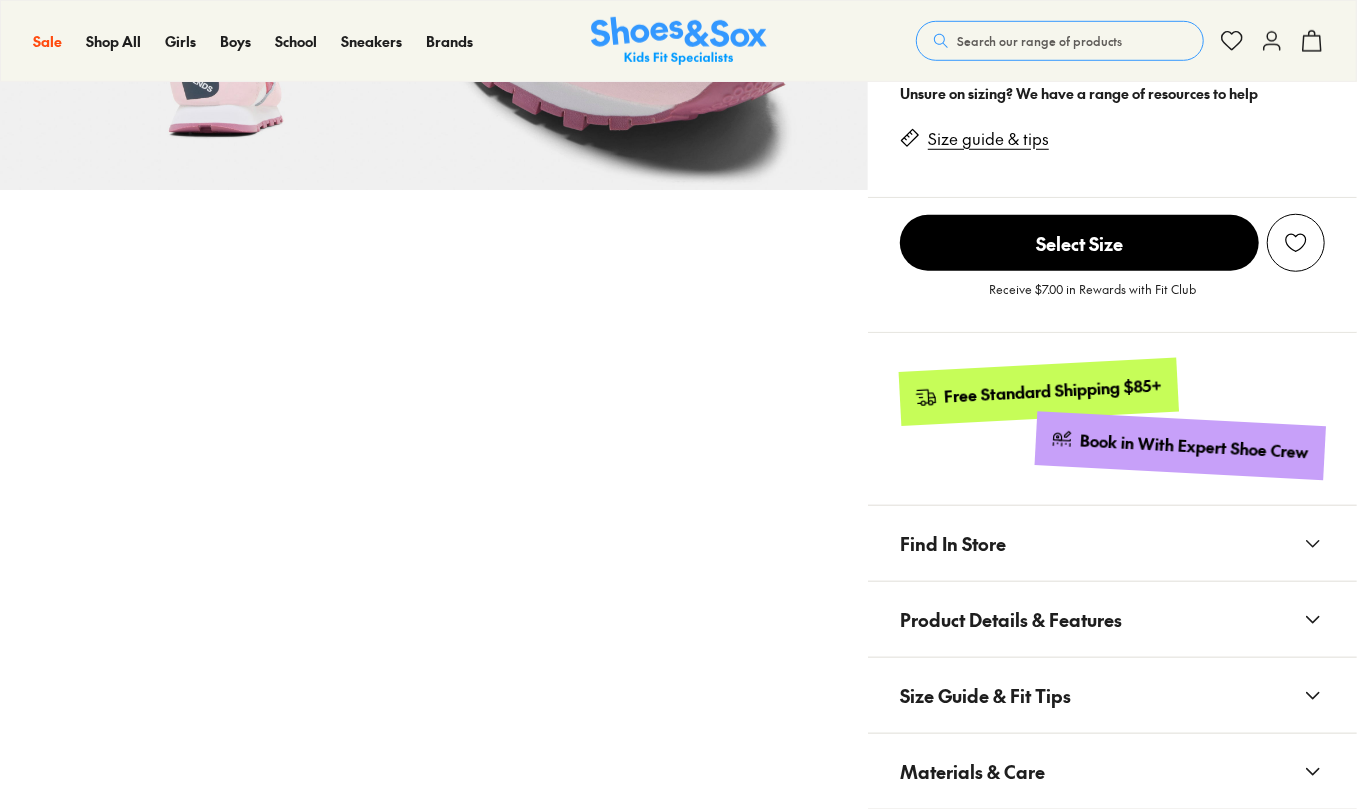 click on "Find In Store" at bounding box center (1112, 543) 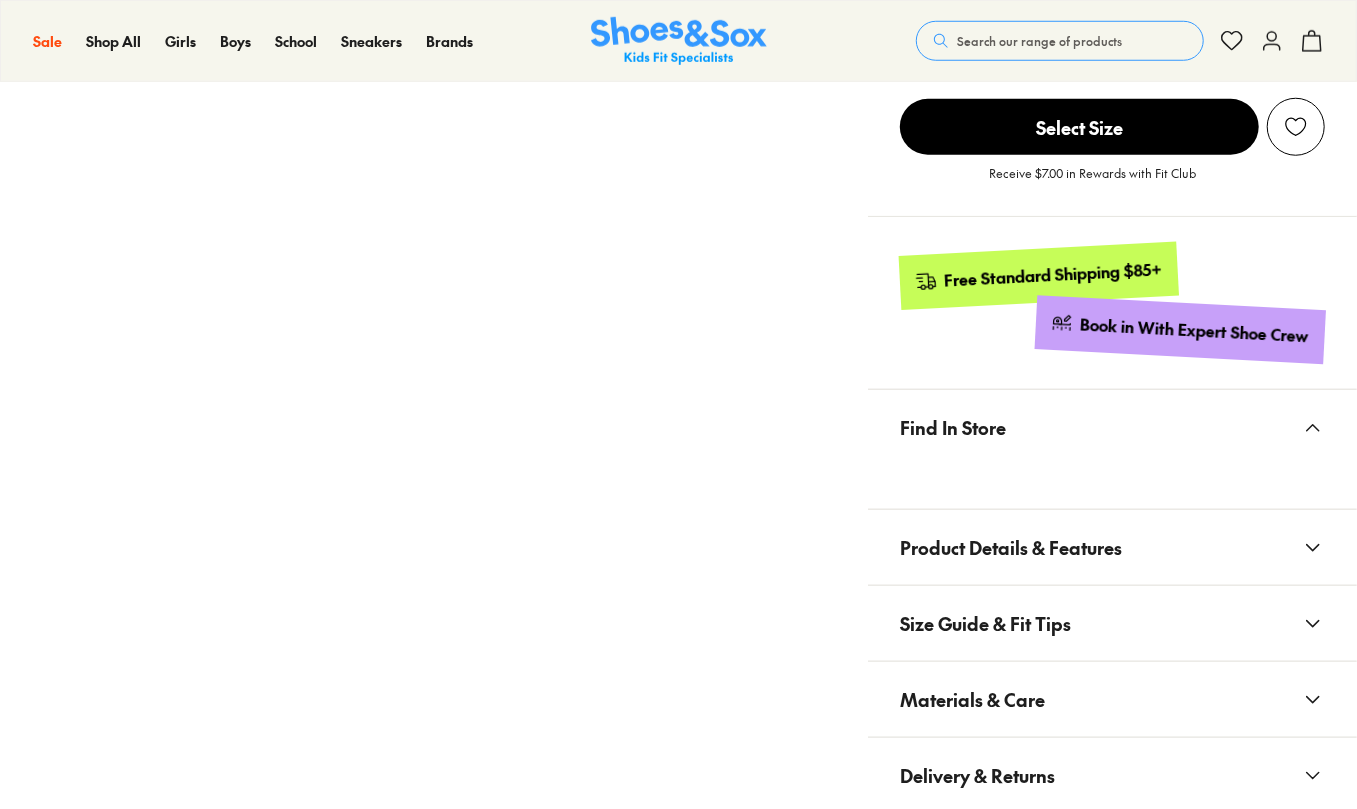 select on "*" 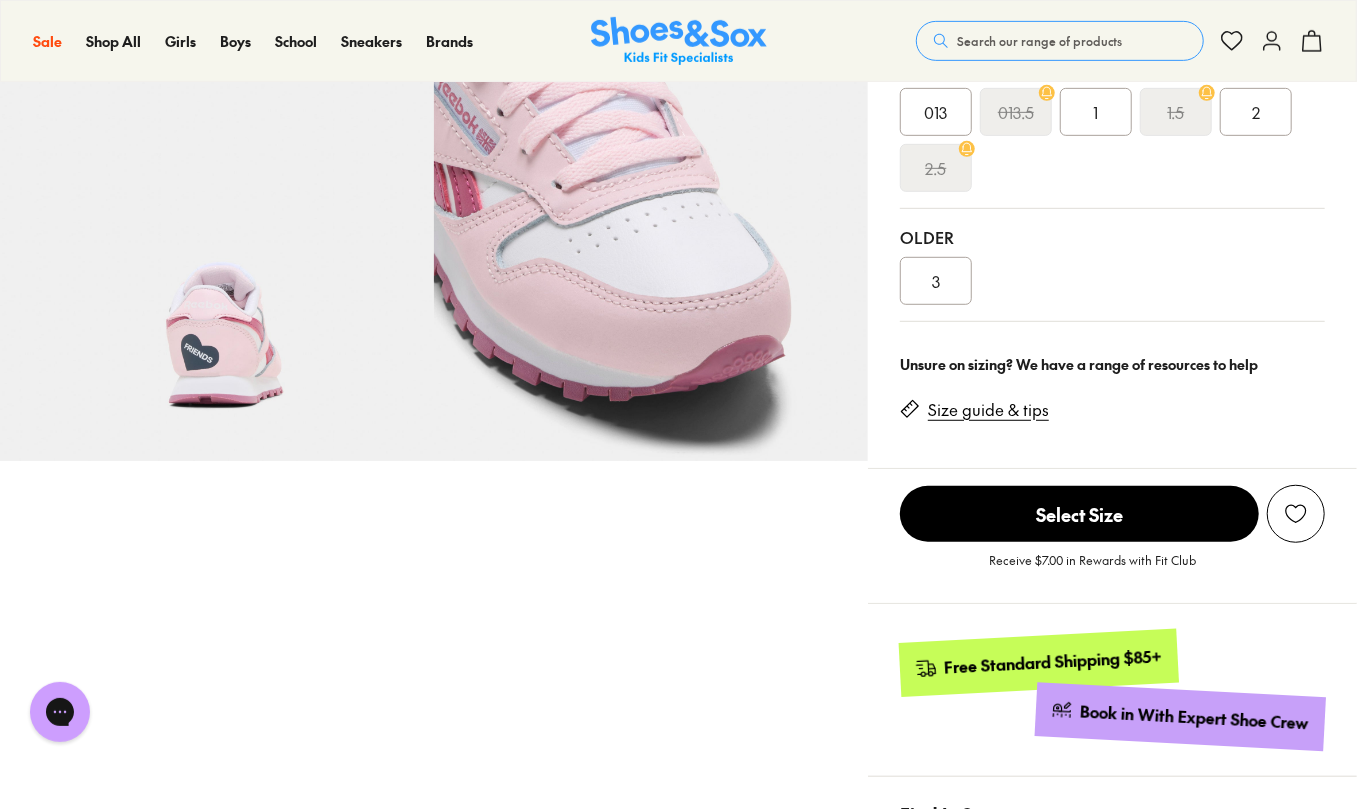 scroll, scrollTop: 0, scrollLeft: 0, axis: both 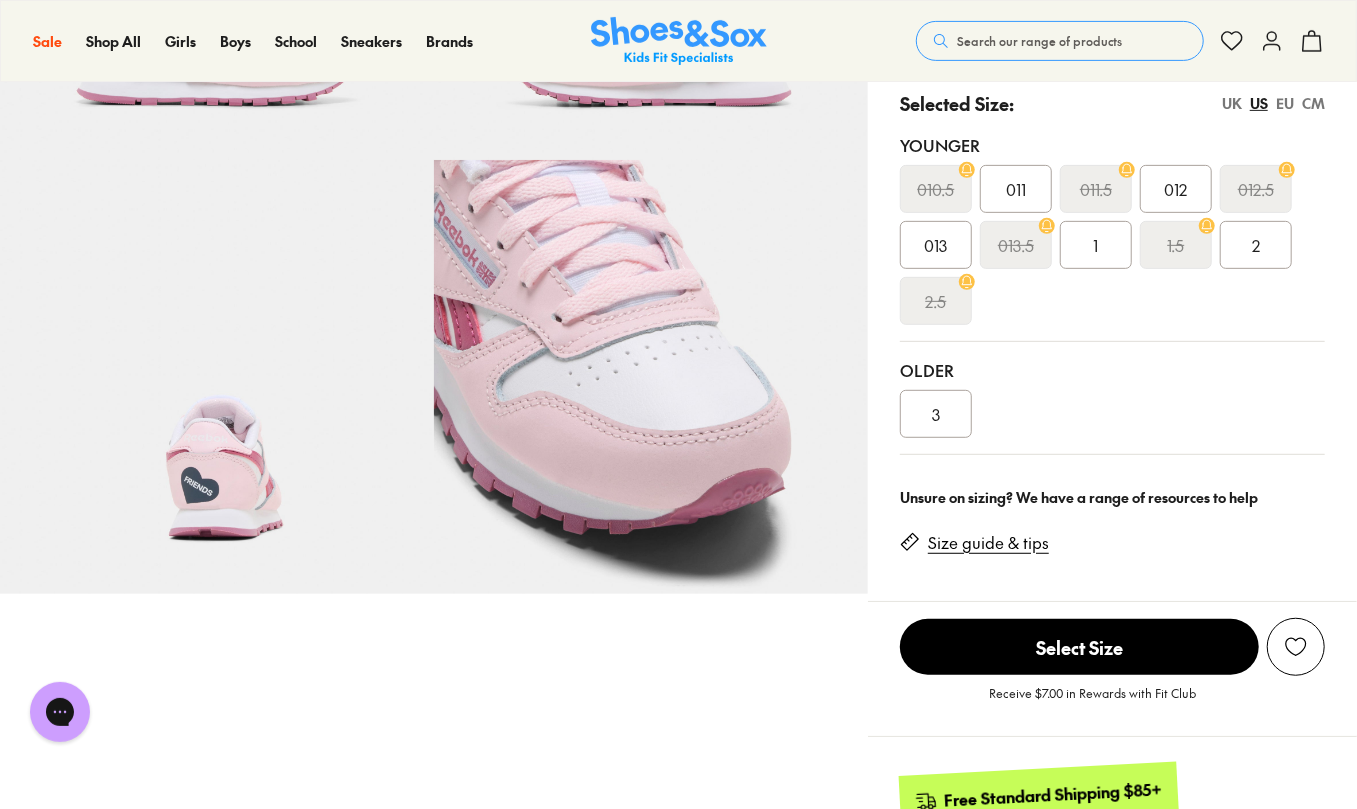 click on "013" at bounding box center (936, 245) 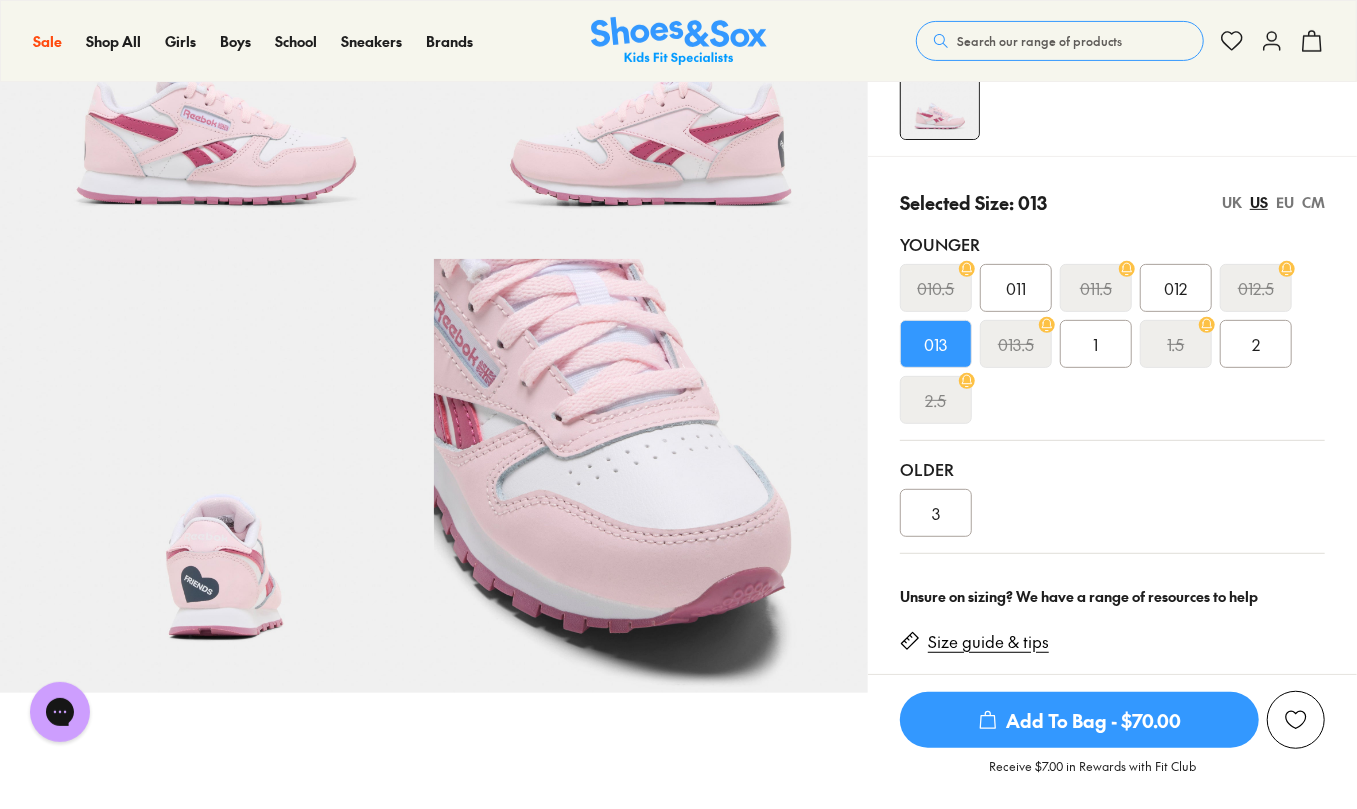 scroll, scrollTop: 262, scrollLeft: 0, axis: vertical 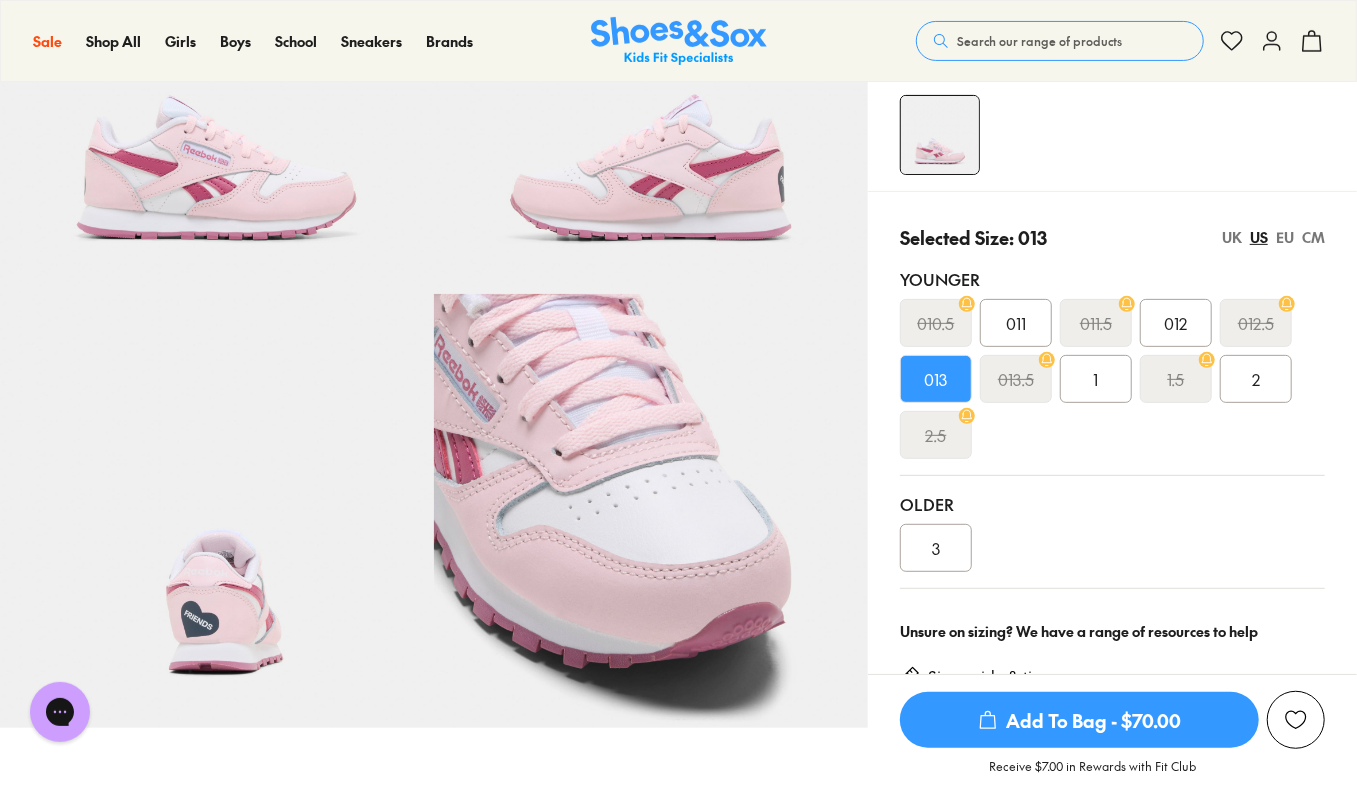 click on "011" at bounding box center [1016, 323] 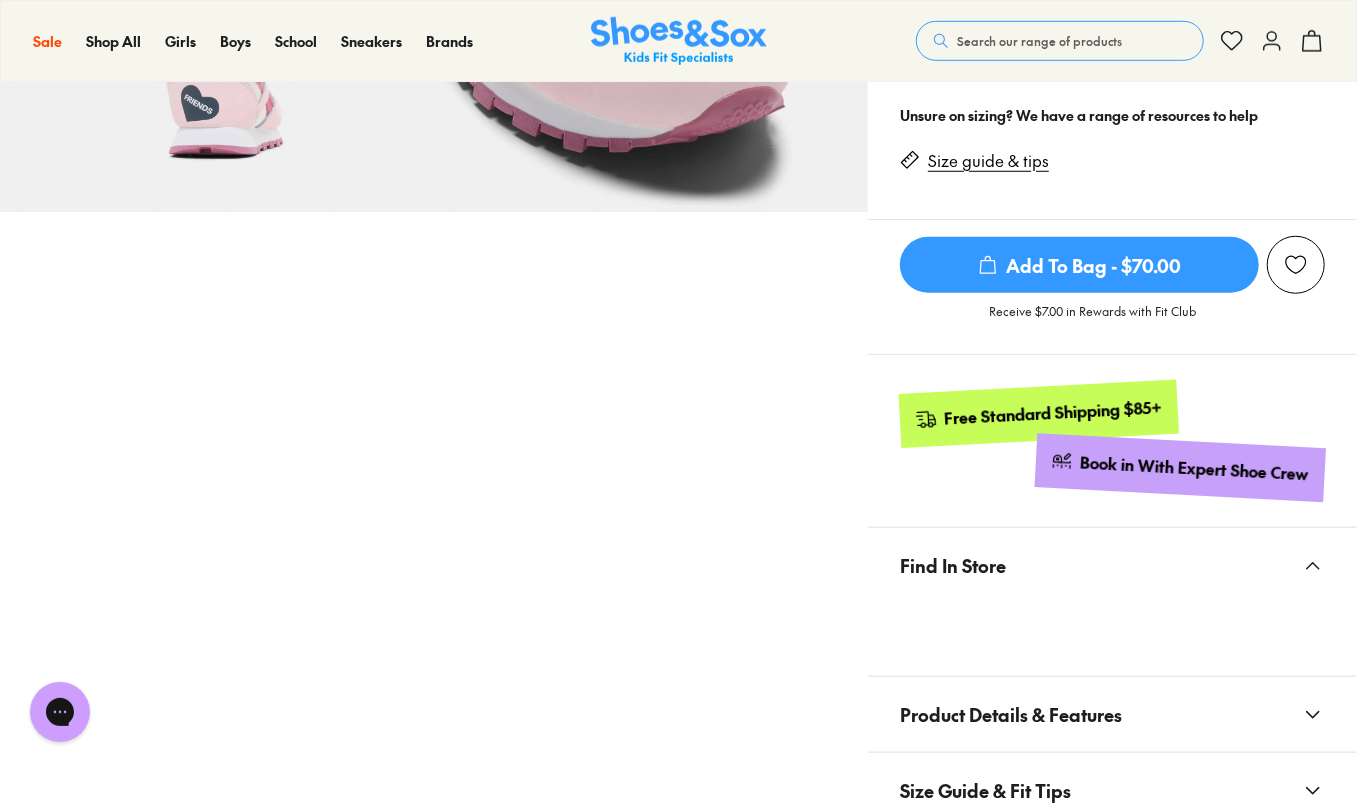 scroll, scrollTop: 796, scrollLeft: 0, axis: vertical 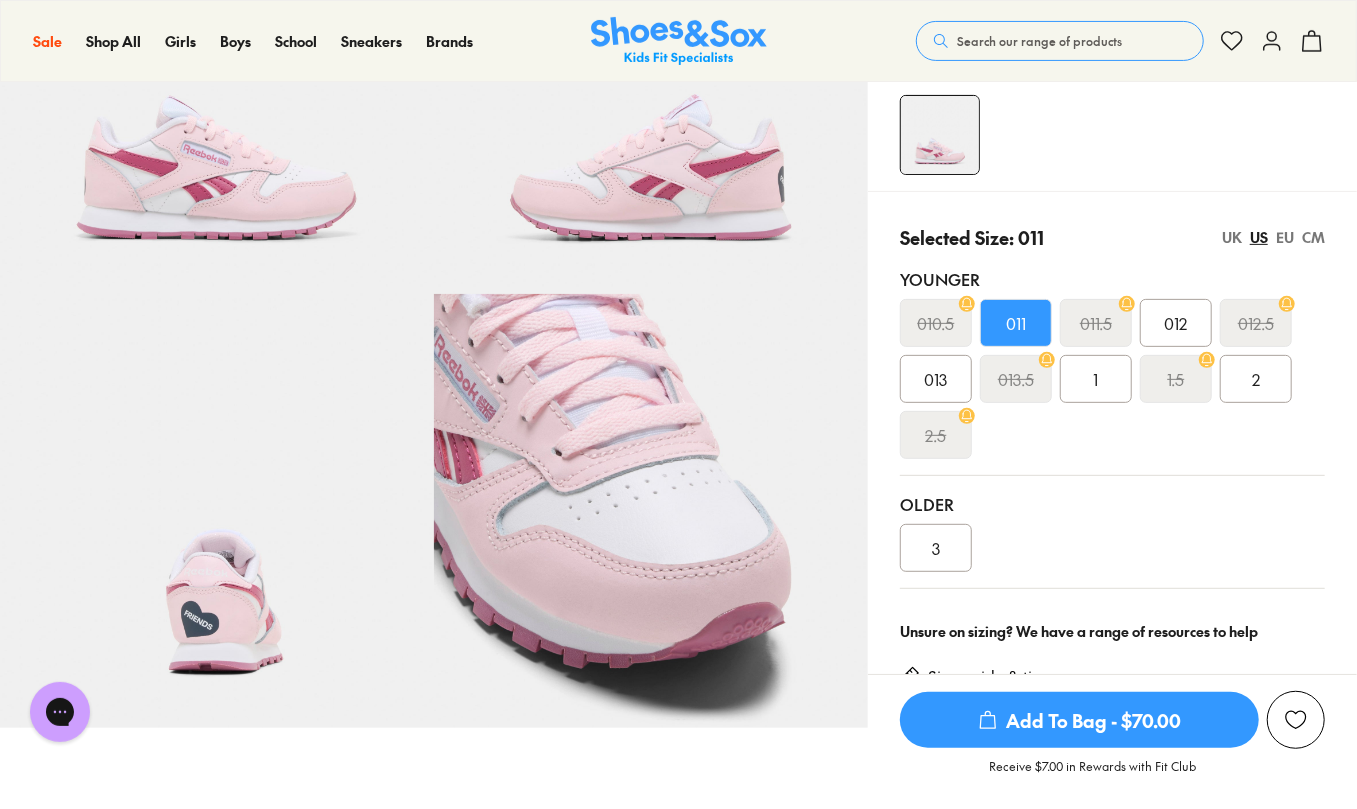click on "012" at bounding box center [1176, 323] 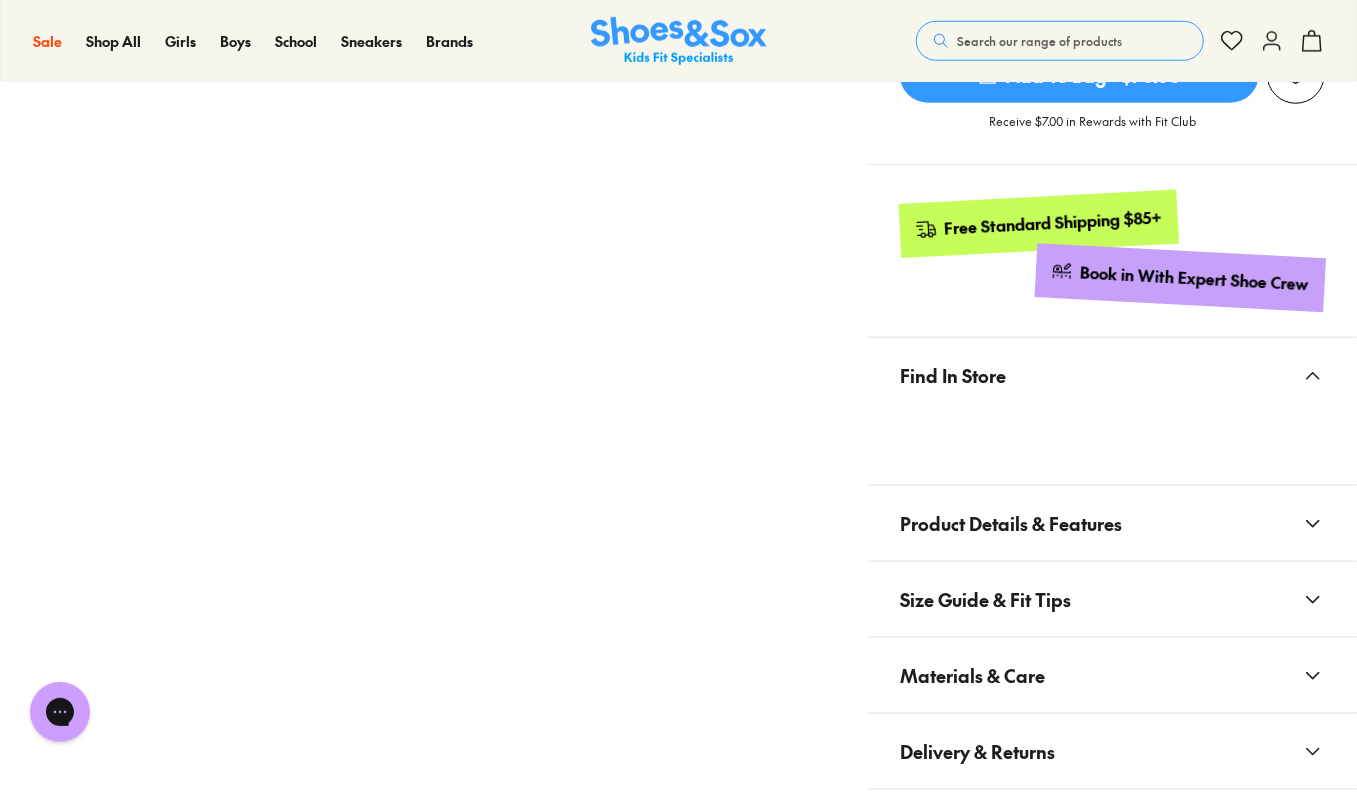 scroll, scrollTop: 1196, scrollLeft: 0, axis: vertical 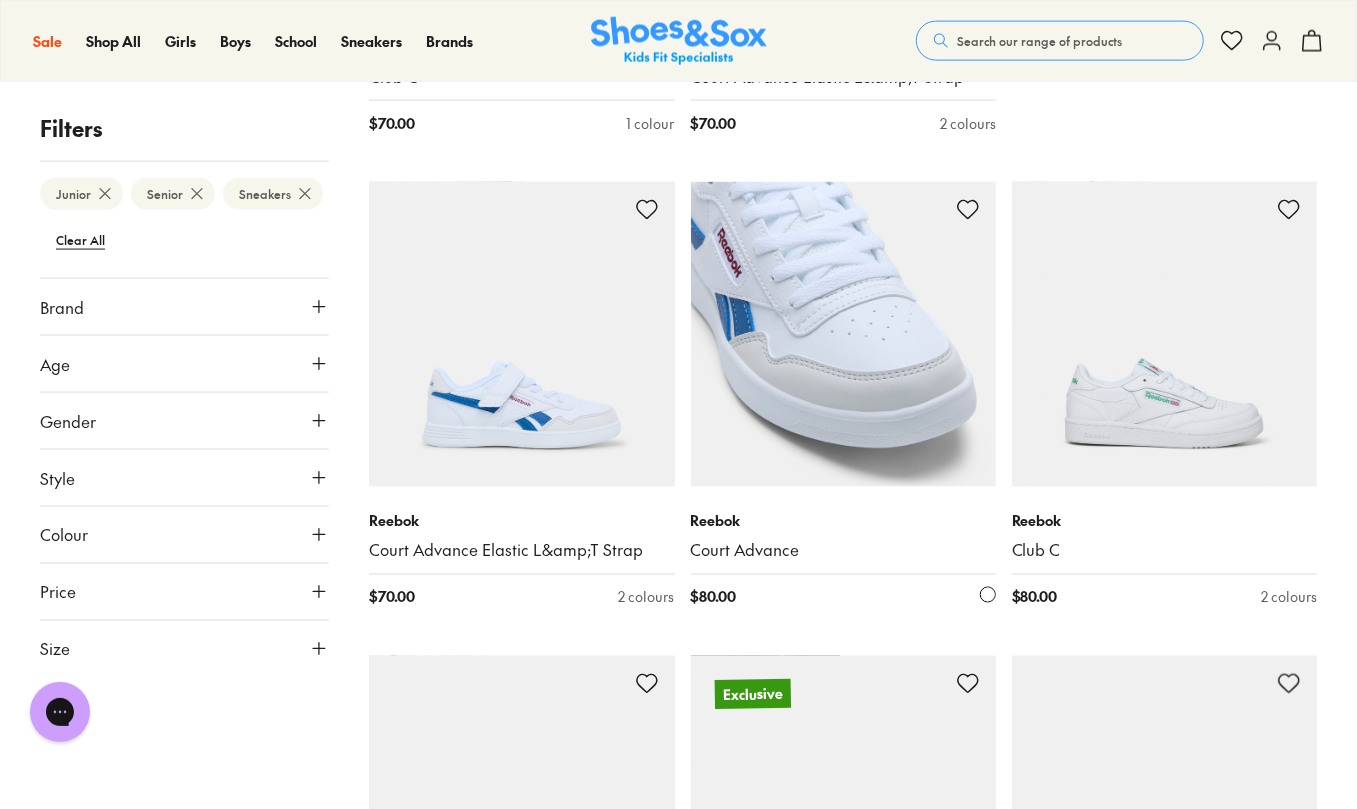 click at bounding box center [843, 334] 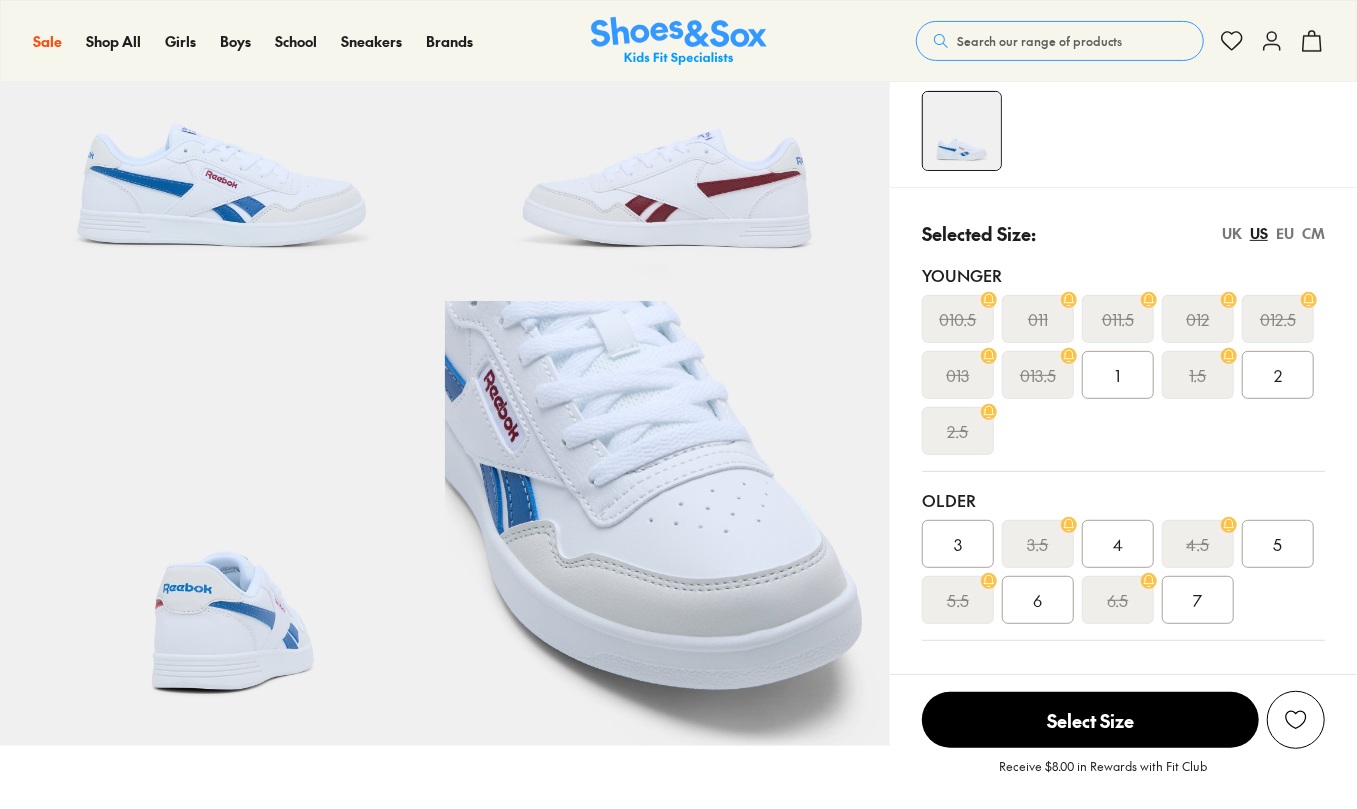scroll, scrollTop: 354, scrollLeft: 0, axis: vertical 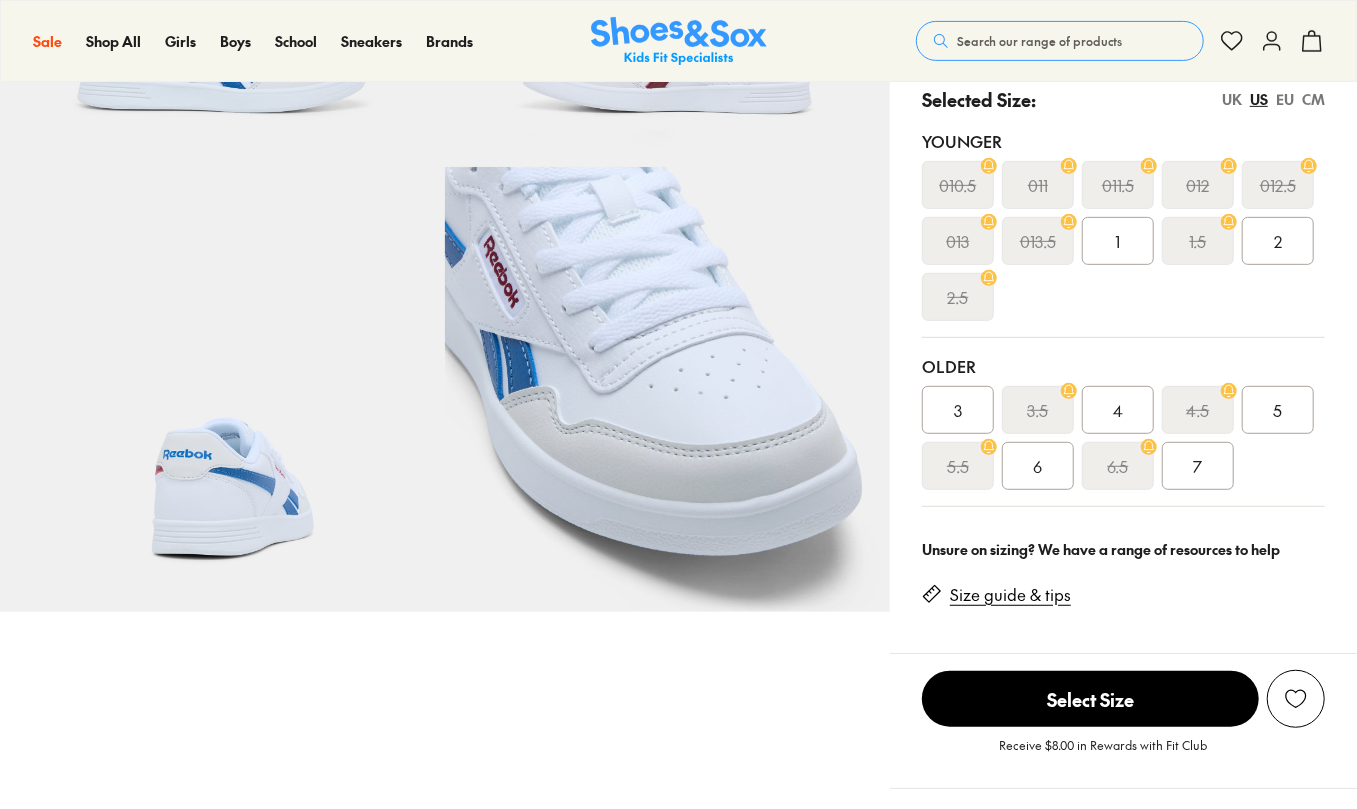 click on "4" at bounding box center [1118, 410] 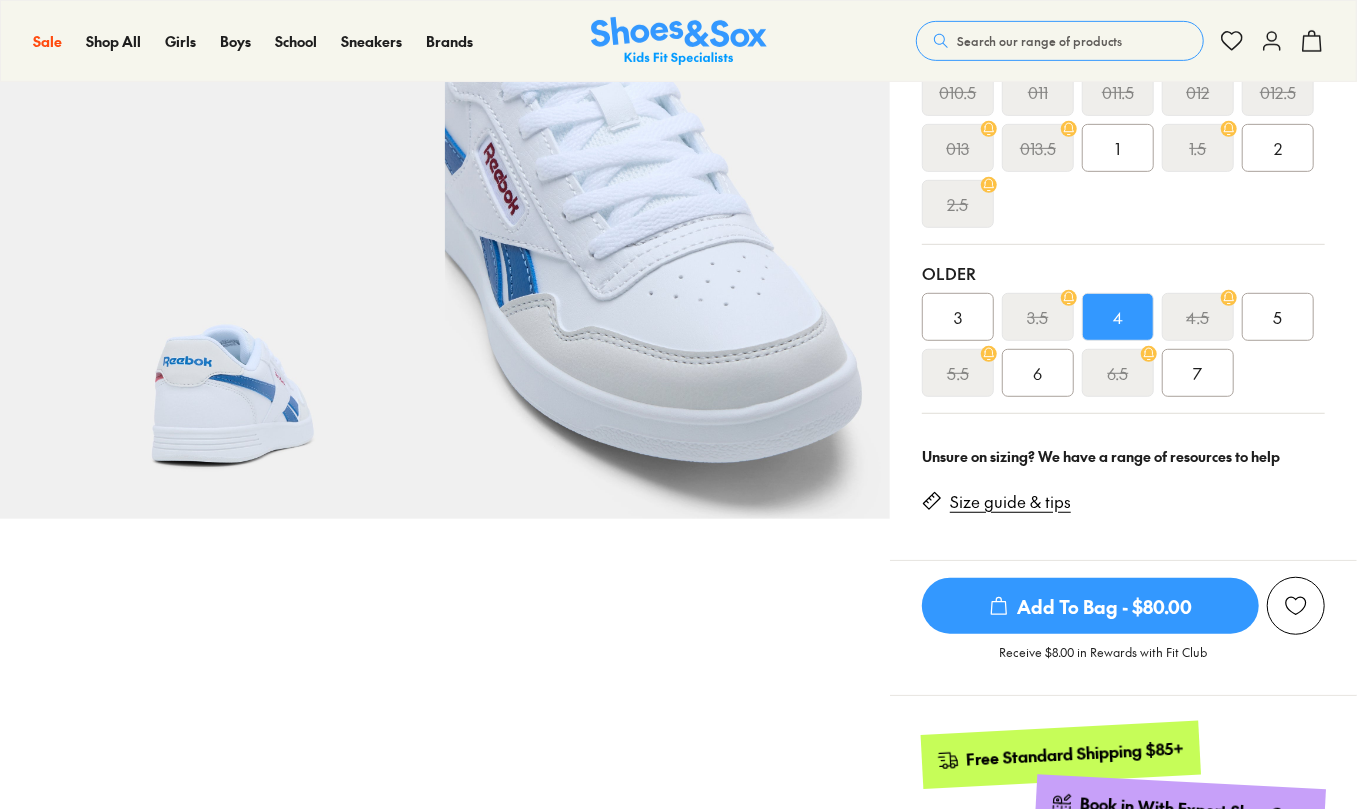 select on "*" 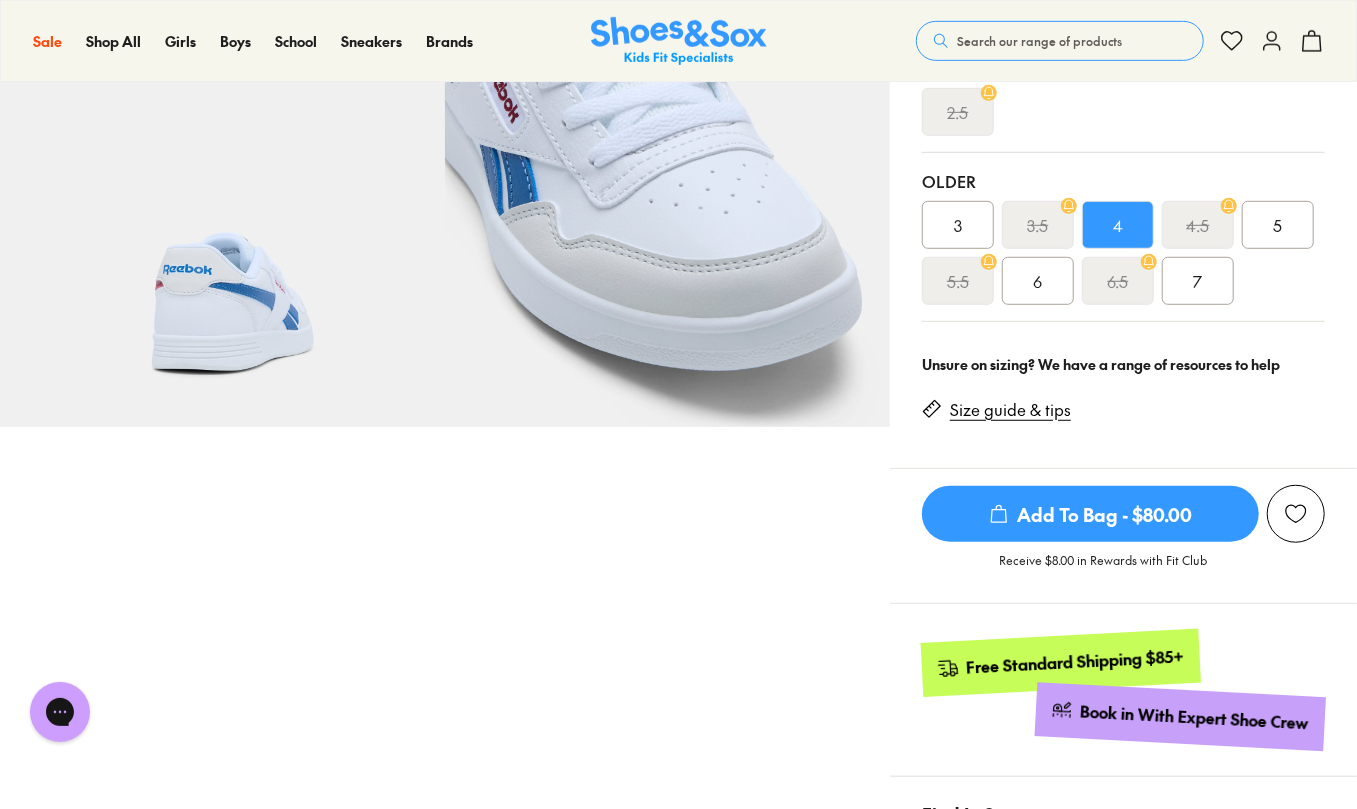 scroll, scrollTop: 533, scrollLeft: 0, axis: vertical 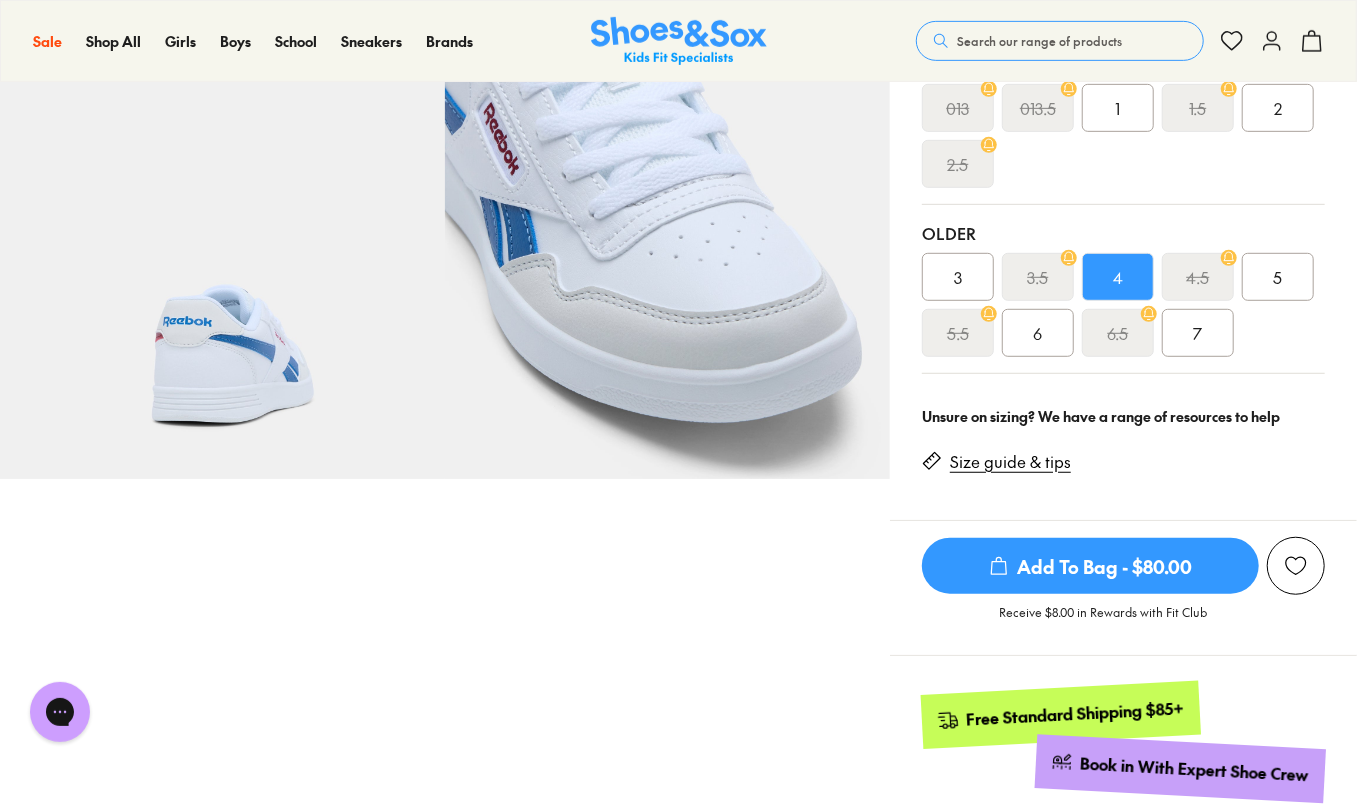 click on "5" at bounding box center (1278, 277) 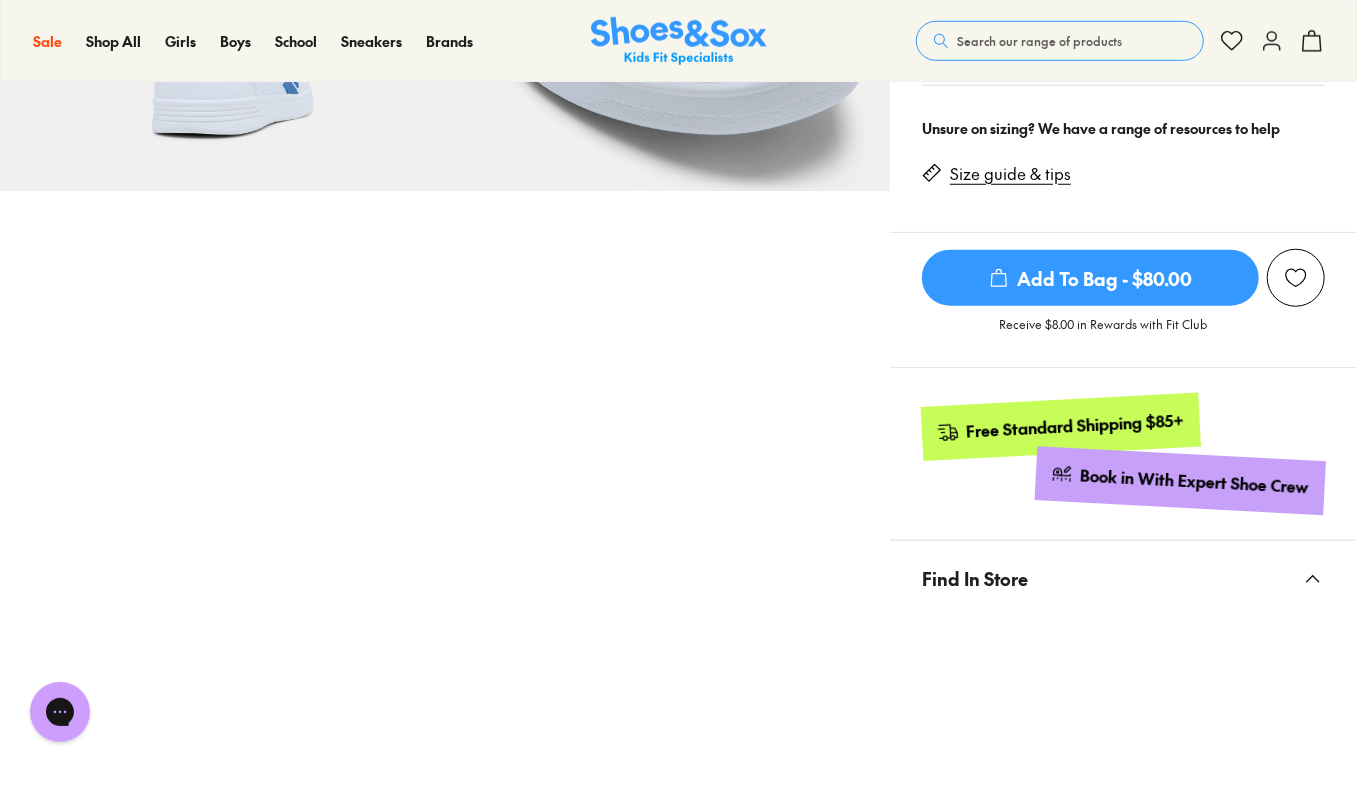 scroll, scrollTop: 666, scrollLeft: 0, axis: vertical 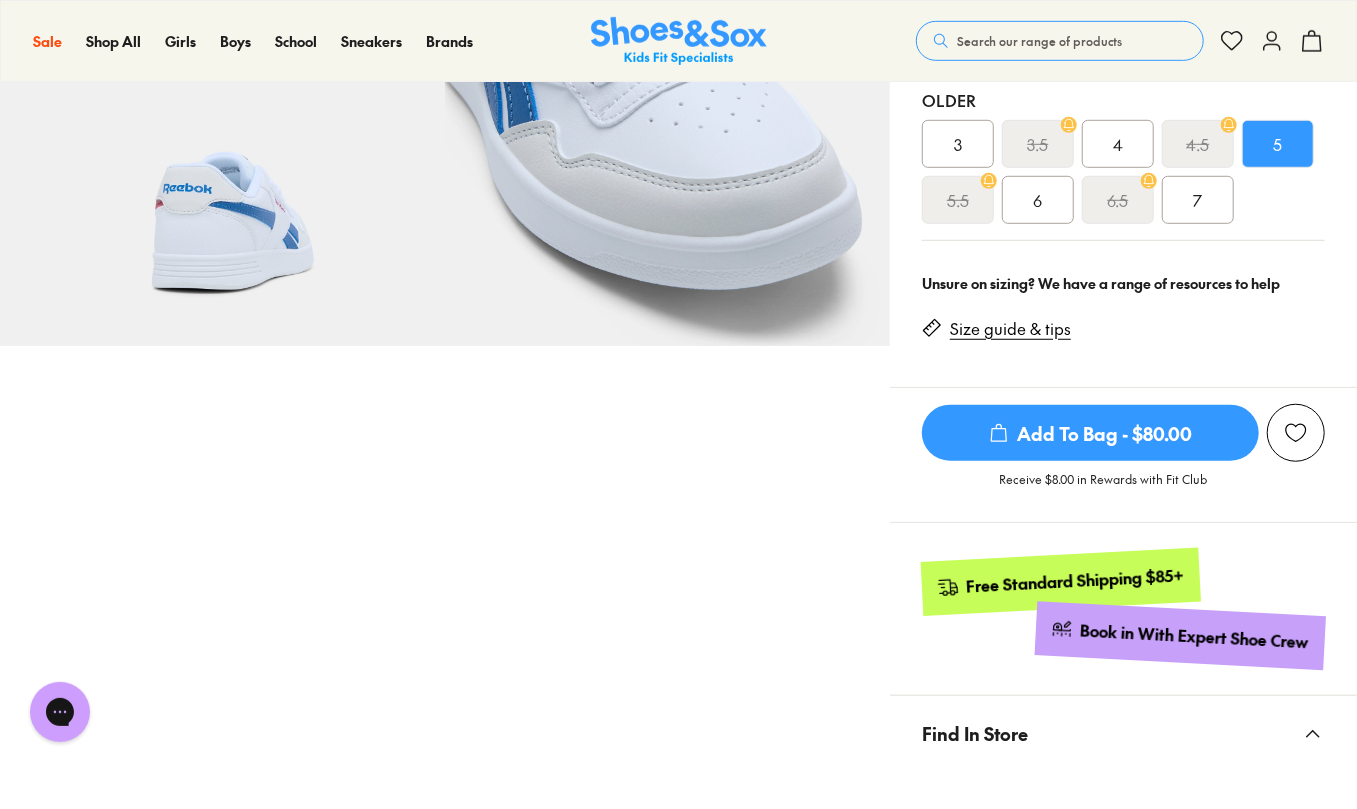 click on "6" at bounding box center (1038, 200) 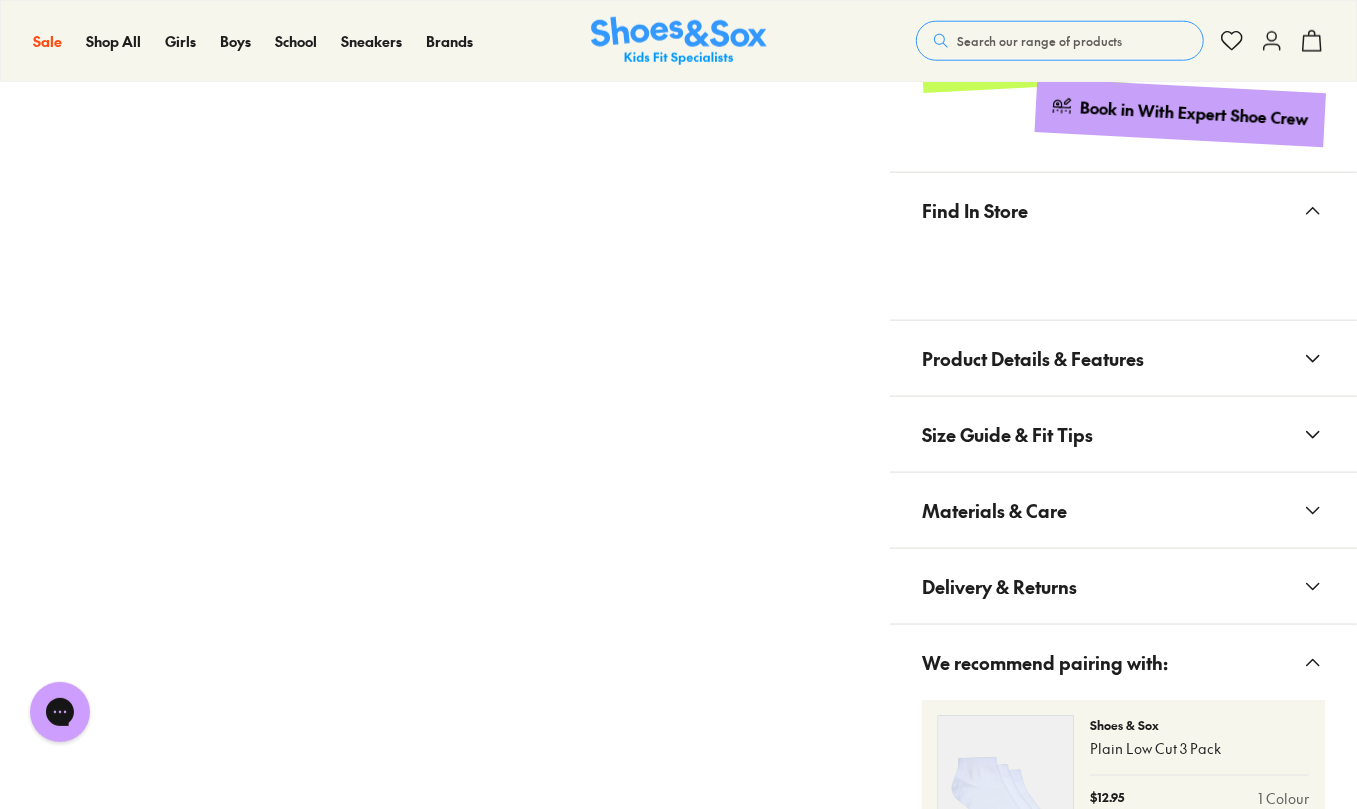 scroll, scrollTop: 1200, scrollLeft: 0, axis: vertical 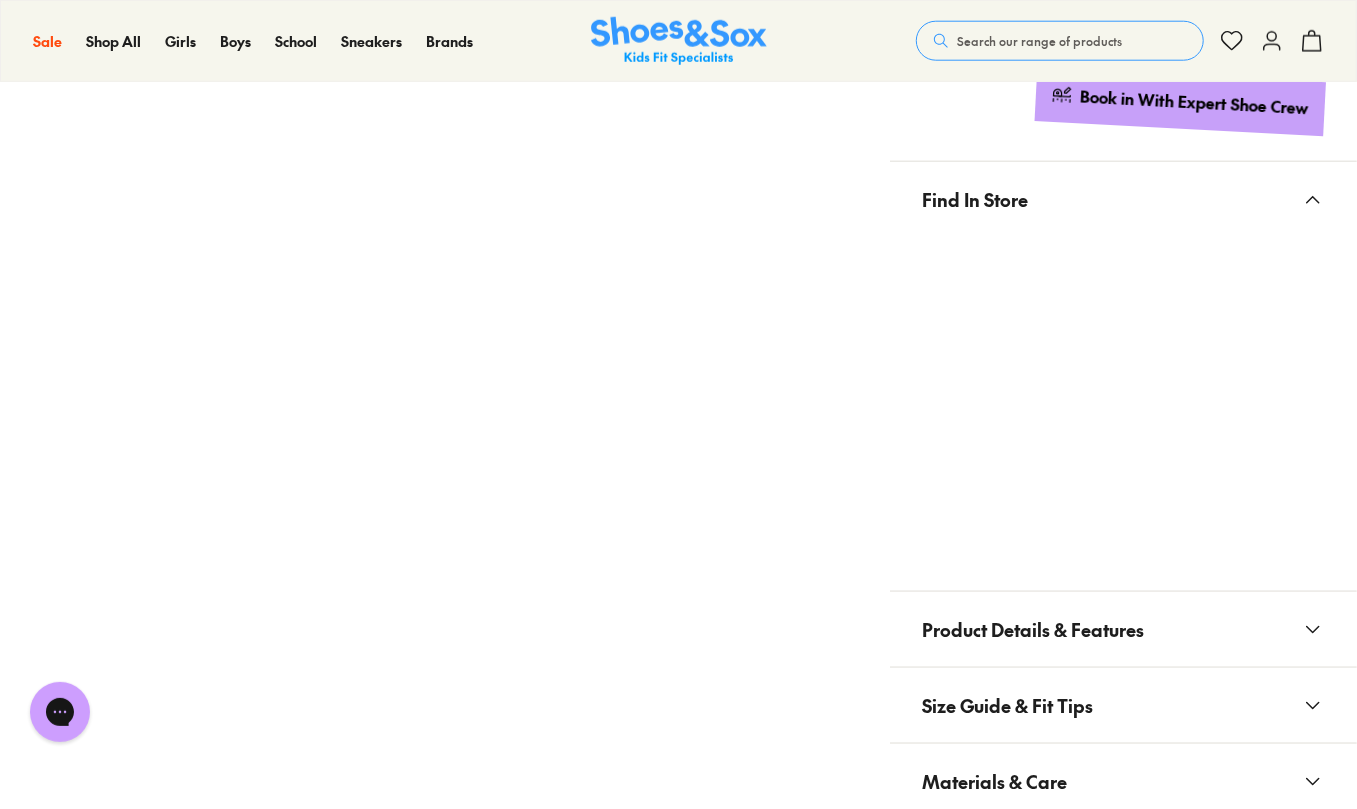 click at bounding box center [1123, 402] 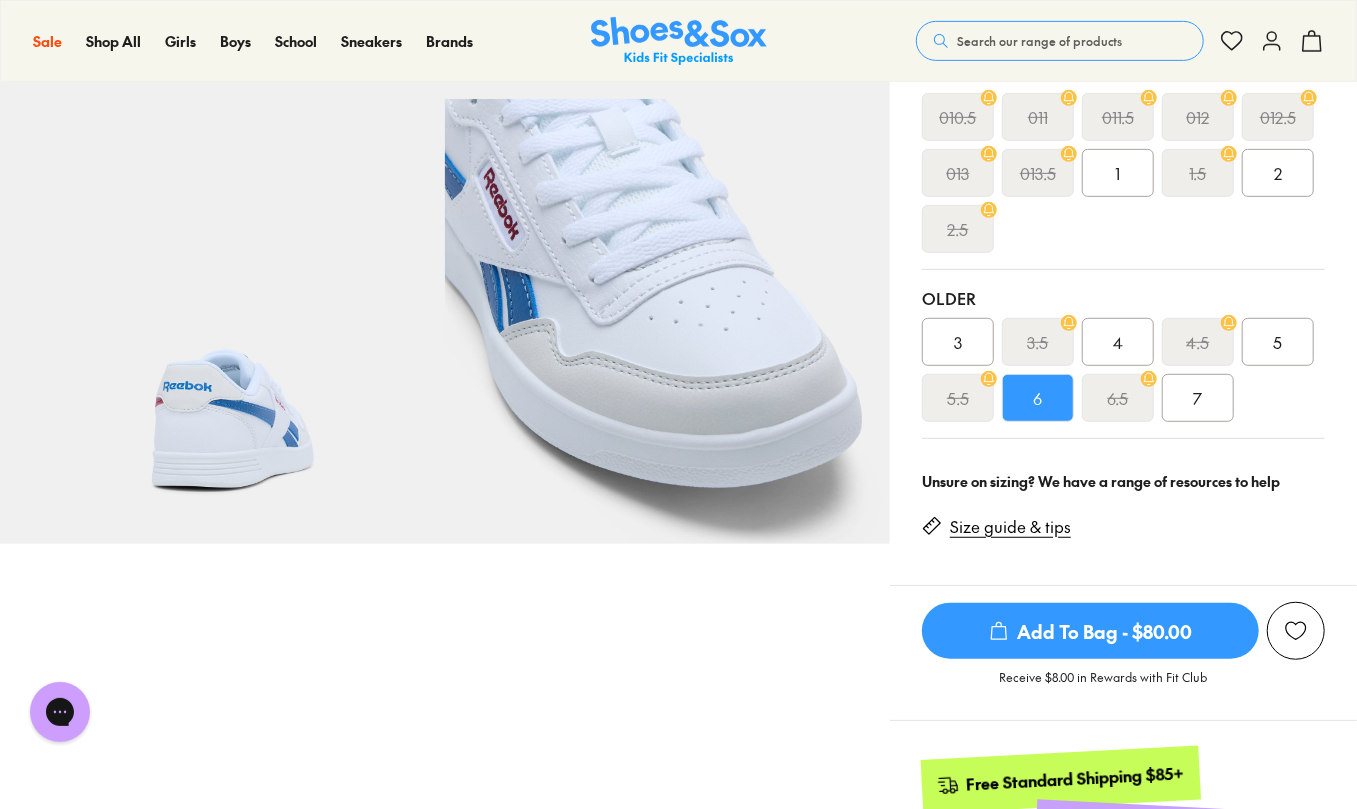 scroll, scrollTop: 400, scrollLeft: 0, axis: vertical 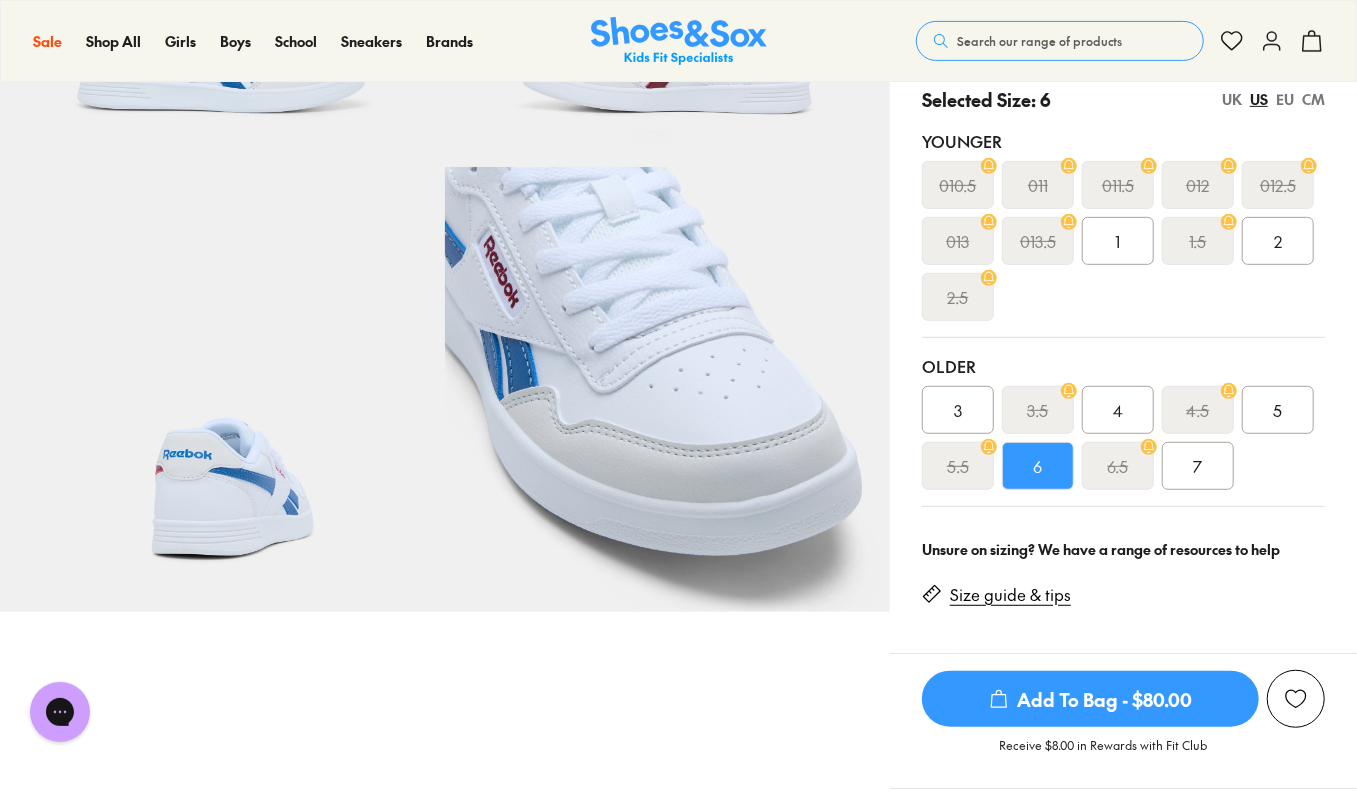 click on "7" at bounding box center (1198, 466) 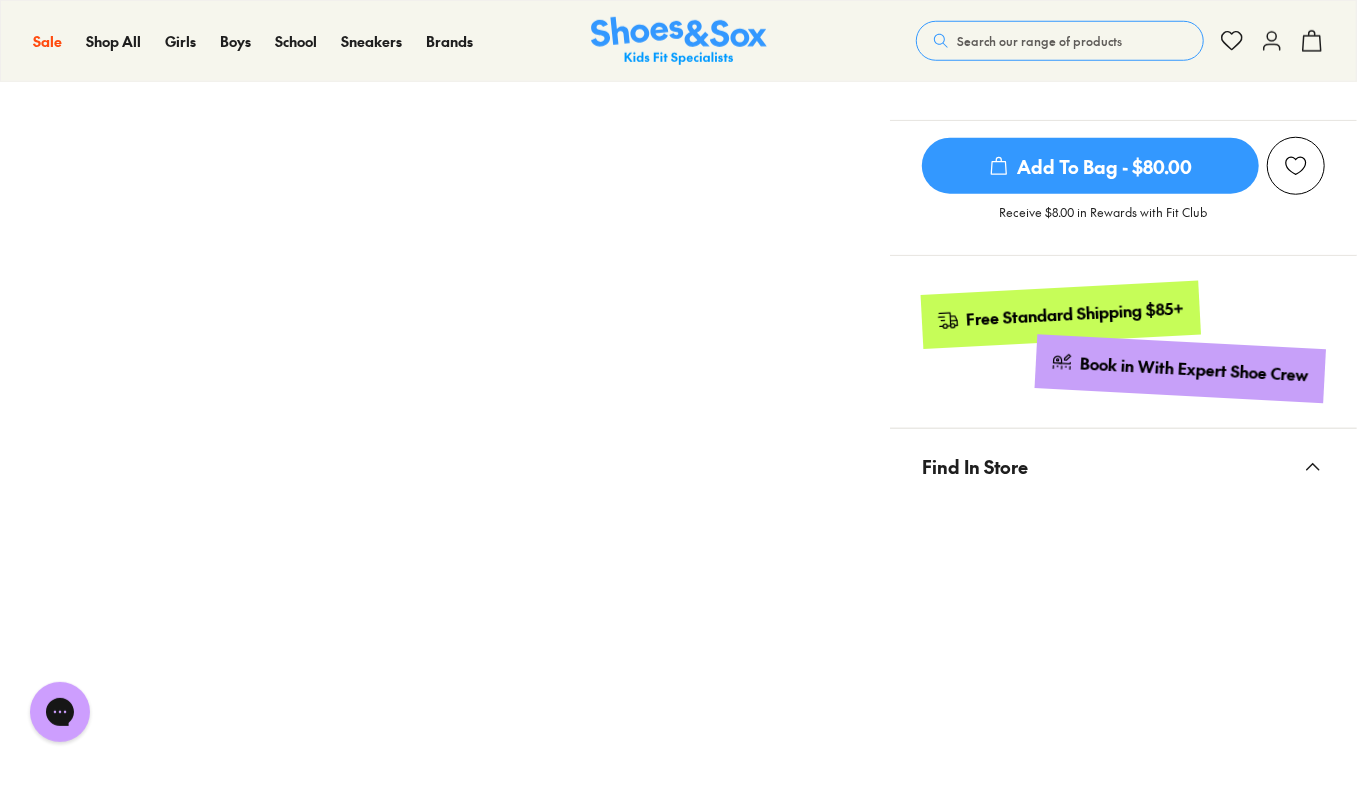 scroll, scrollTop: 1066, scrollLeft: 0, axis: vertical 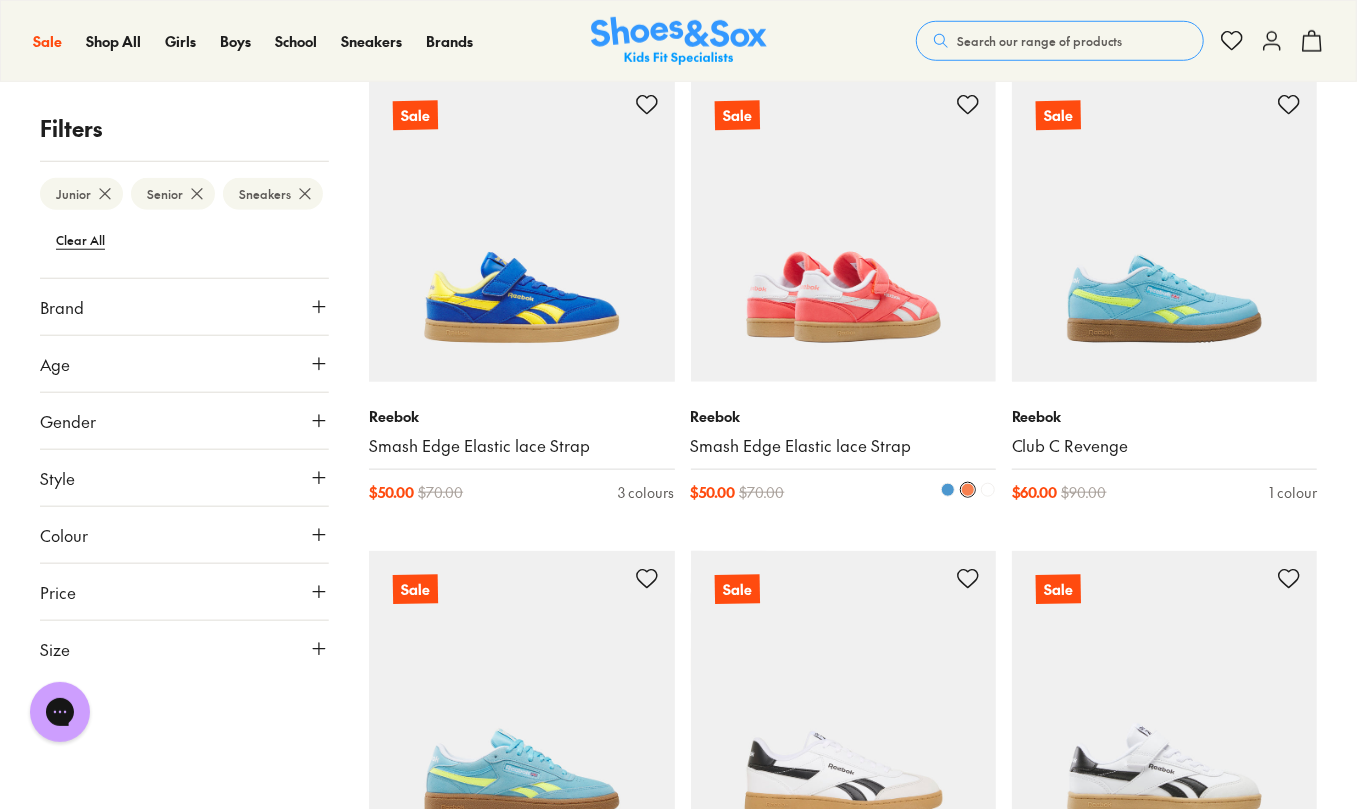 click on "Smash Edge Elastic lace Strap" at bounding box center (843, 446) 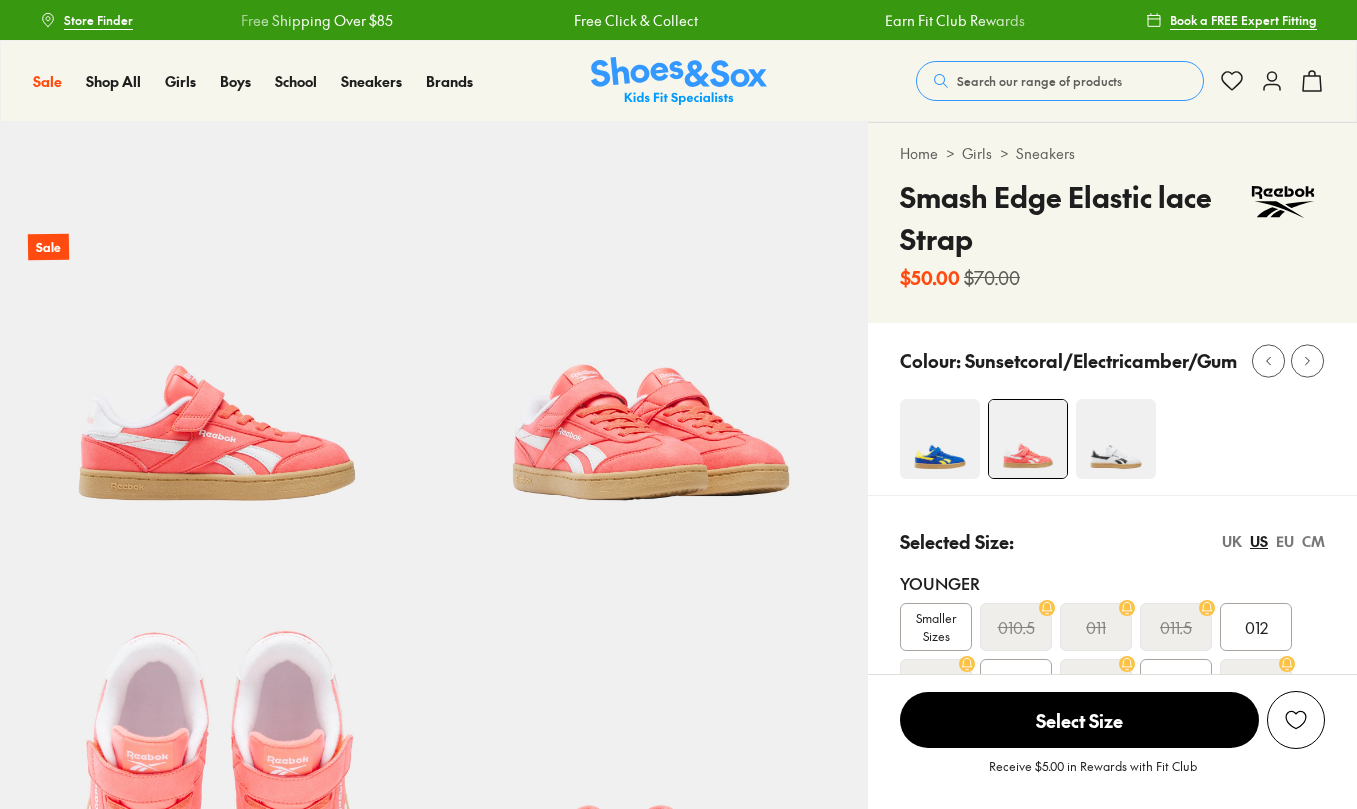 scroll, scrollTop: 0, scrollLeft: 0, axis: both 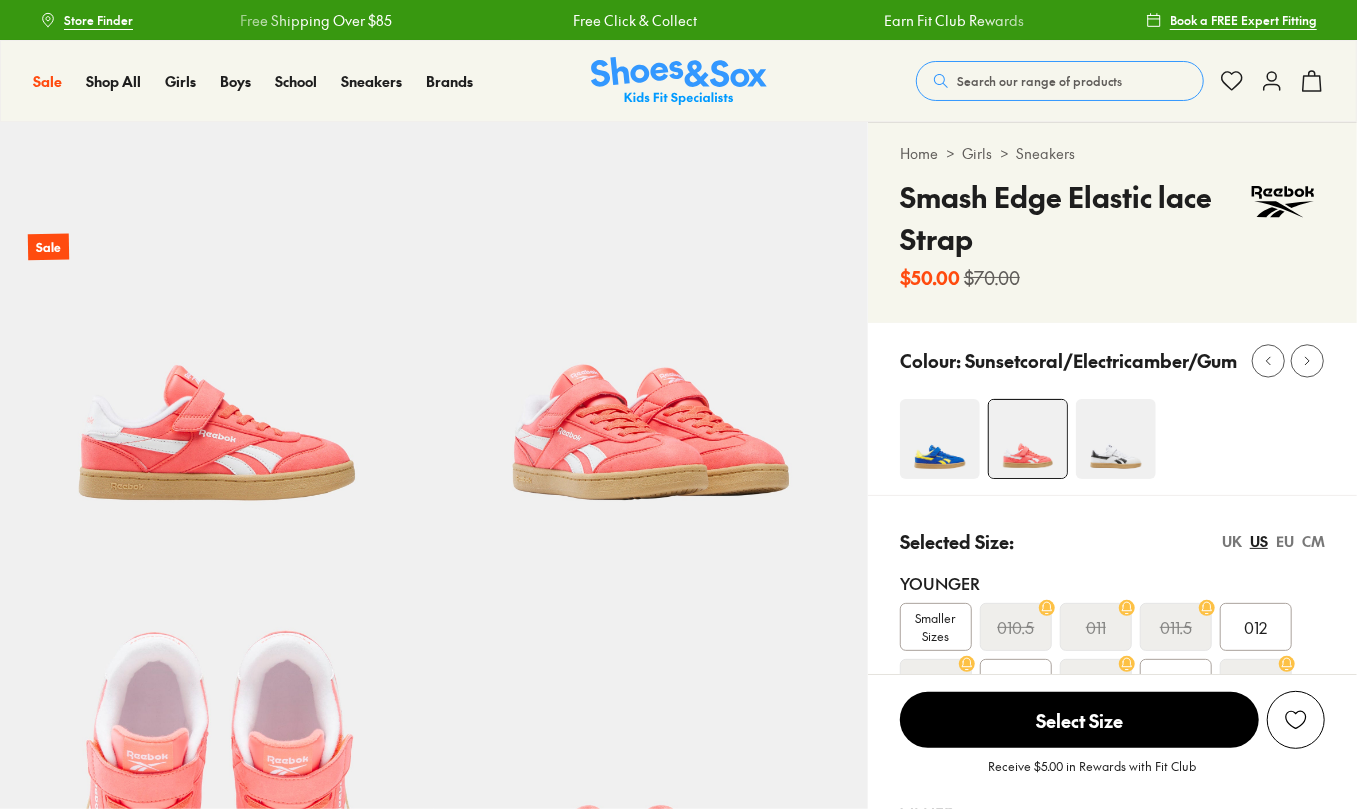 select on "*" 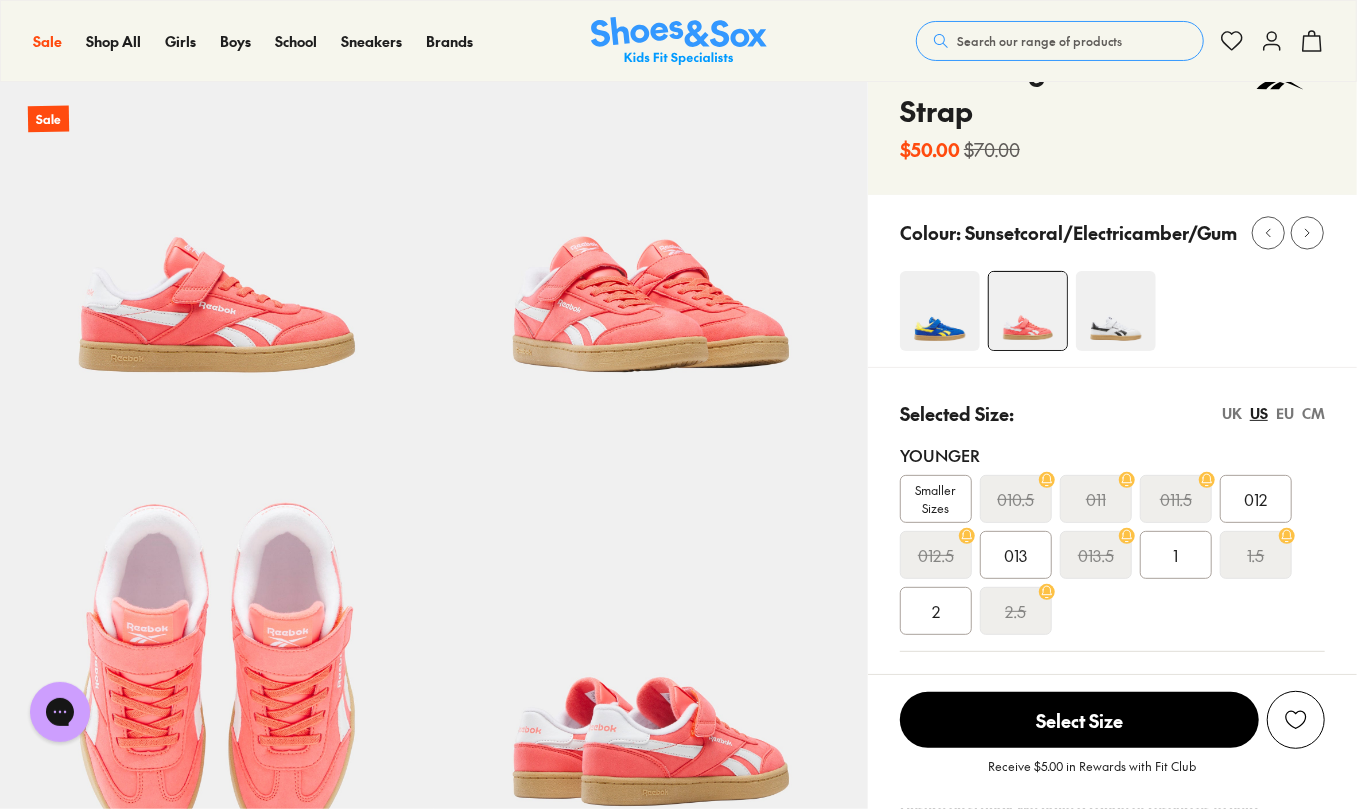 scroll, scrollTop: 266, scrollLeft: 0, axis: vertical 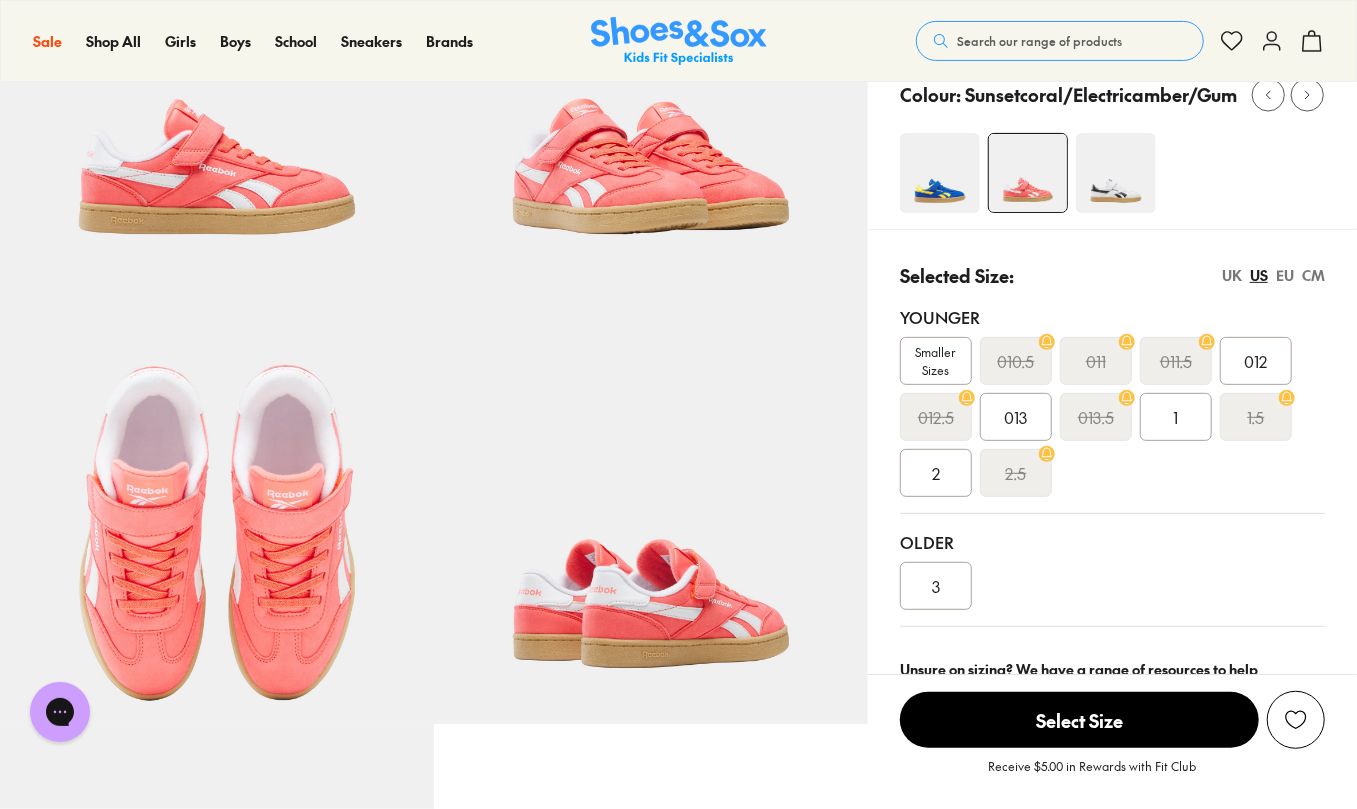 click on "012" at bounding box center (1256, 361) 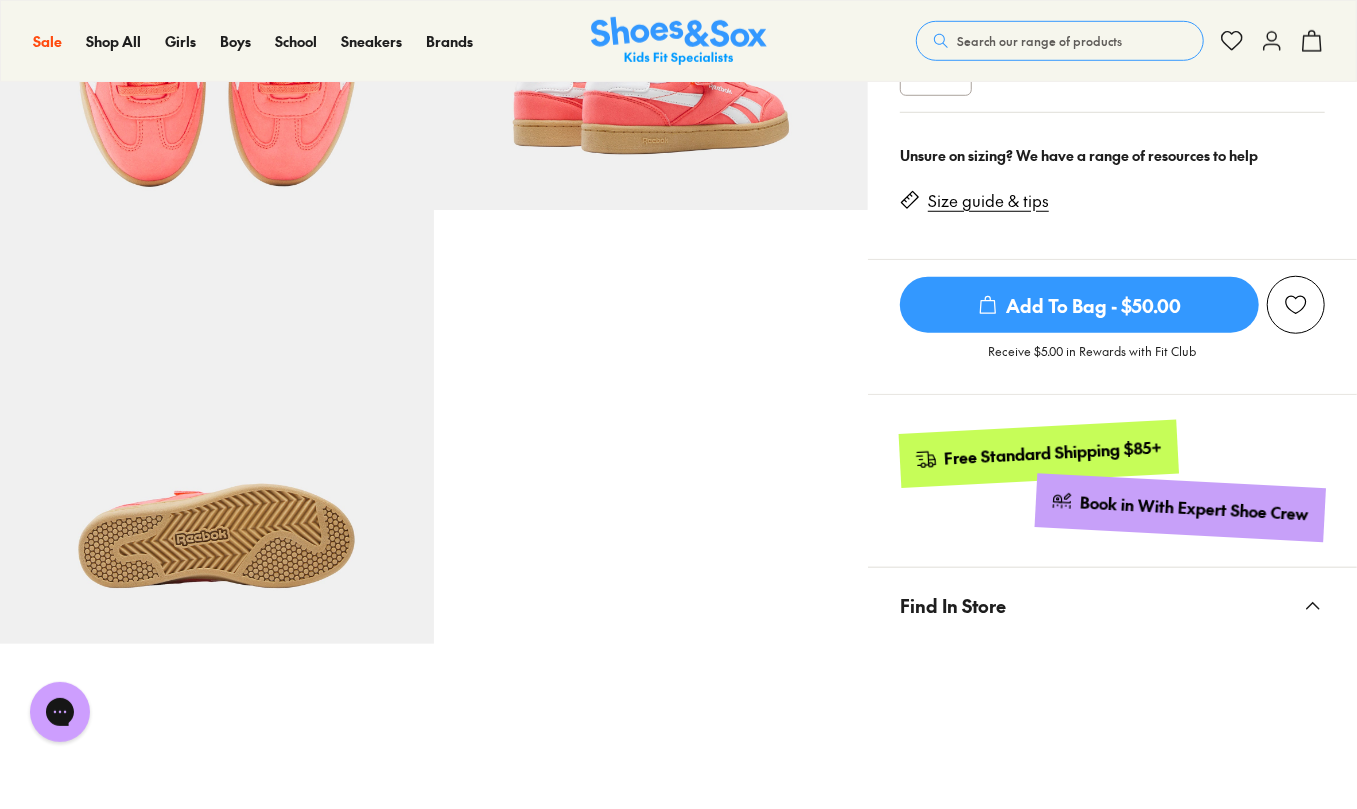 scroll, scrollTop: 933, scrollLeft: 0, axis: vertical 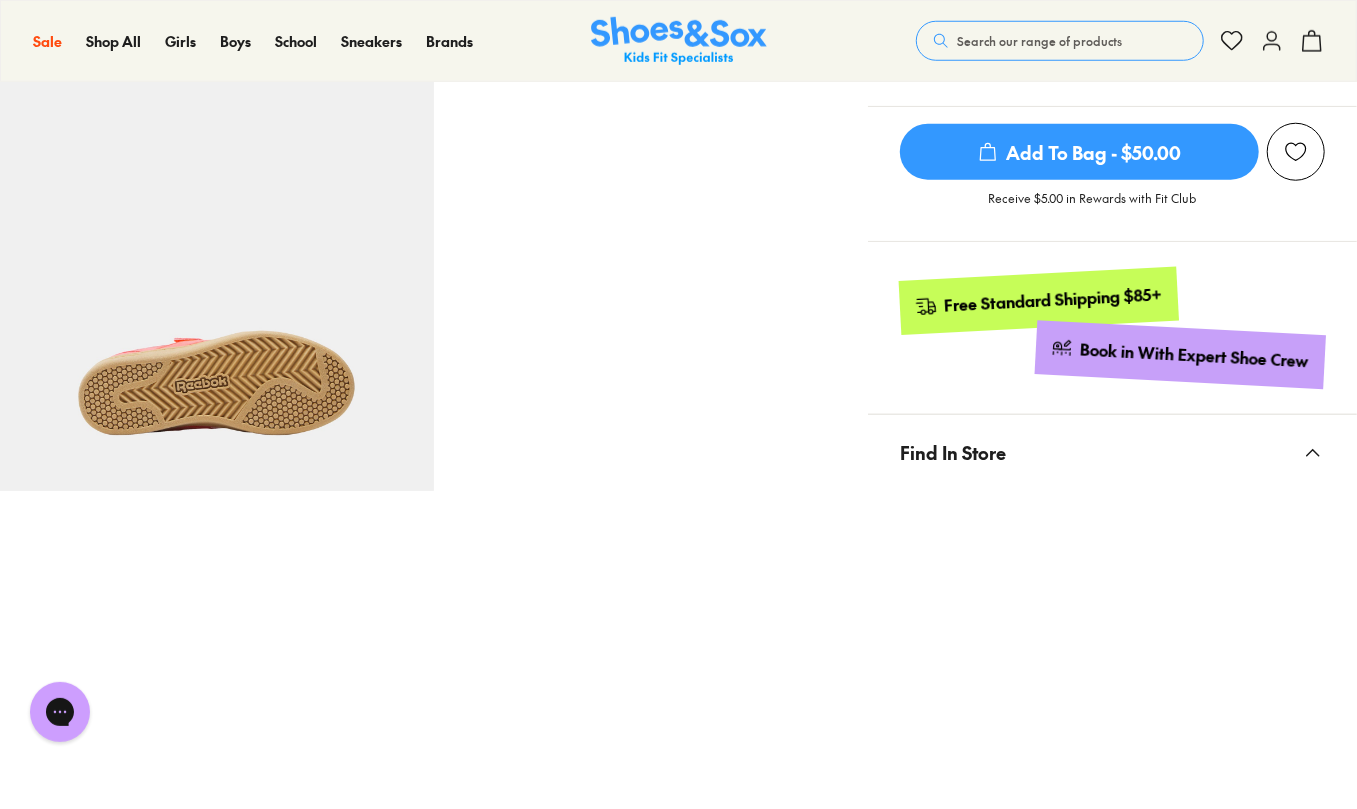 click 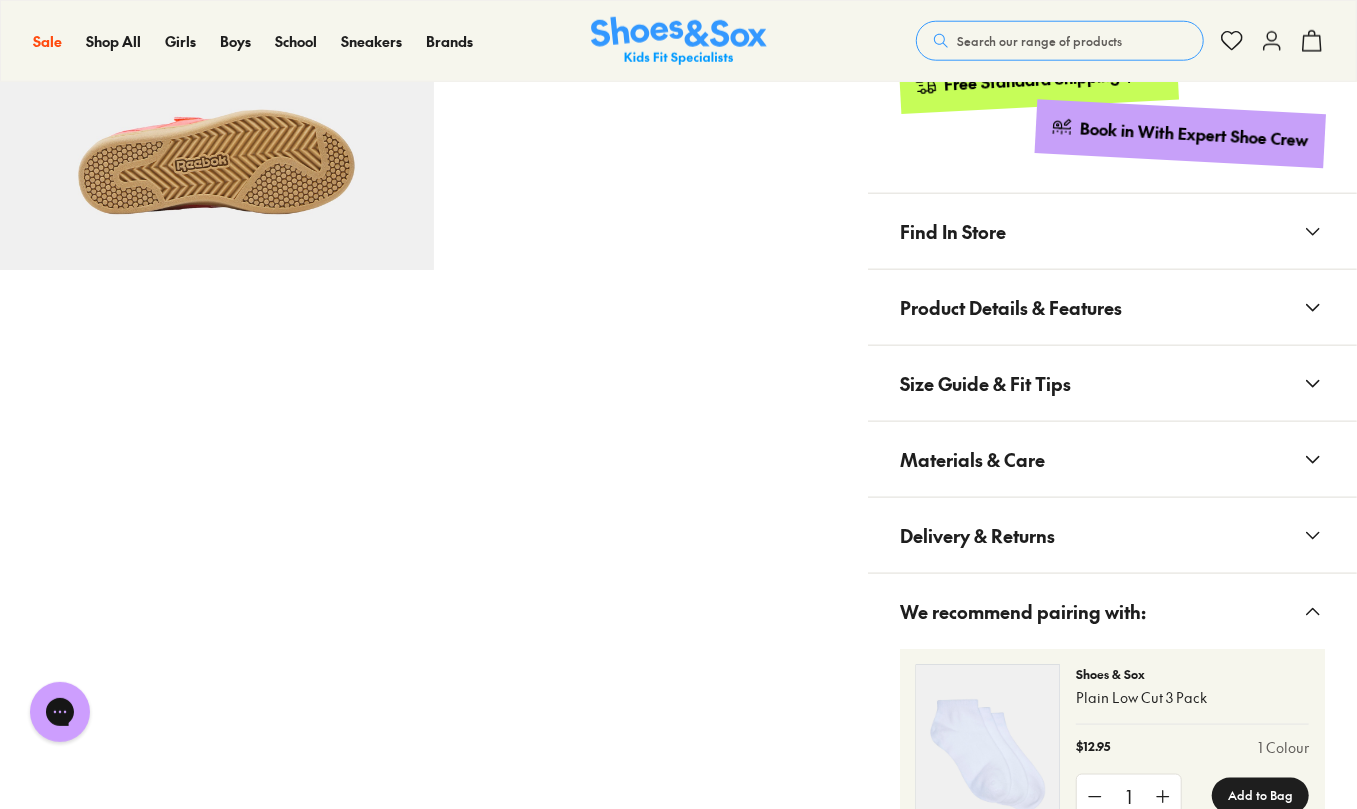 scroll, scrollTop: 1333, scrollLeft: 0, axis: vertical 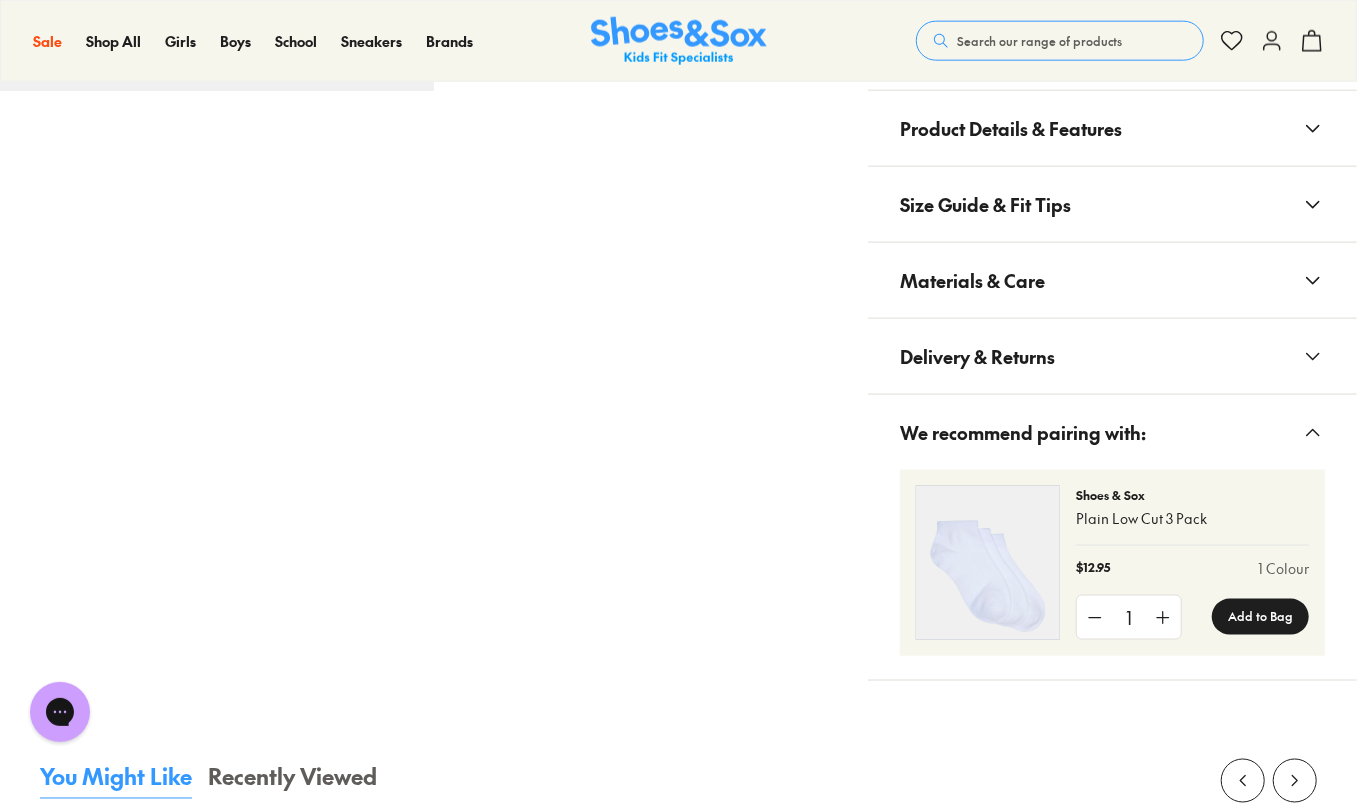 click on "Materials & Care" at bounding box center (1112, 280) 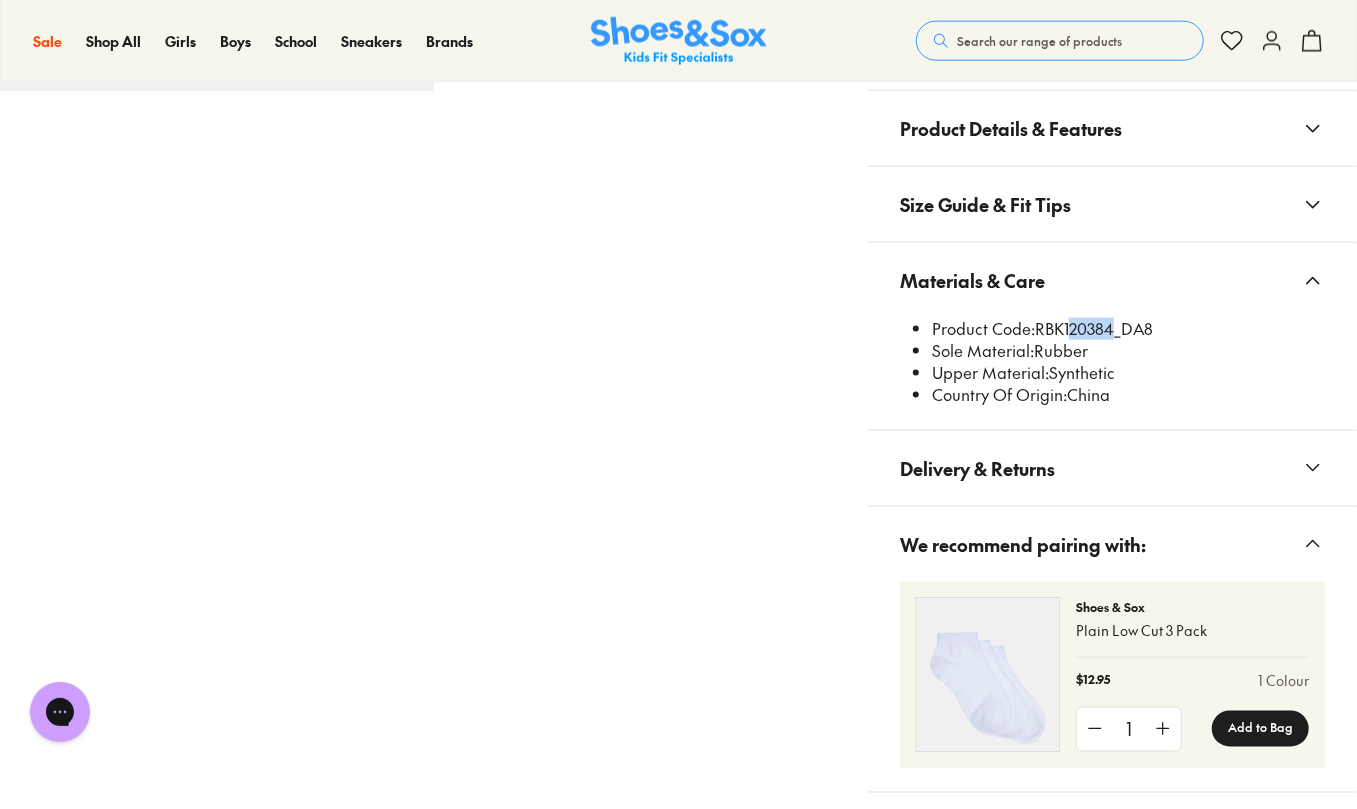 drag, startPoint x: 1110, startPoint y: 334, endPoint x: 1061, endPoint y: 324, distance: 50.01 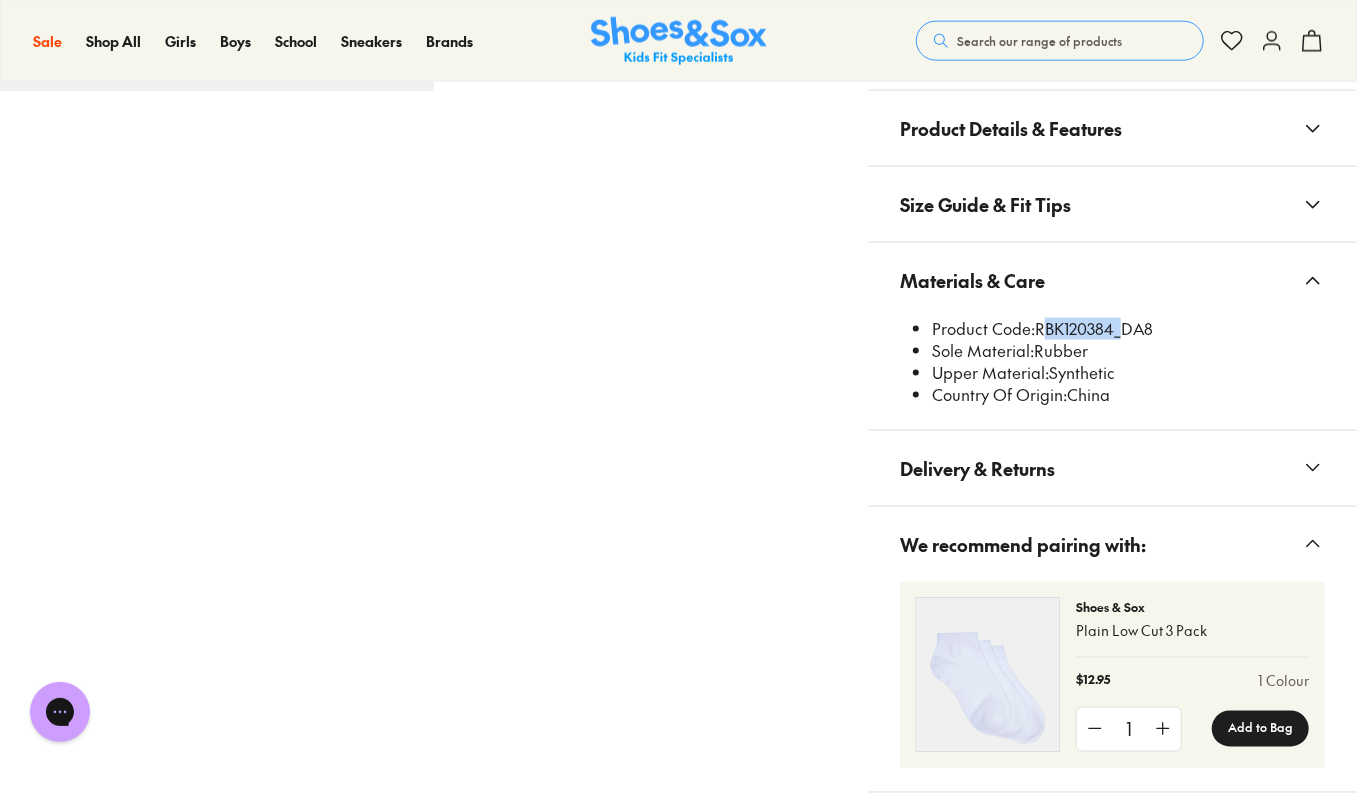 drag, startPoint x: 1037, startPoint y: 330, endPoint x: 1117, endPoint y: 336, distance: 80.224686 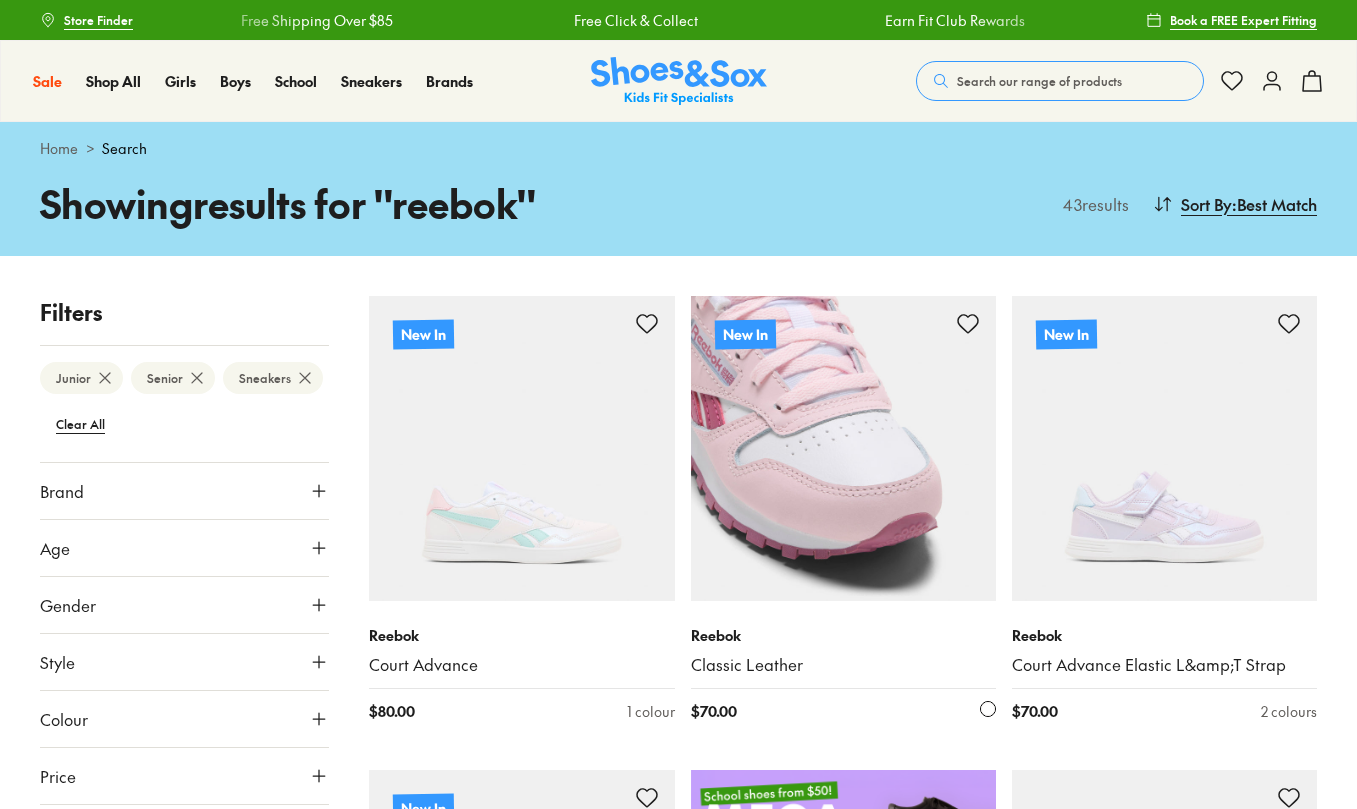 scroll, scrollTop: 0, scrollLeft: 0, axis: both 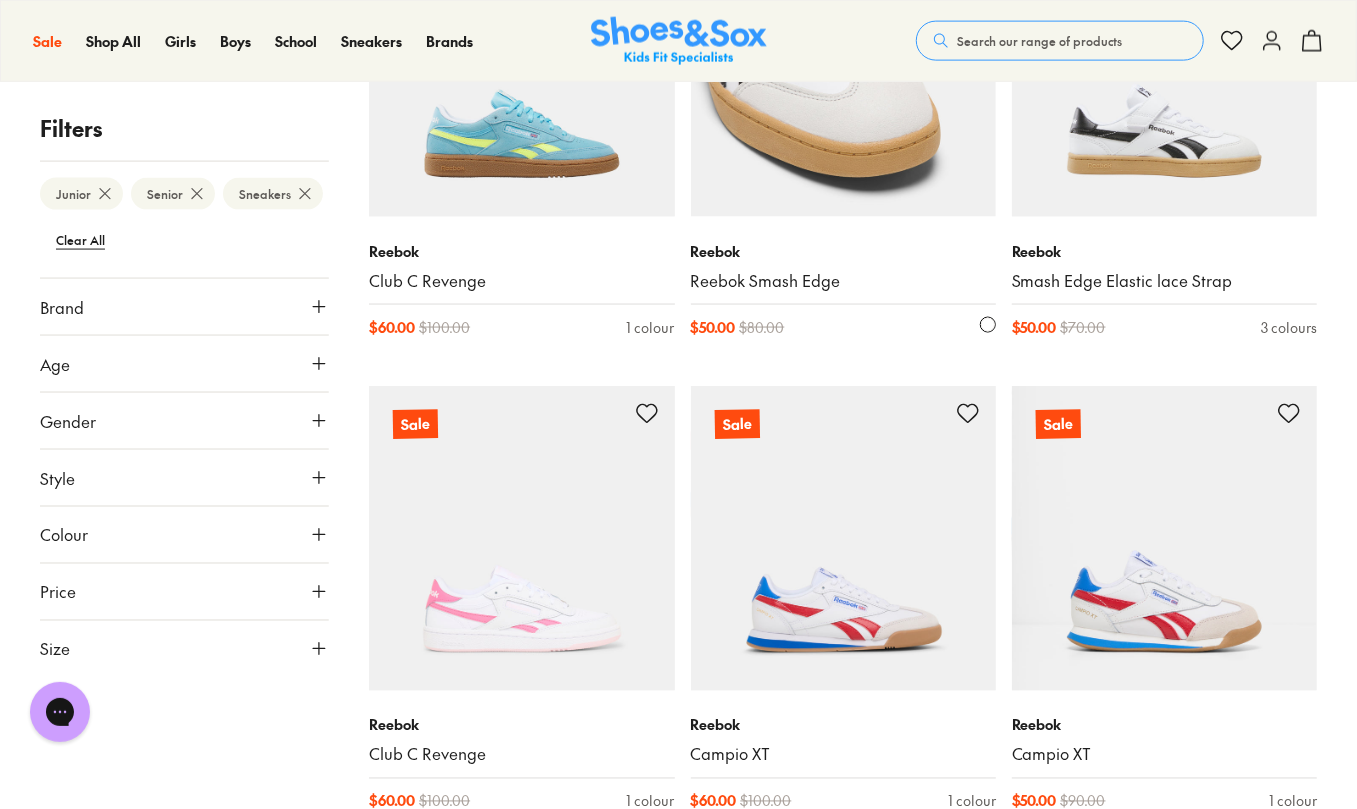 click on "Reebok Reebok Smash Edge $ 50.00 $ 80.00 1 colour" at bounding box center (843, 289) 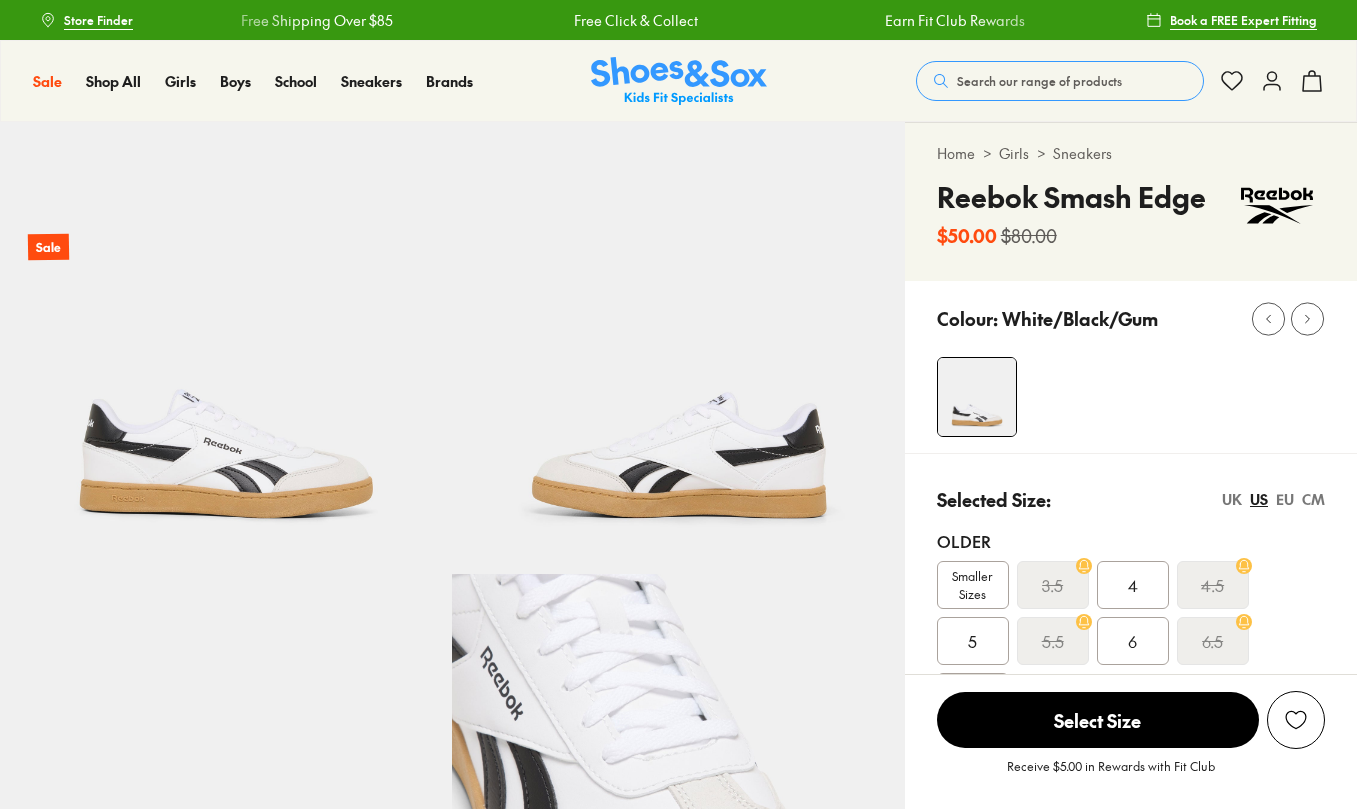 click on "4" at bounding box center [1133, 585] 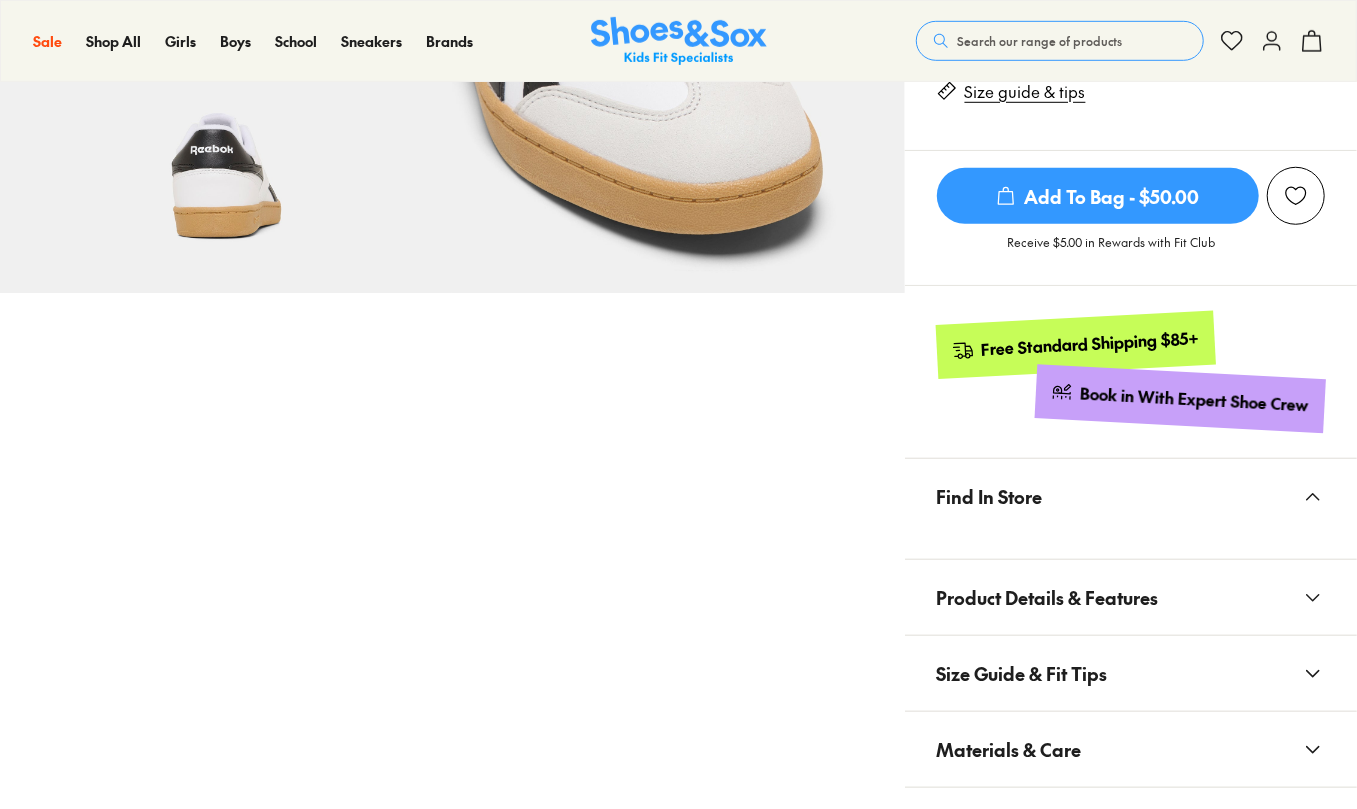 scroll, scrollTop: 800, scrollLeft: 0, axis: vertical 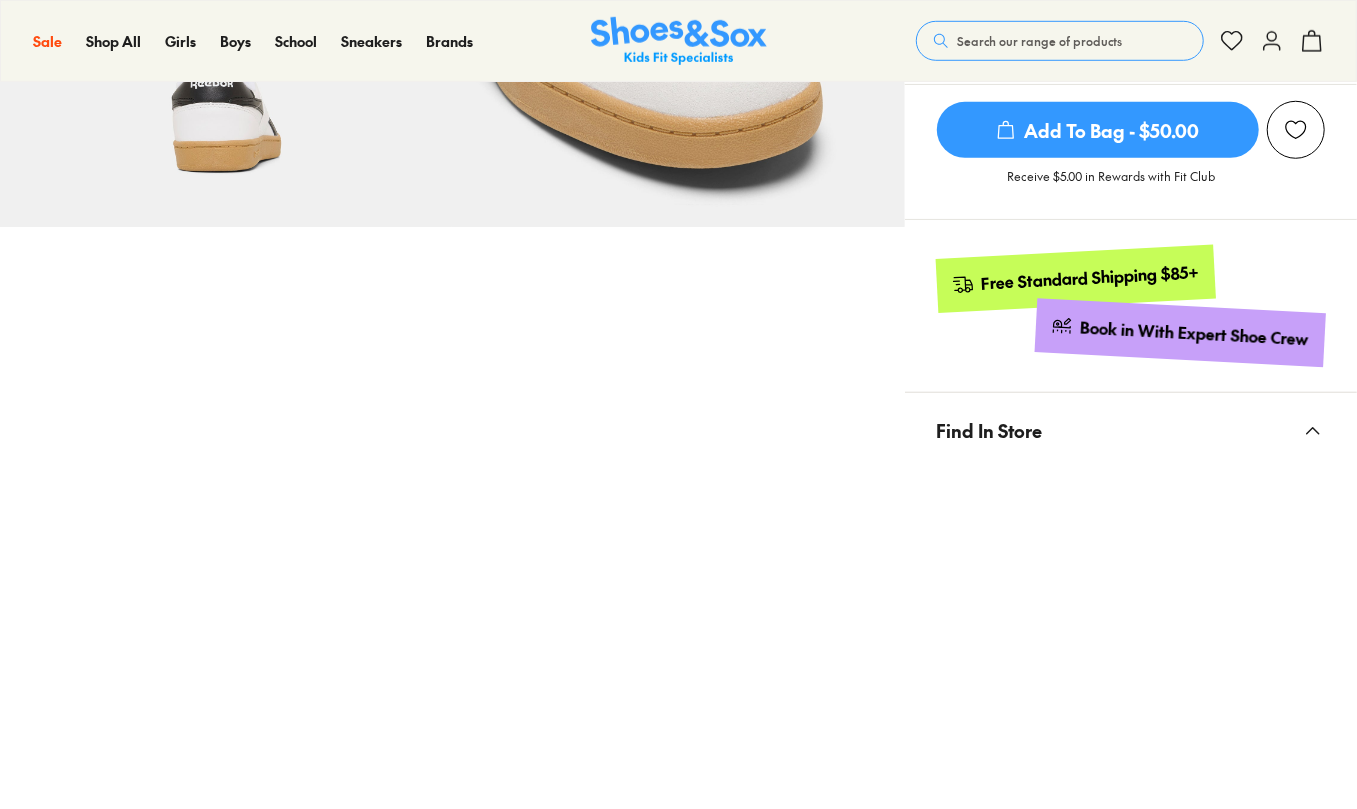 select on "*" 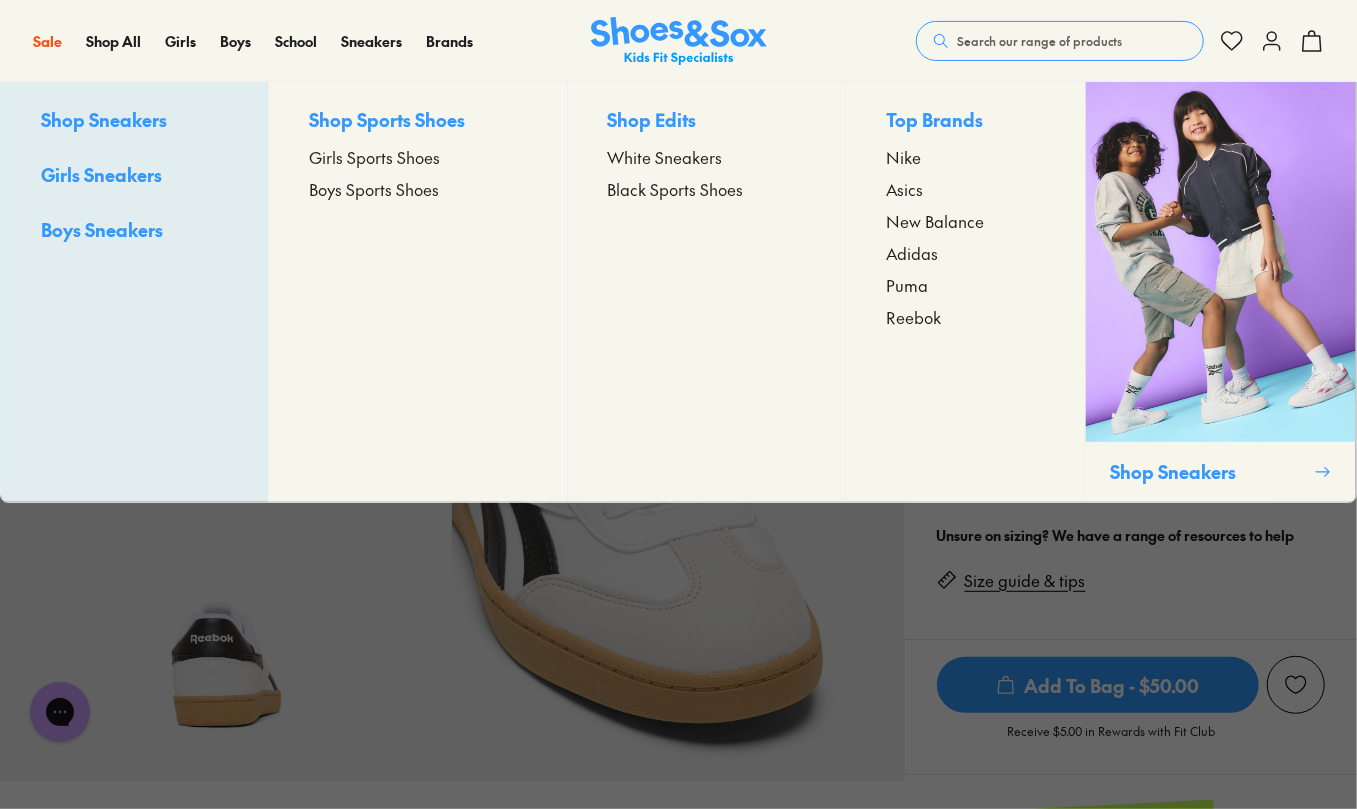 scroll, scrollTop: 0, scrollLeft: 0, axis: both 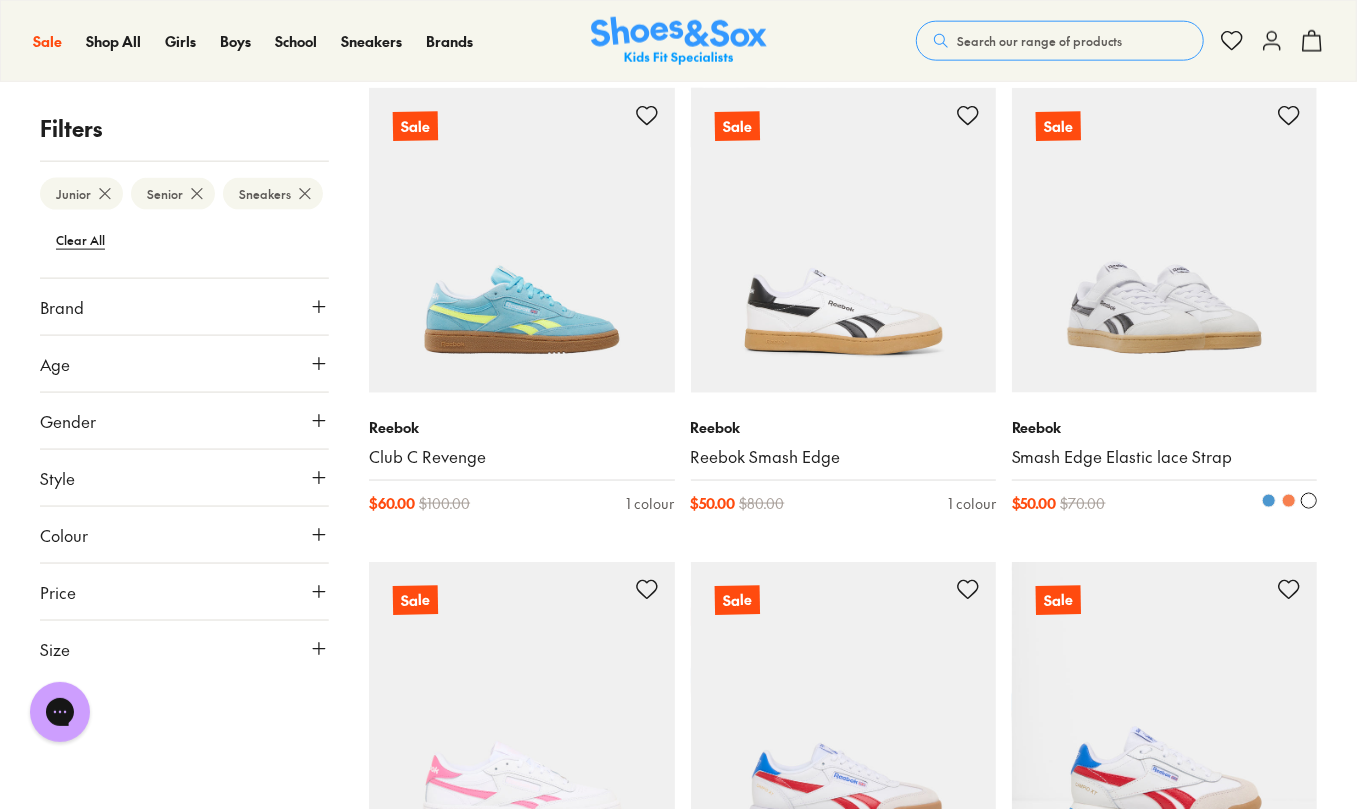 click on "Smash Edge Elastic lace Strap" at bounding box center (1164, 457) 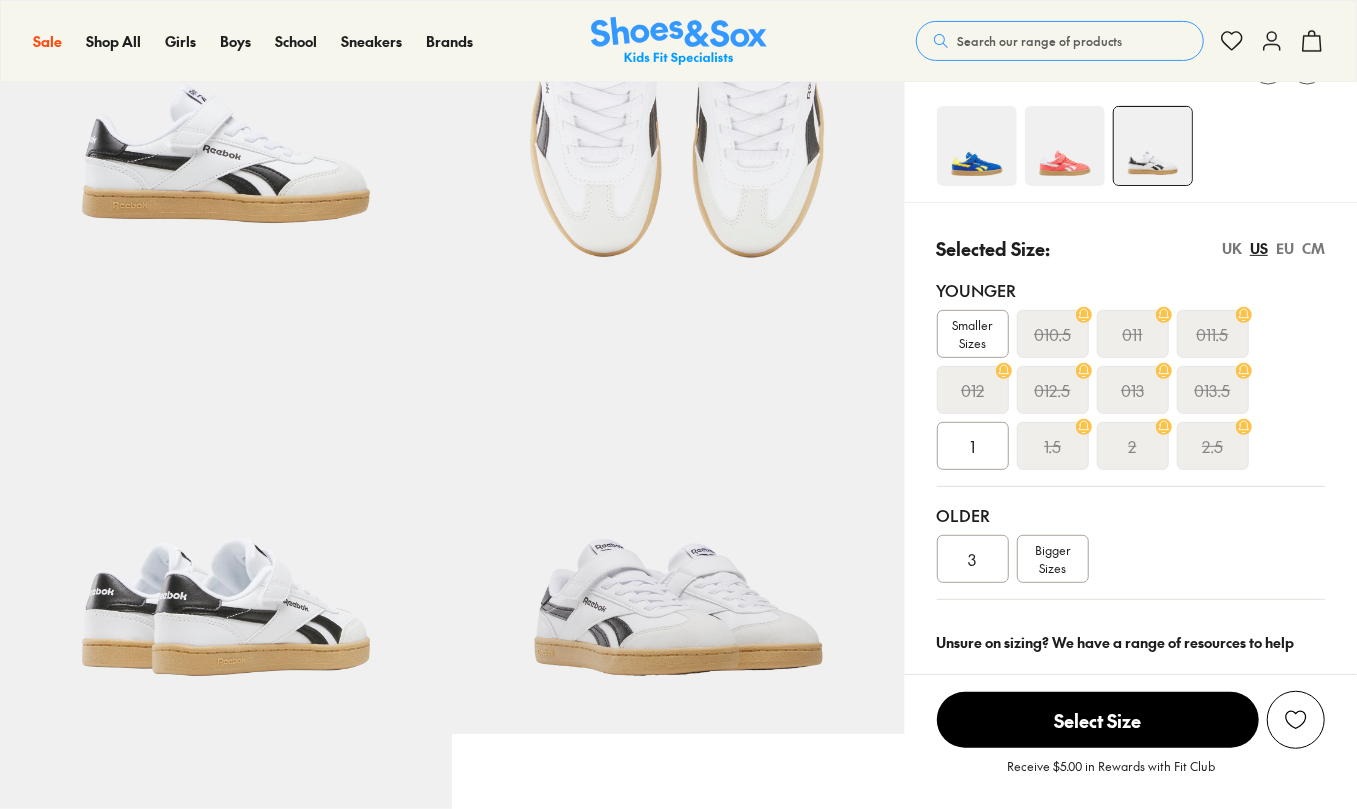 scroll, scrollTop: 400, scrollLeft: 0, axis: vertical 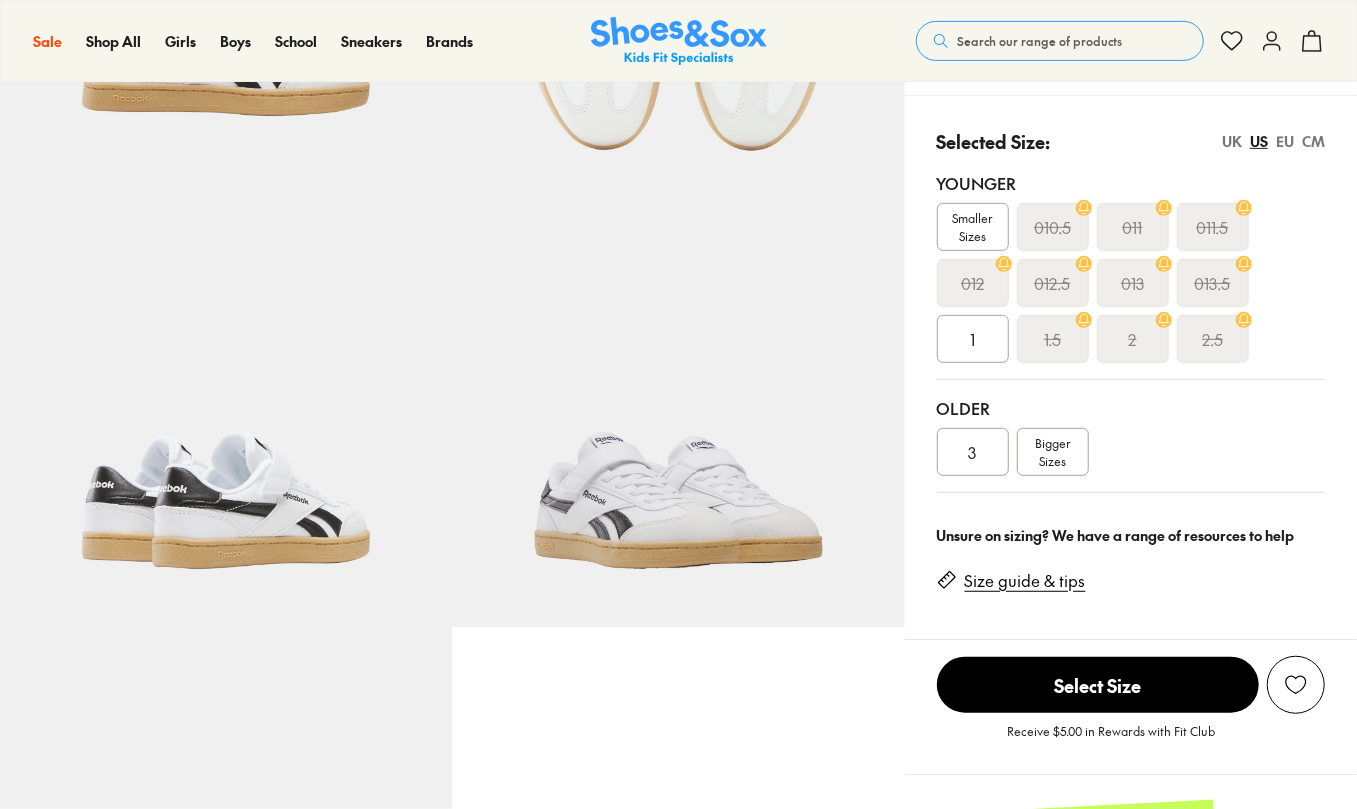 select on "*" 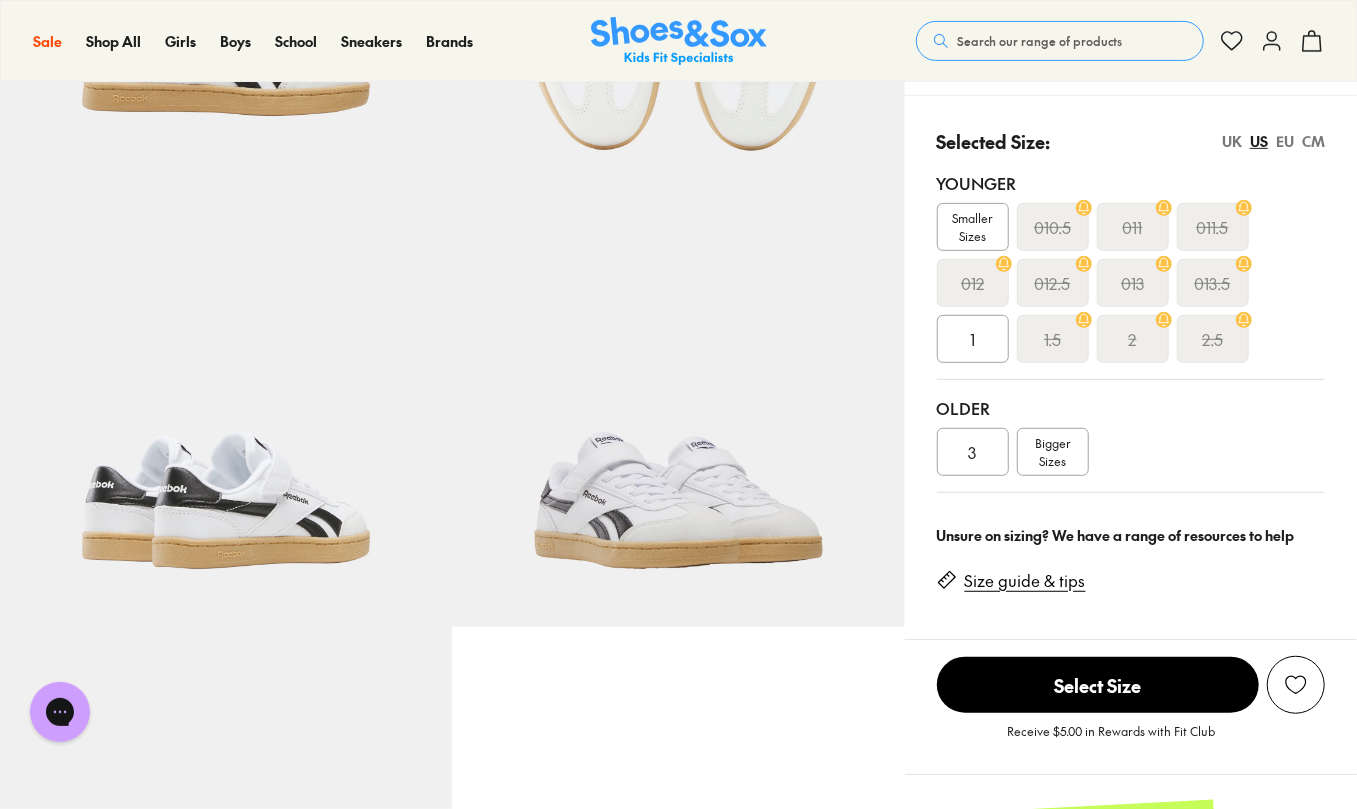 scroll, scrollTop: 0, scrollLeft: 0, axis: both 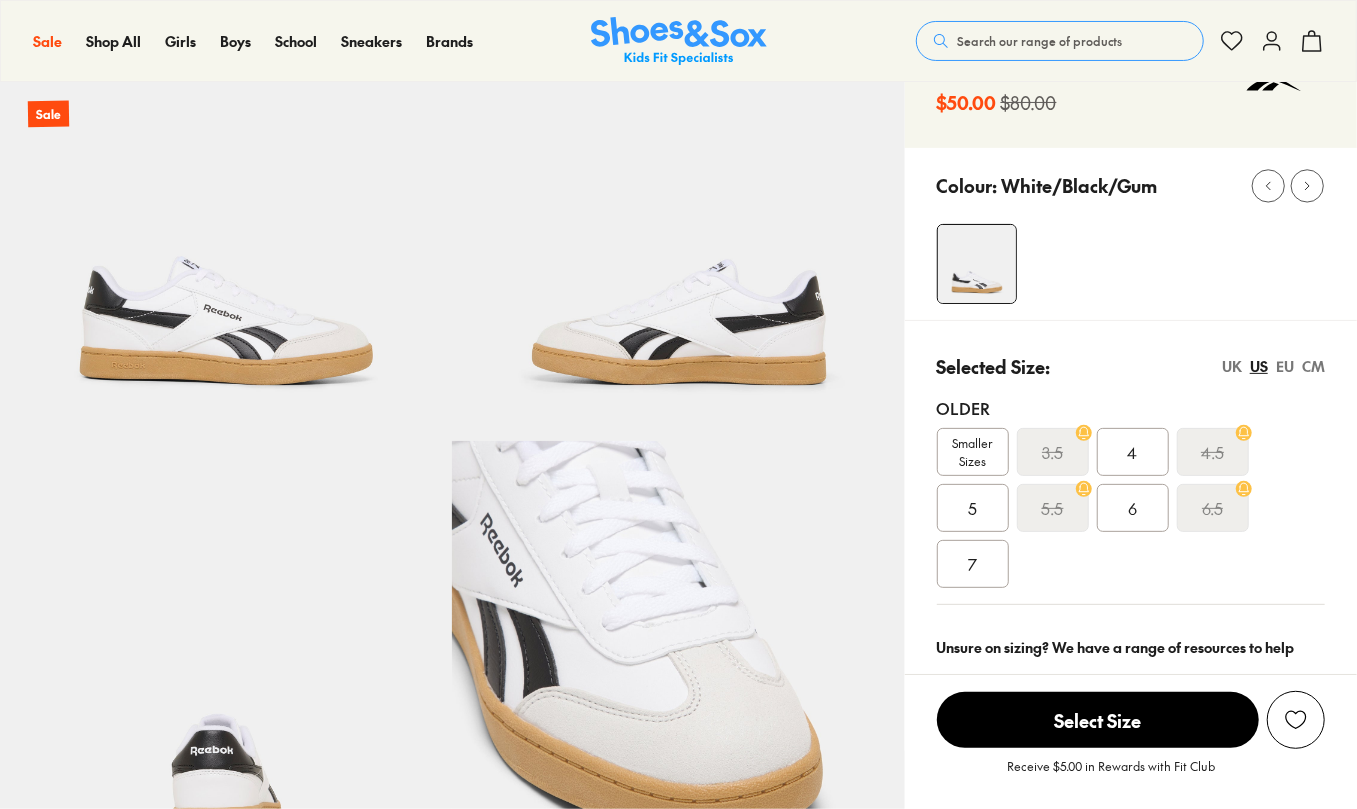 click on "4" at bounding box center (1133, 452) 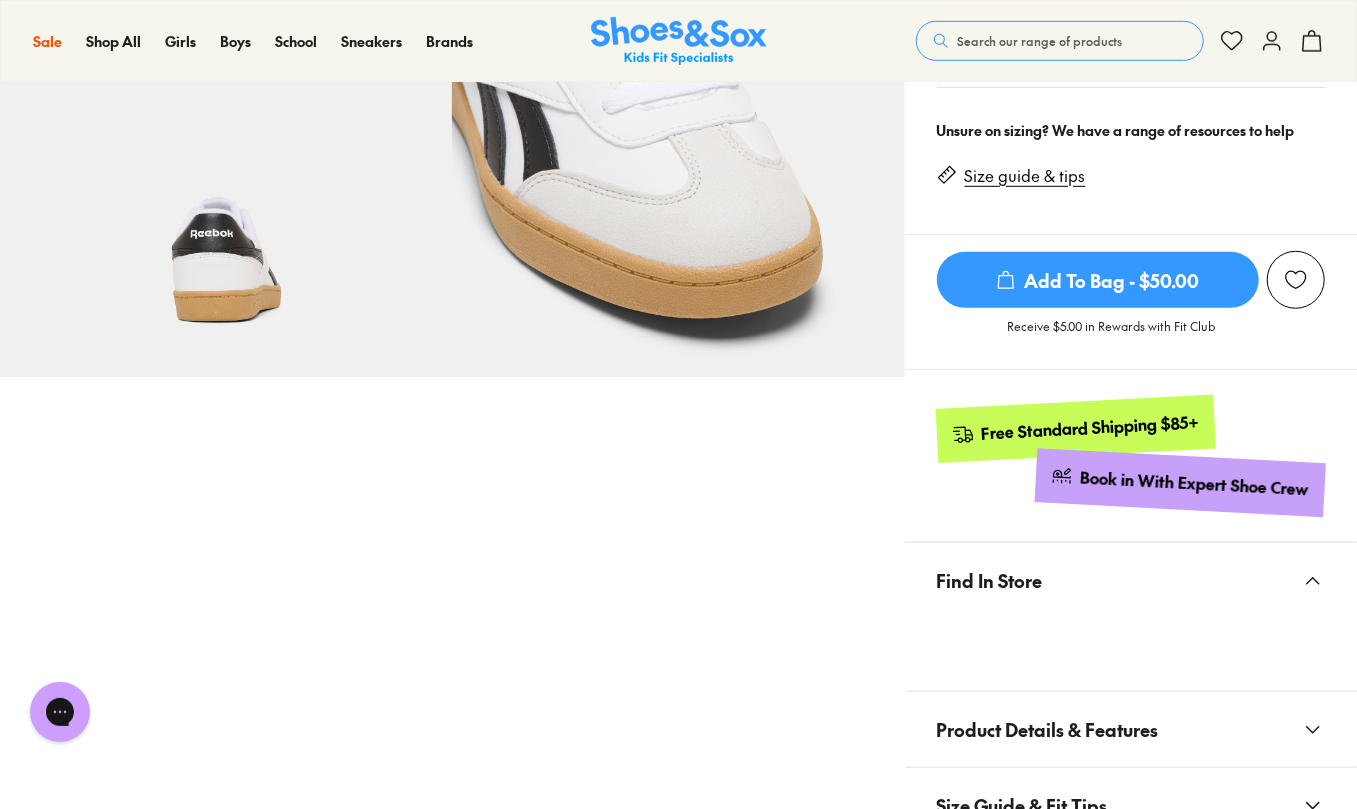 scroll, scrollTop: 800, scrollLeft: 0, axis: vertical 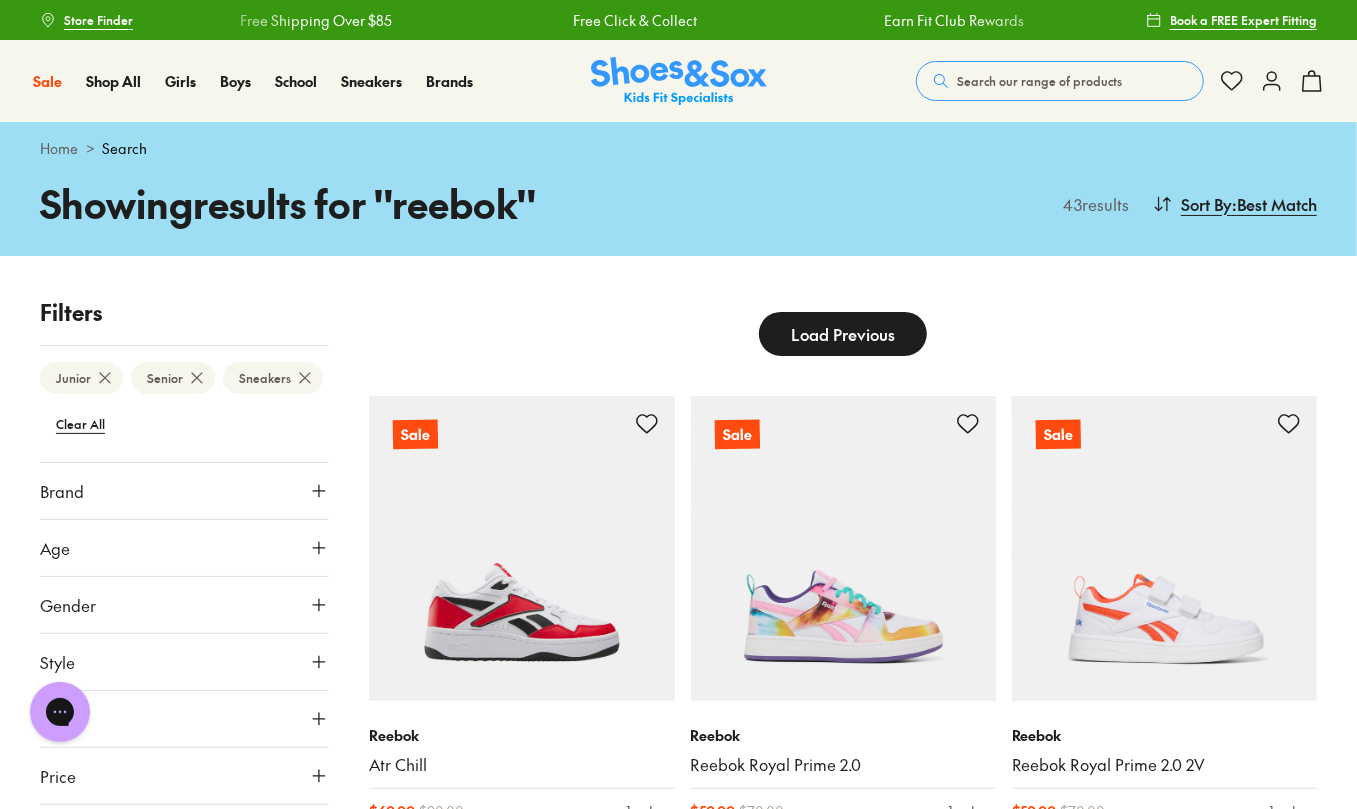 click on "Search our range of products" at bounding box center (1039, 81) 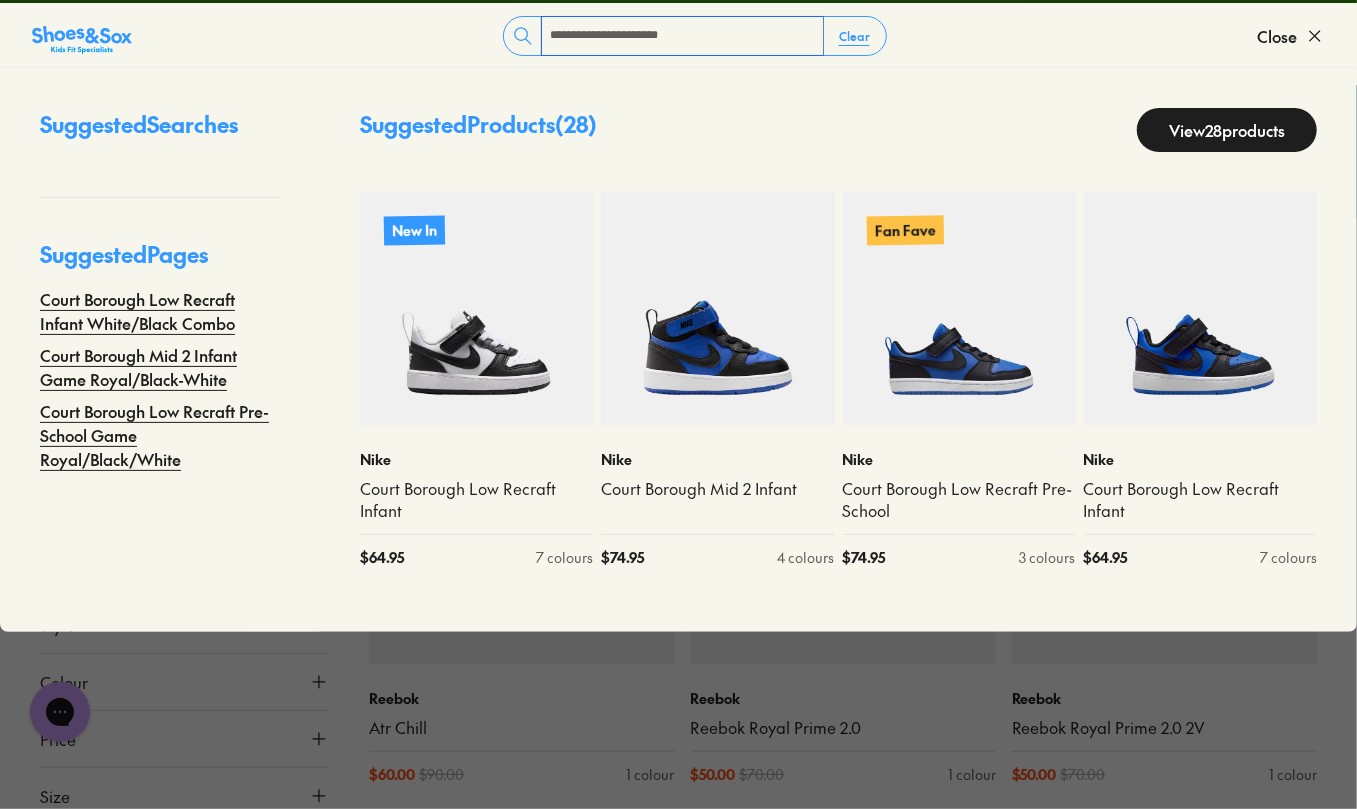 scroll, scrollTop: 0, scrollLeft: 0, axis: both 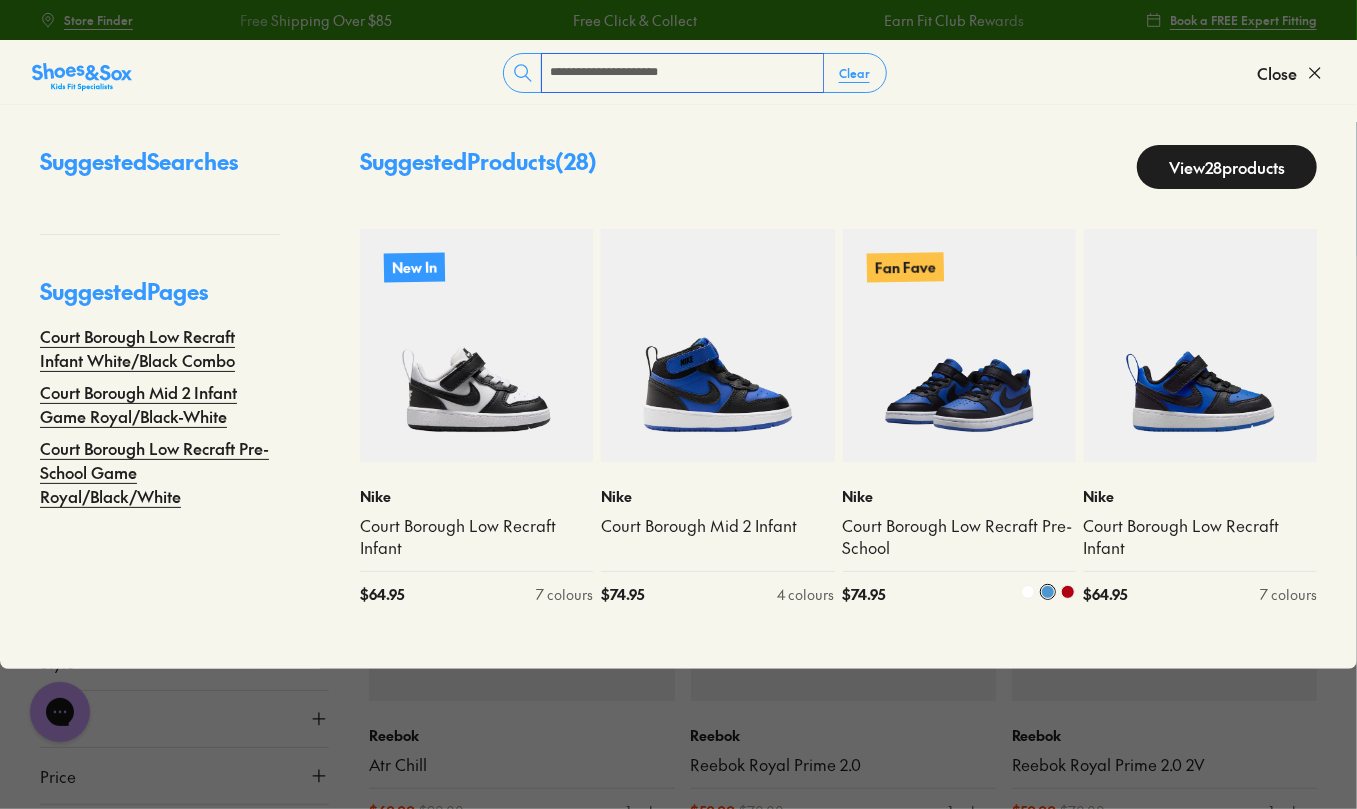 type on "**********" 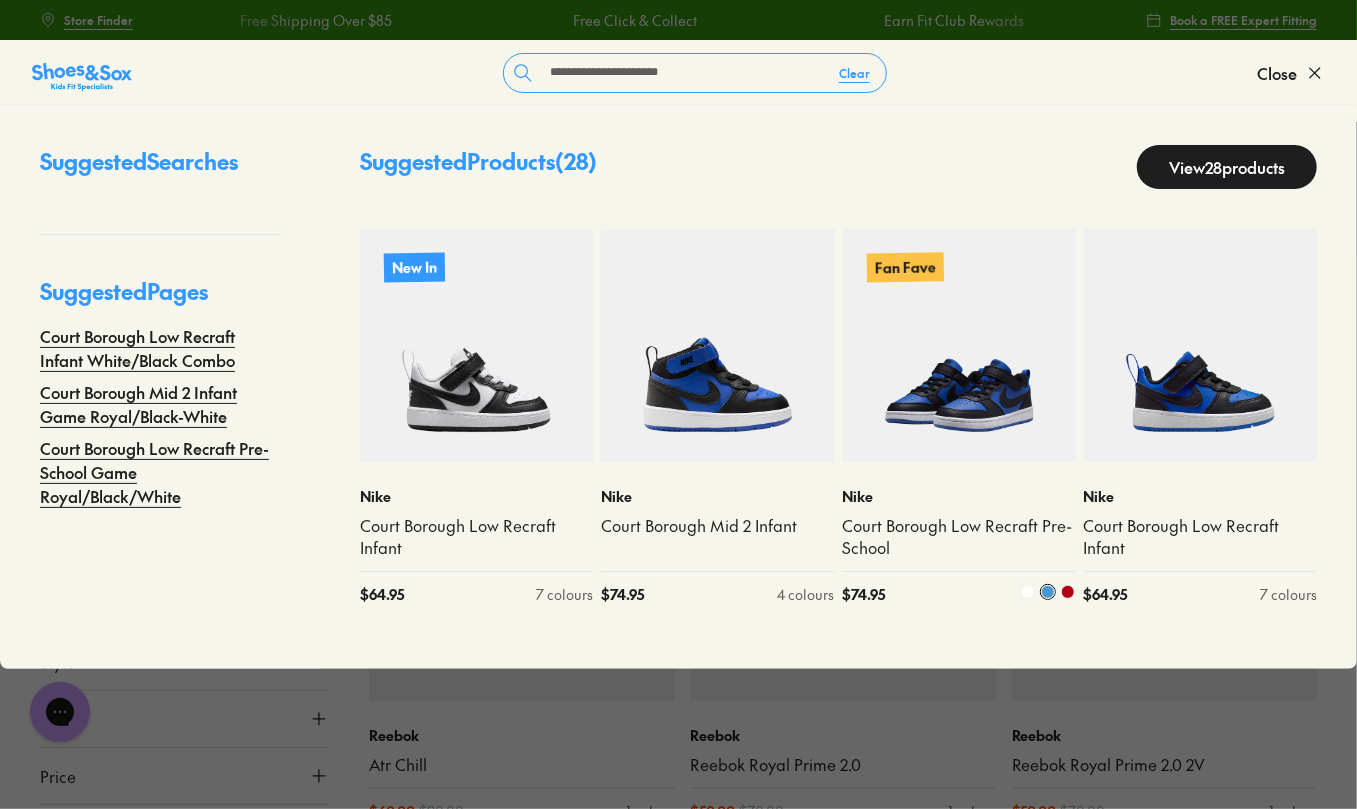 click on "Court Borough Low Recraft Pre-School" at bounding box center [959, 537] 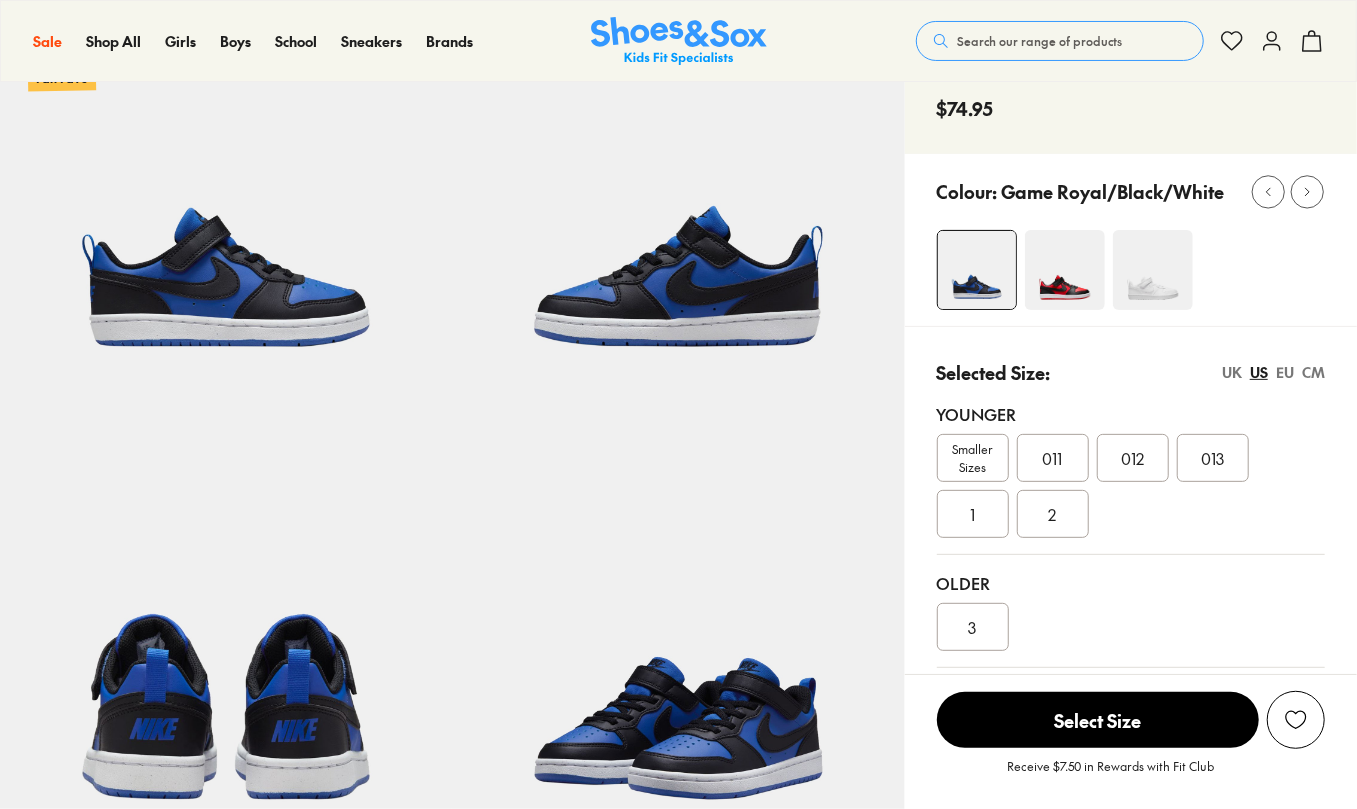 click at bounding box center (1065, 270) 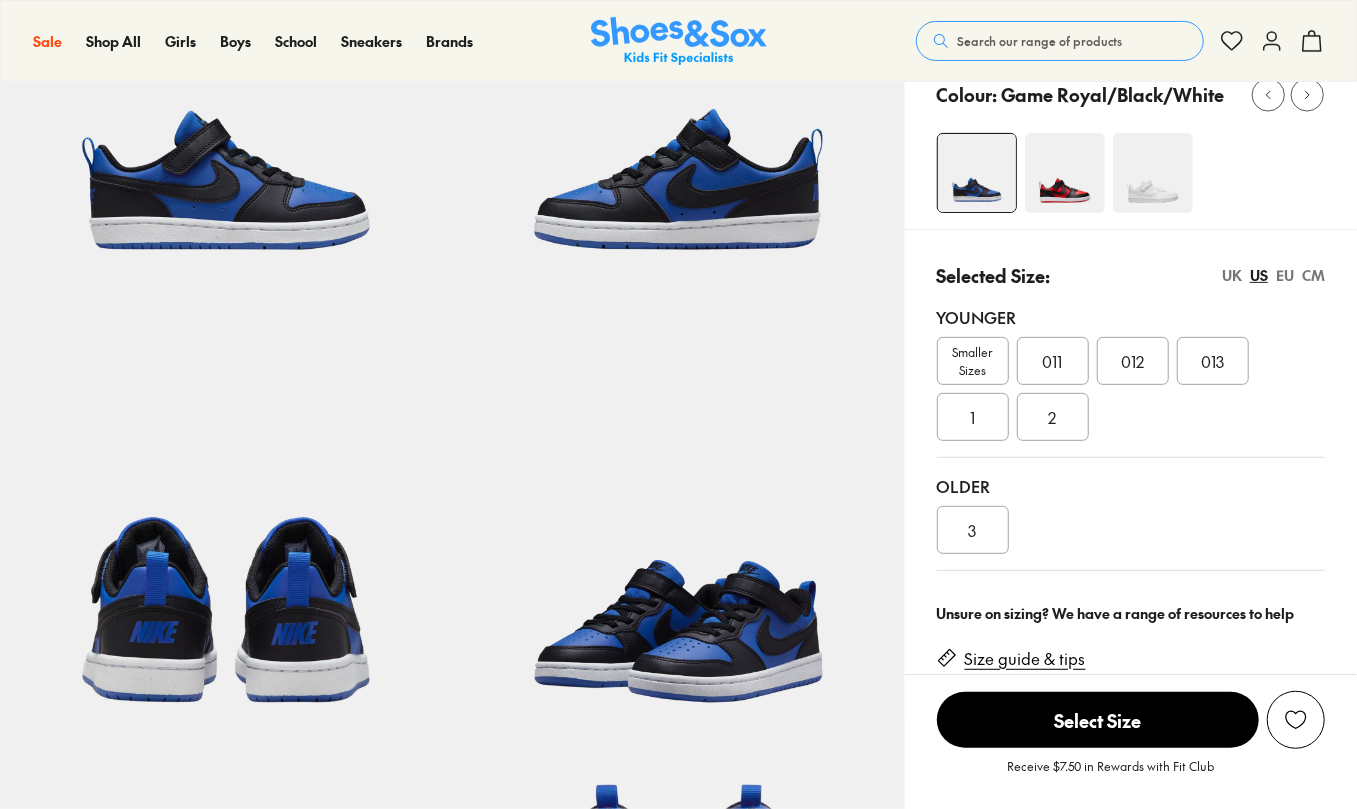 click at bounding box center (1065, 173) 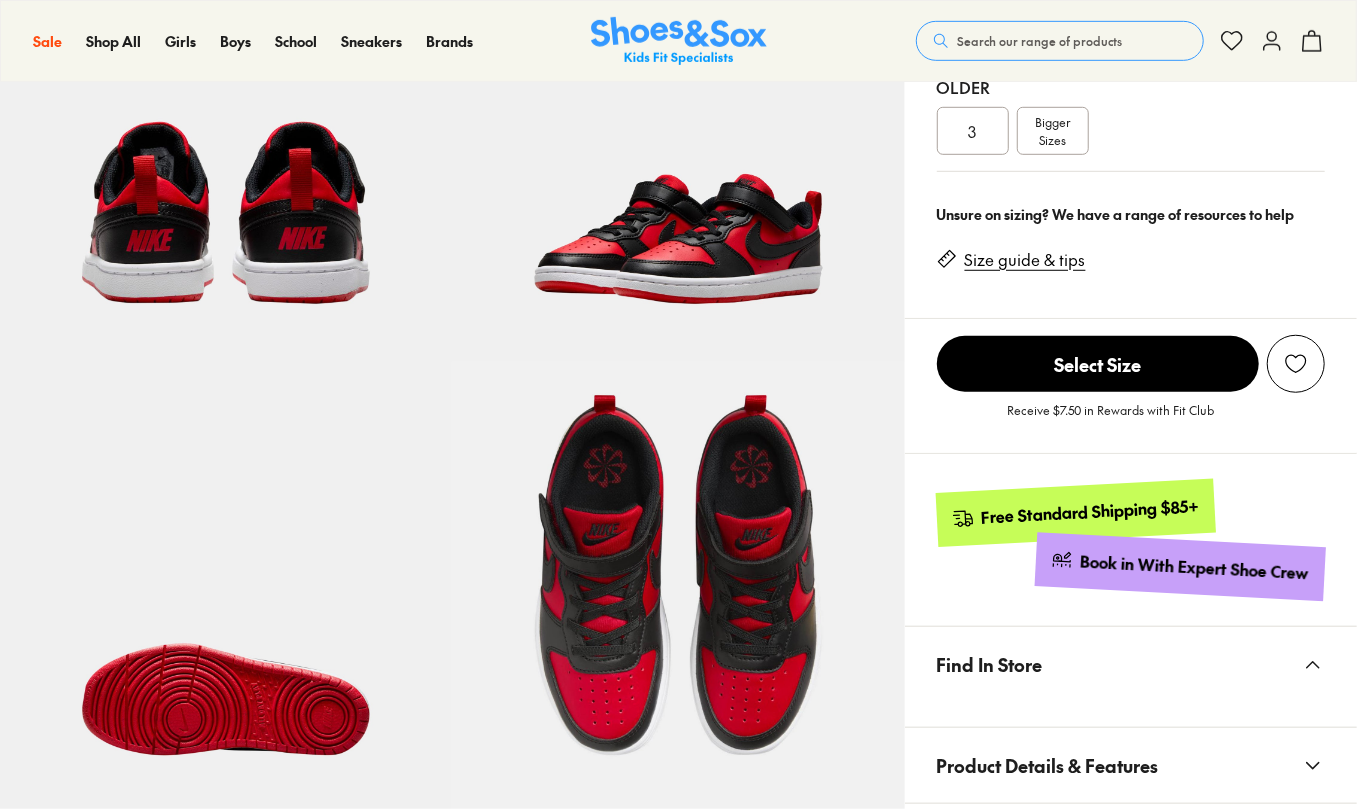 scroll, scrollTop: 665, scrollLeft: 0, axis: vertical 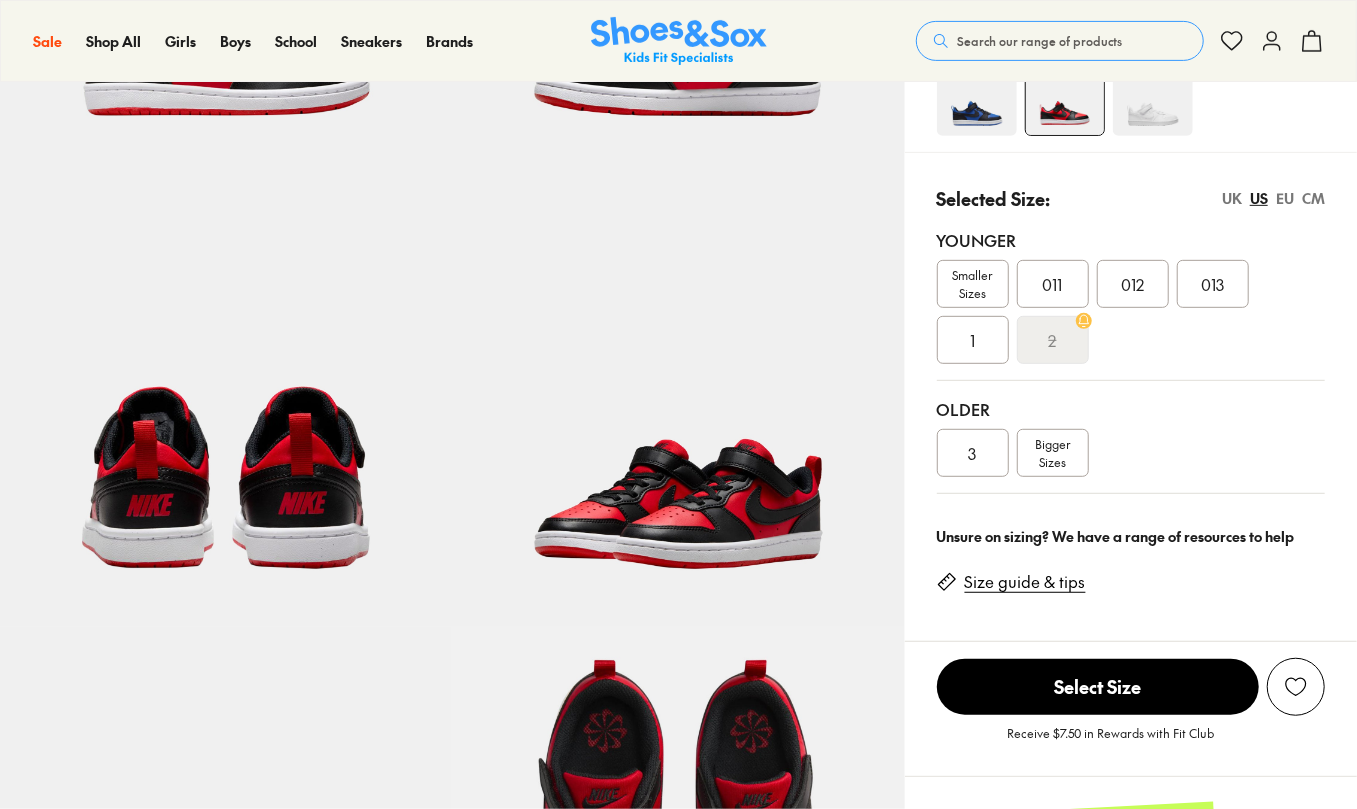 select on "*" 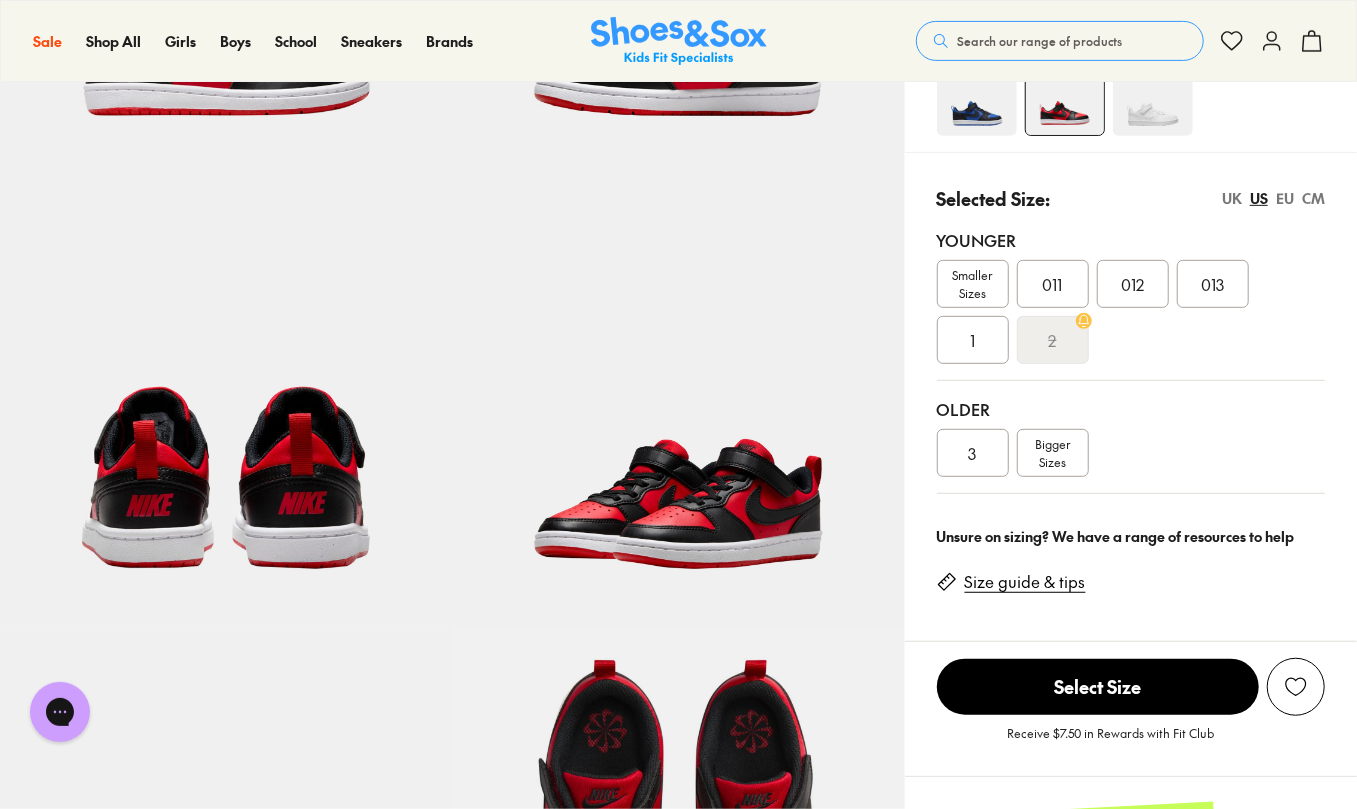 scroll, scrollTop: 0, scrollLeft: 0, axis: both 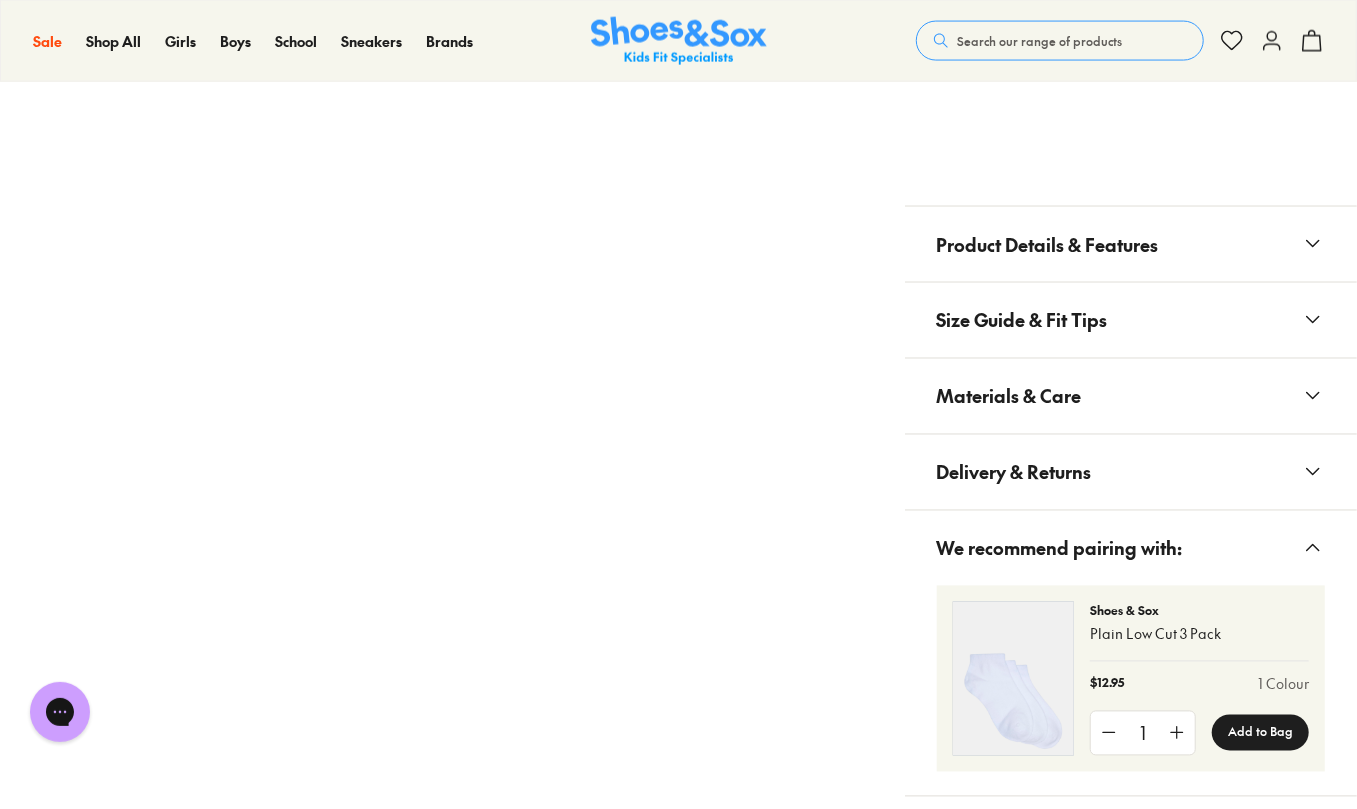 click on "Materials & Care" at bounding box center [1131, 396] 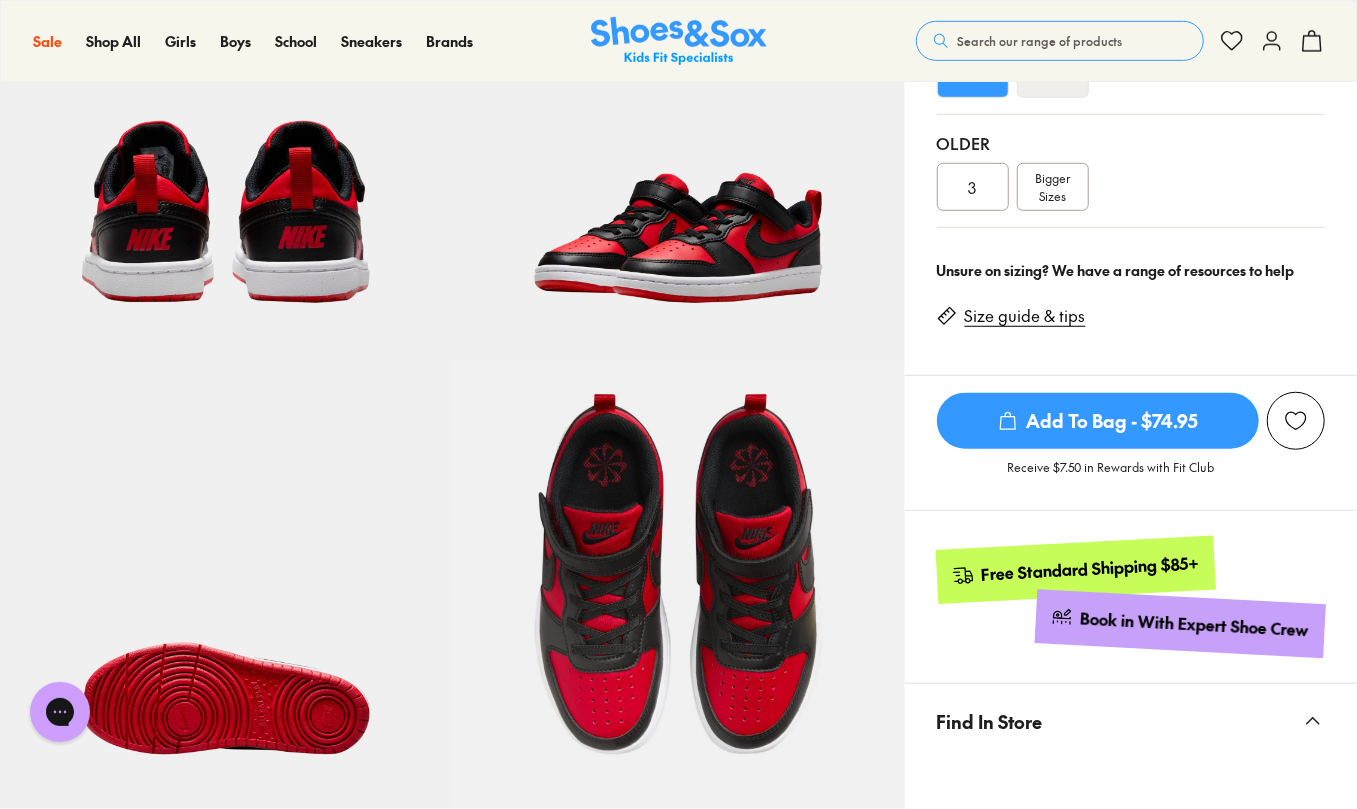 scroll, scrollTop: 0, scrollLeft: 0, axis: both 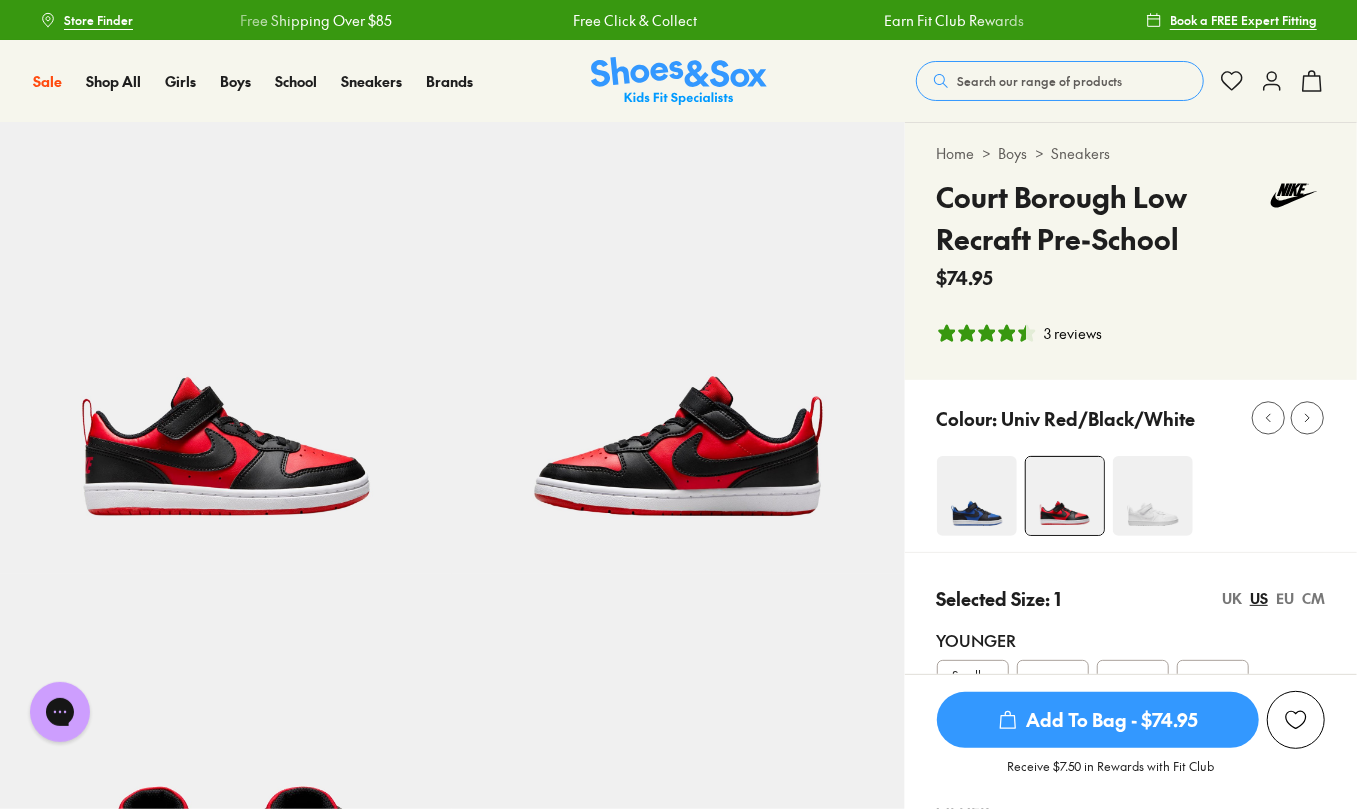click on "Search our range of products" at bounding box center [1039, 81] 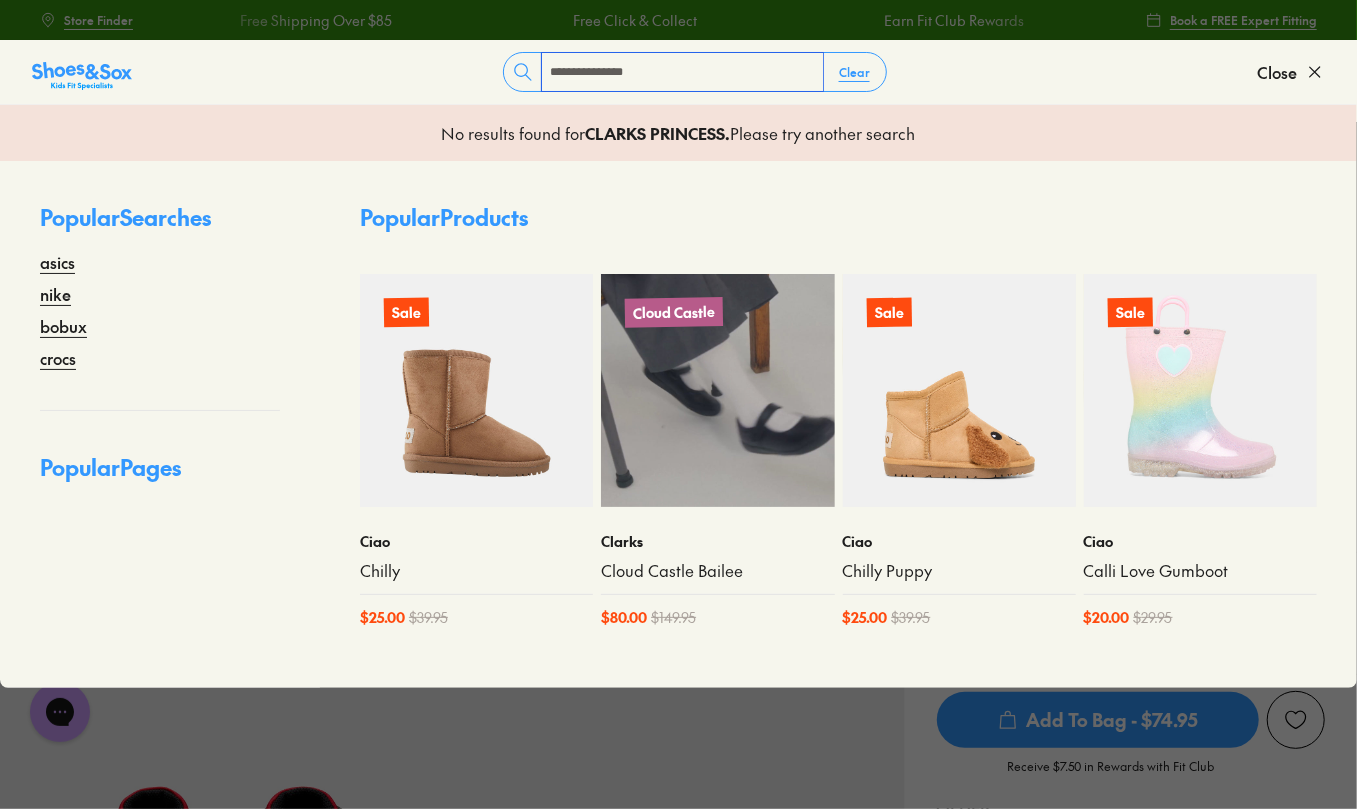 type on "**********" 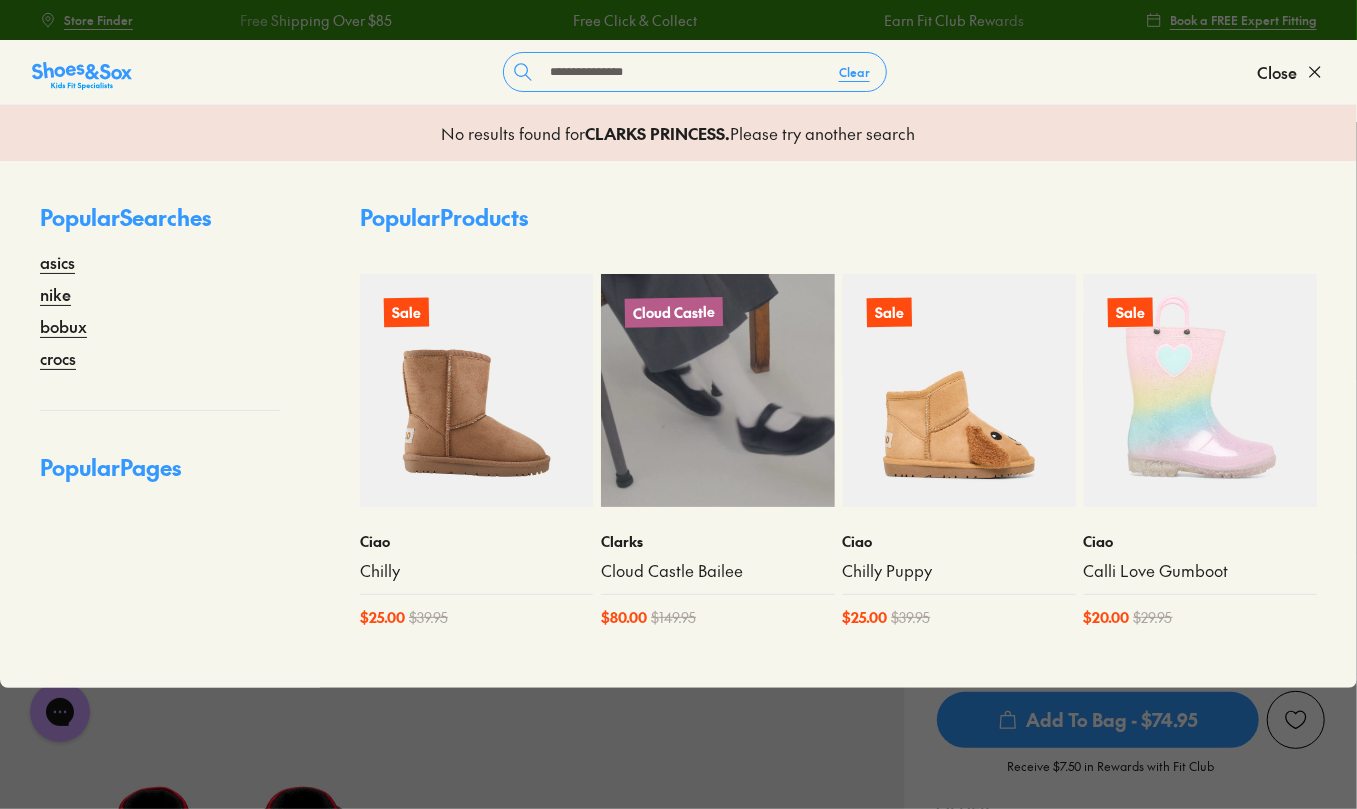click at bounding box center [717, 390] 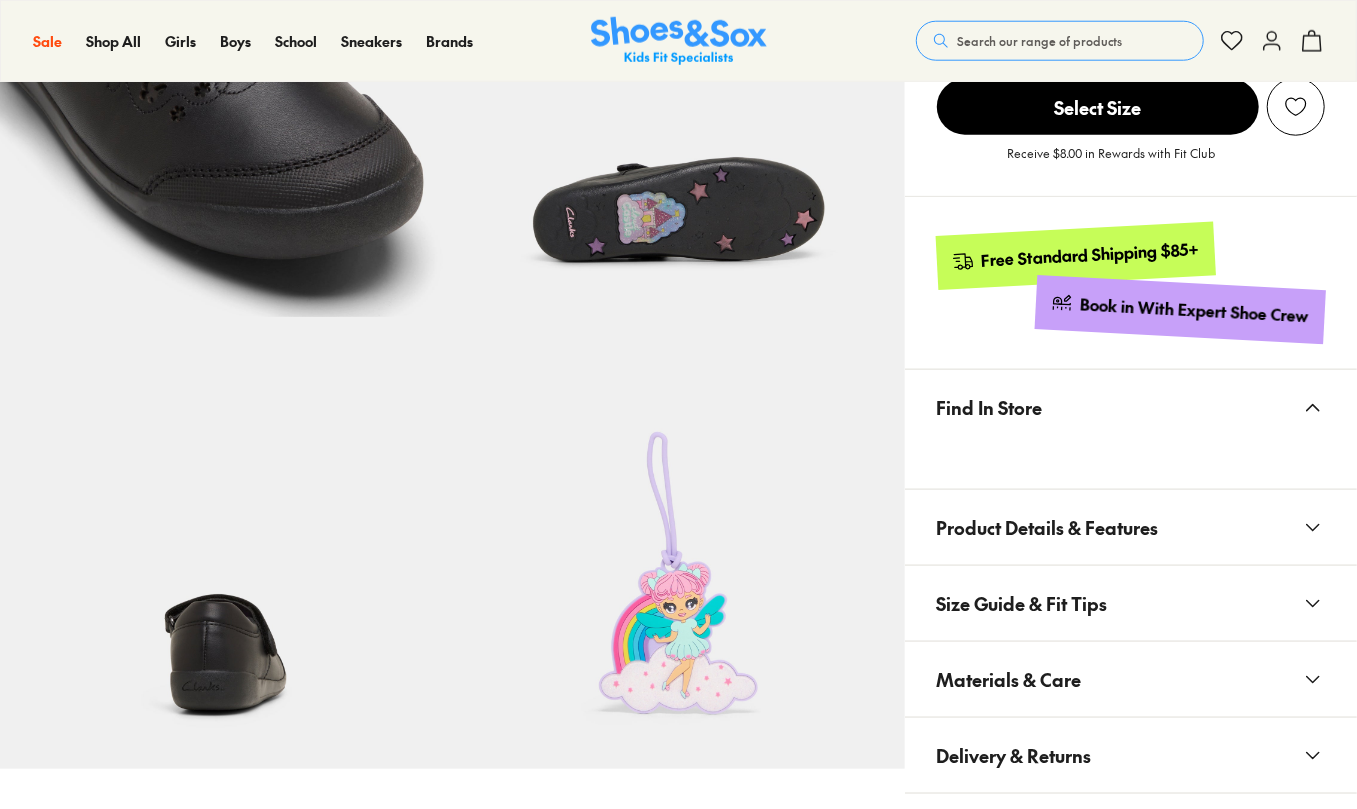 scroll, scrollTop: 1600, scrollLeft: 0, axis: vertical 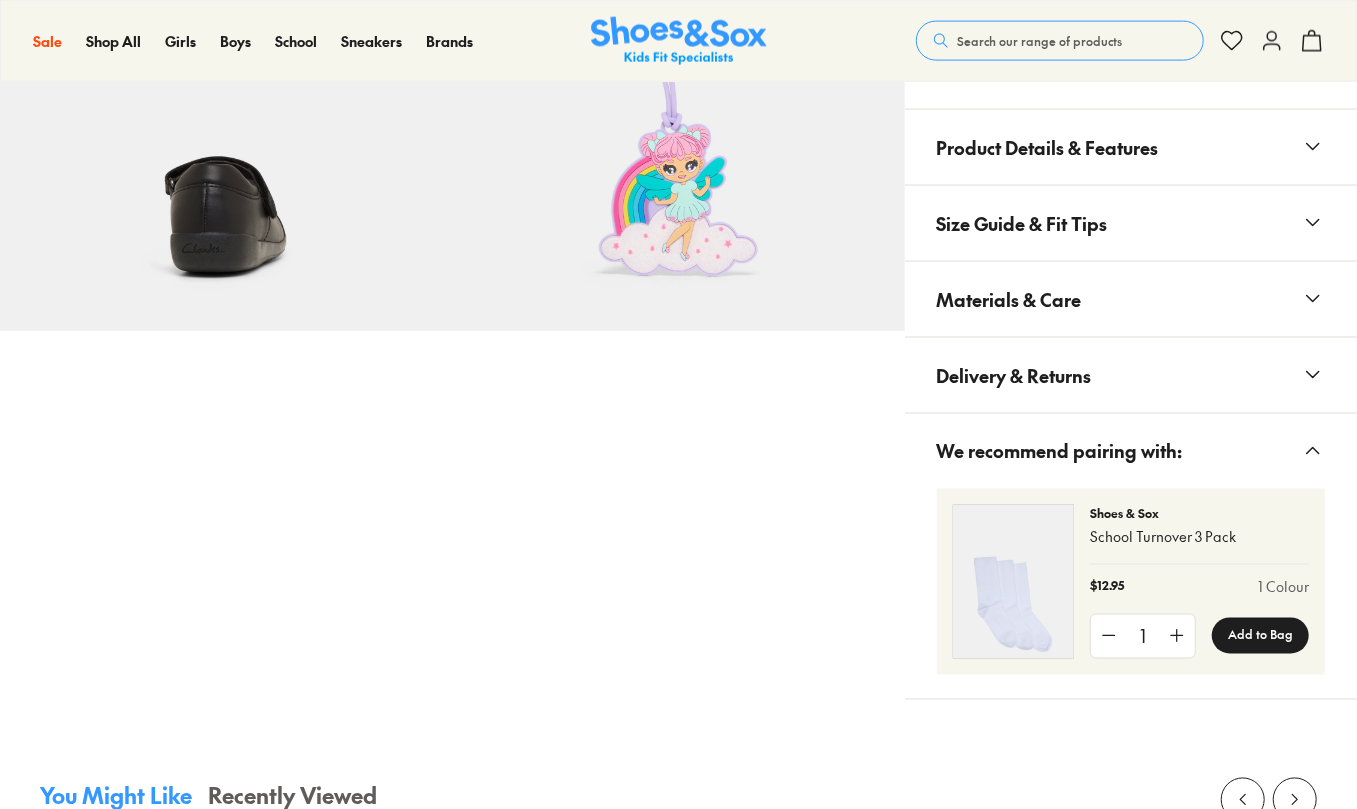 select on "*" 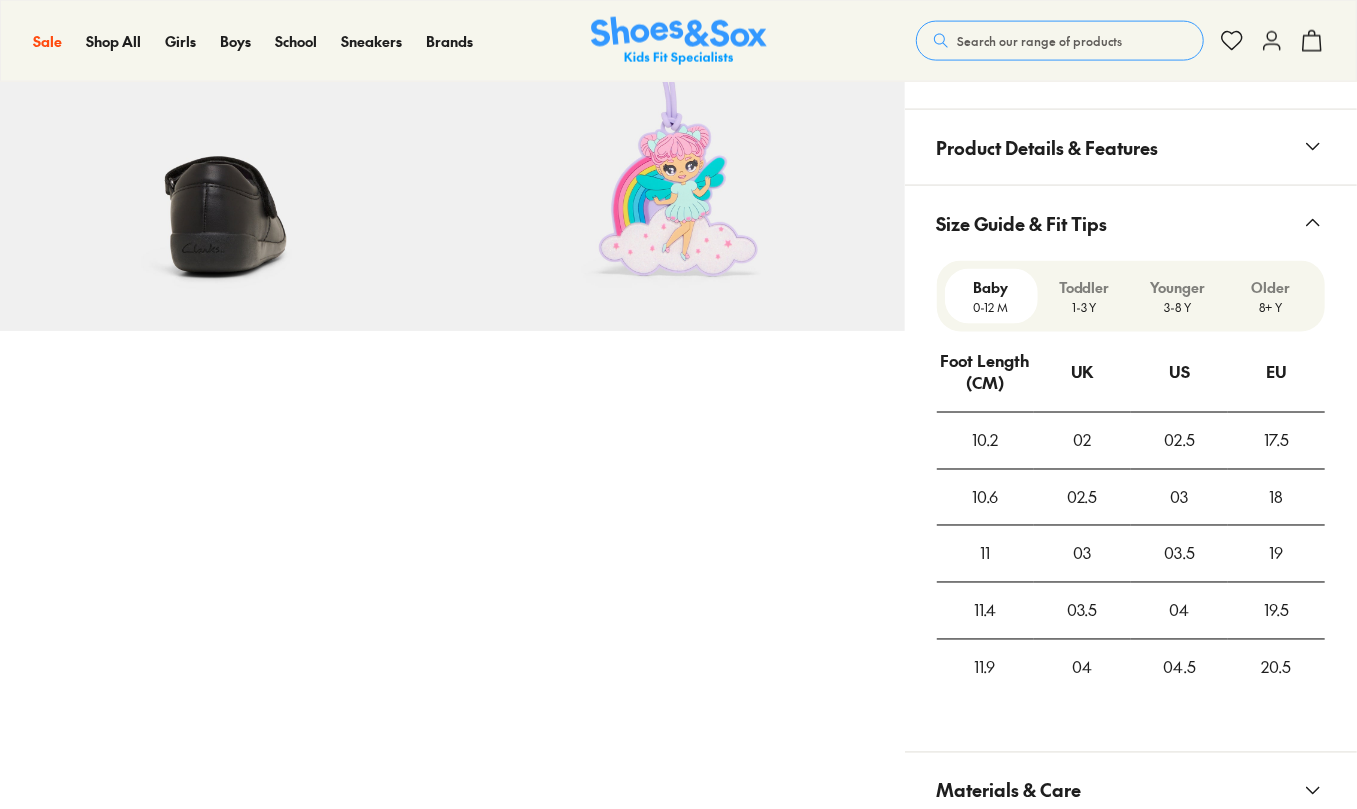 scroll, scrollTop: 1592, scrollLeft: 0, axis: vertical 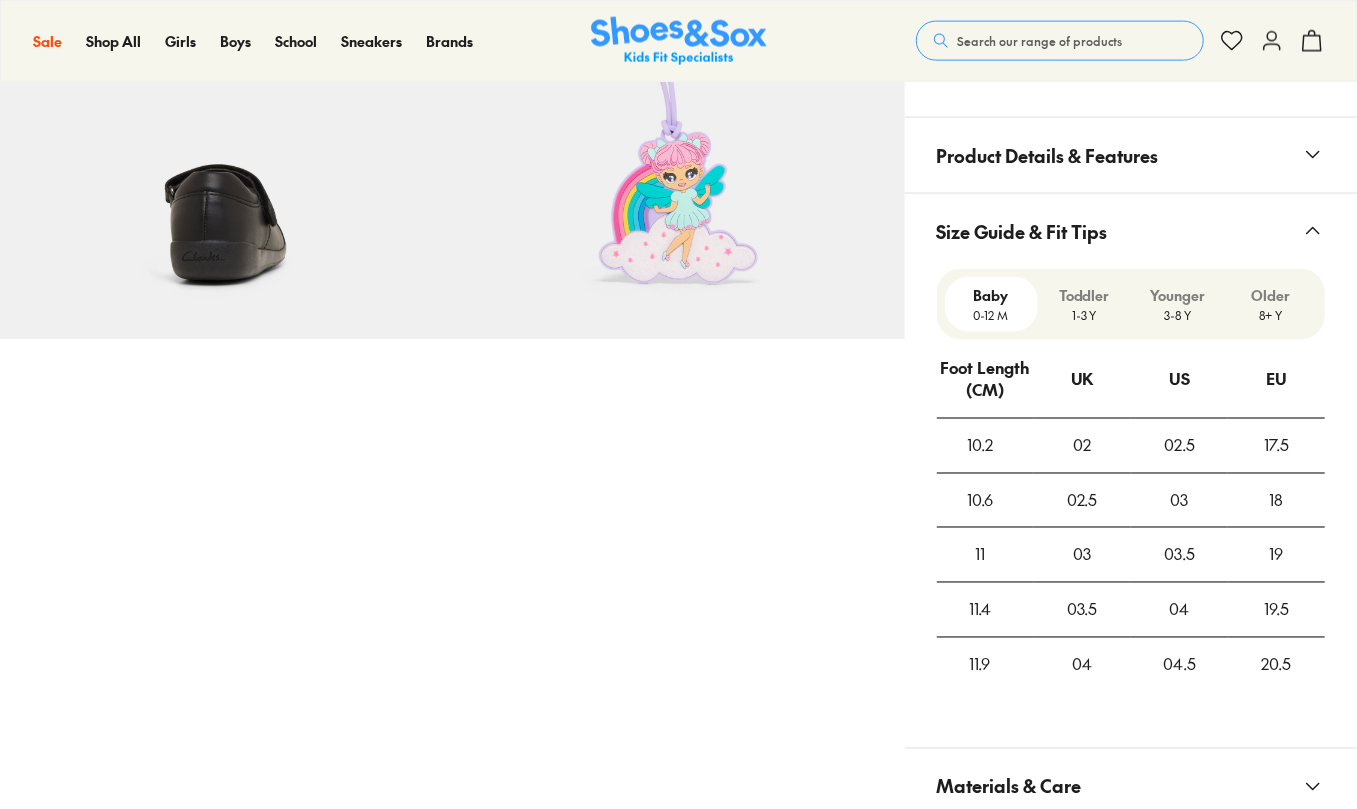 click on "Size Guide & Fit Tips" at bounding box center [1022, 231] 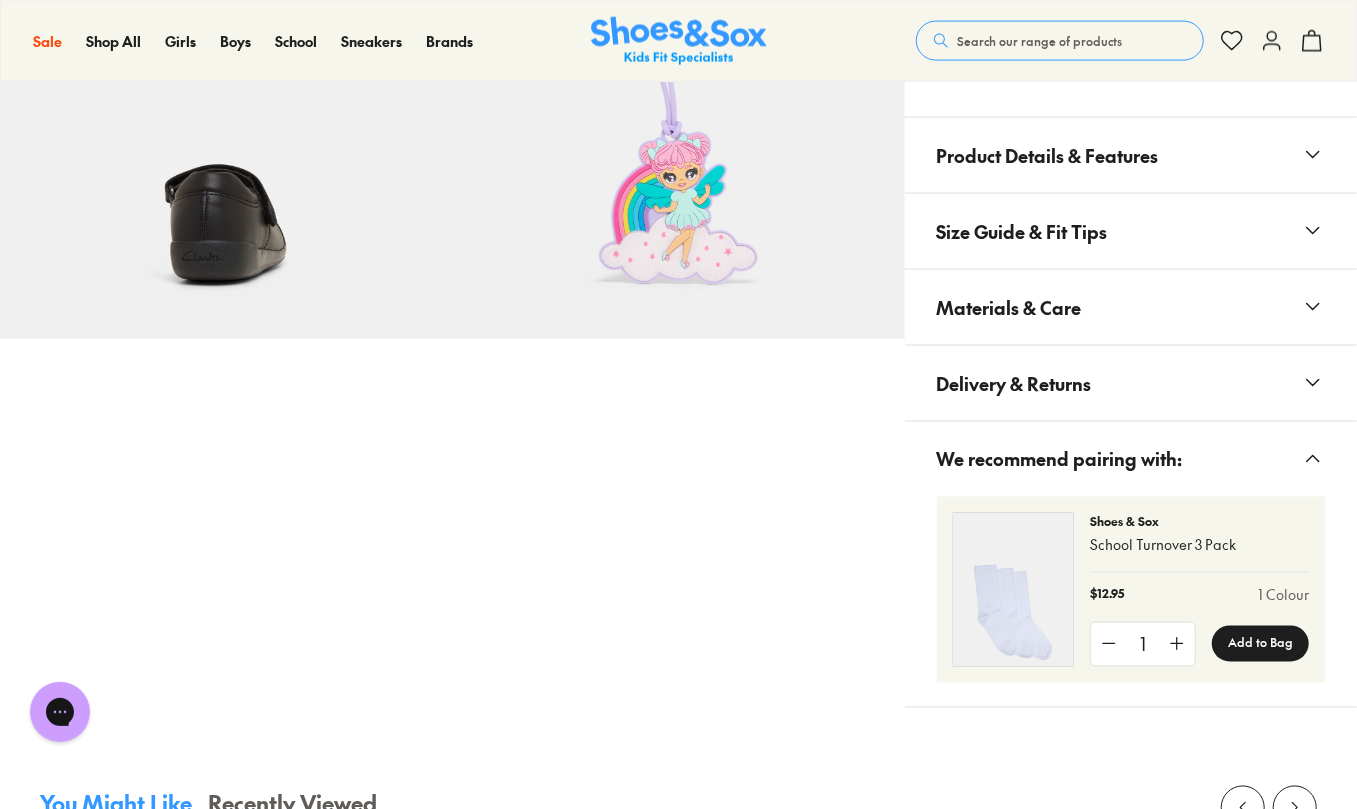 scroll, scrollTop: 0, scrollLeft: 0, axis: both 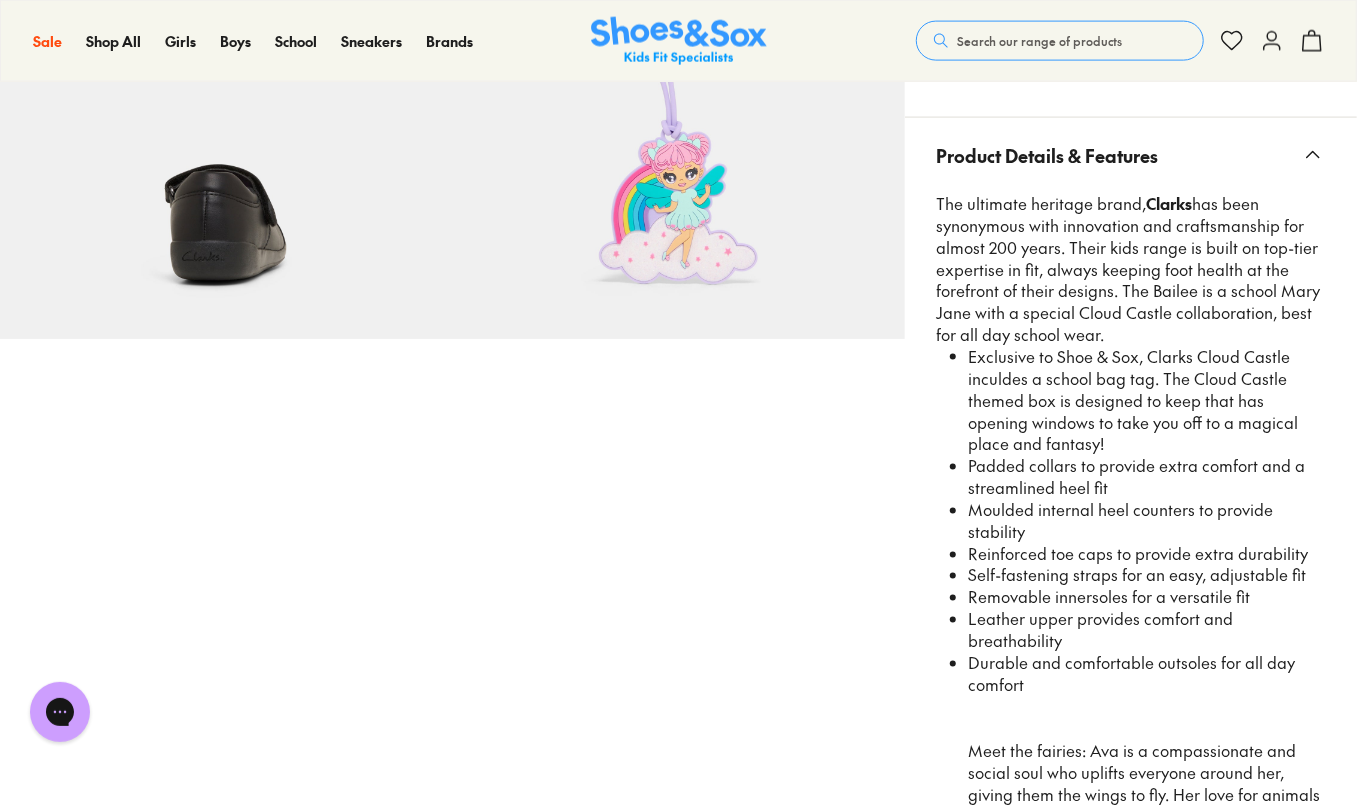 click on "Product Details & Features" at bounding box center (1048, 155) 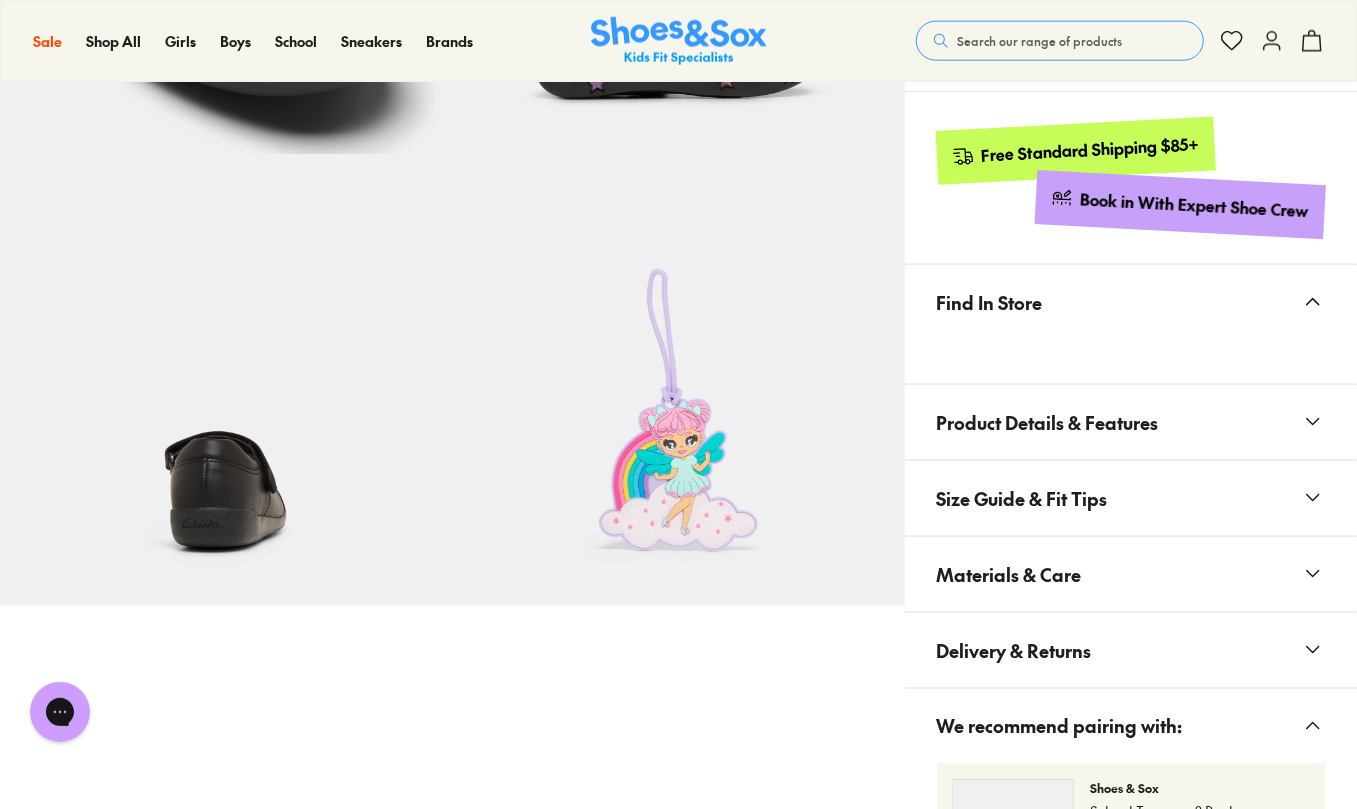scroll, scrollTop: 1592, scrollLeft: 0, axis: vertical 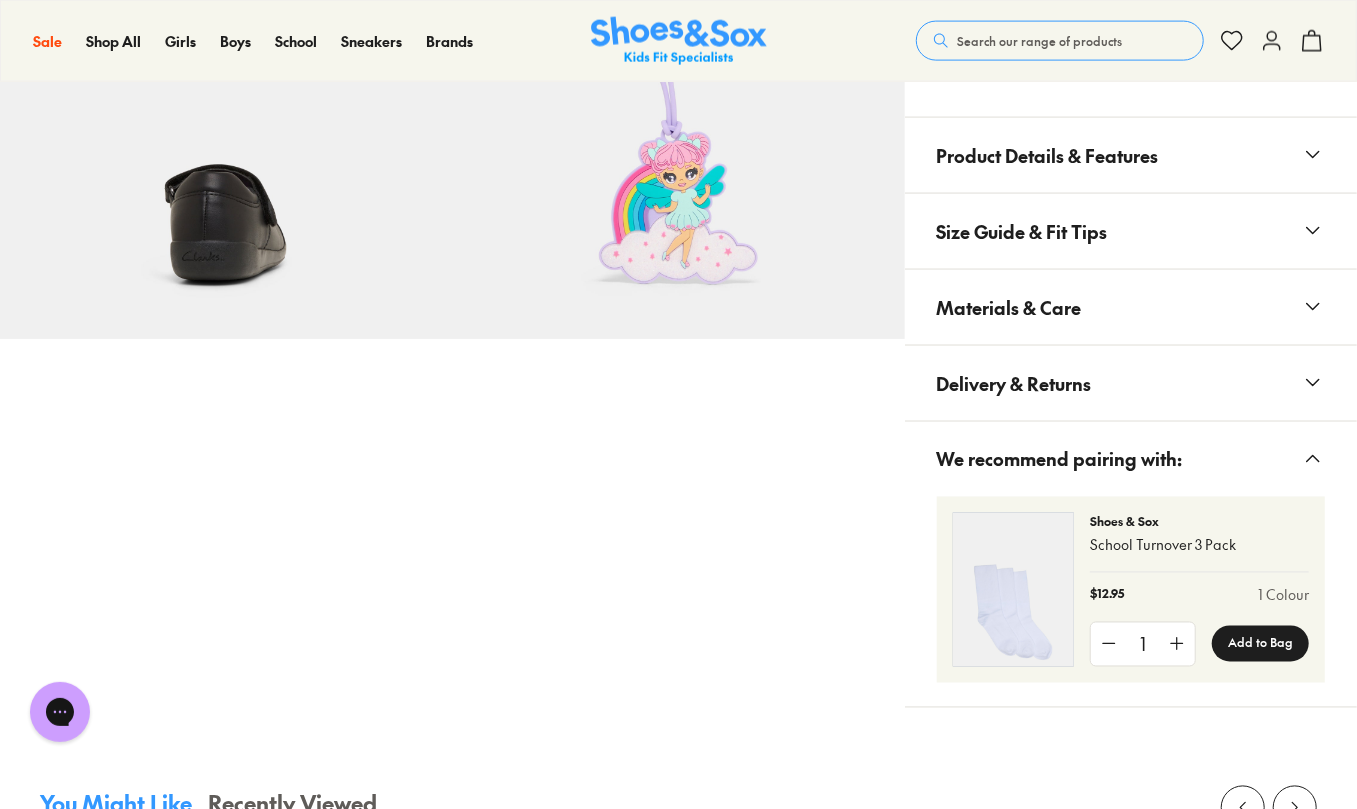 click on "Materials & Care" at bounding box center (1009, 307) 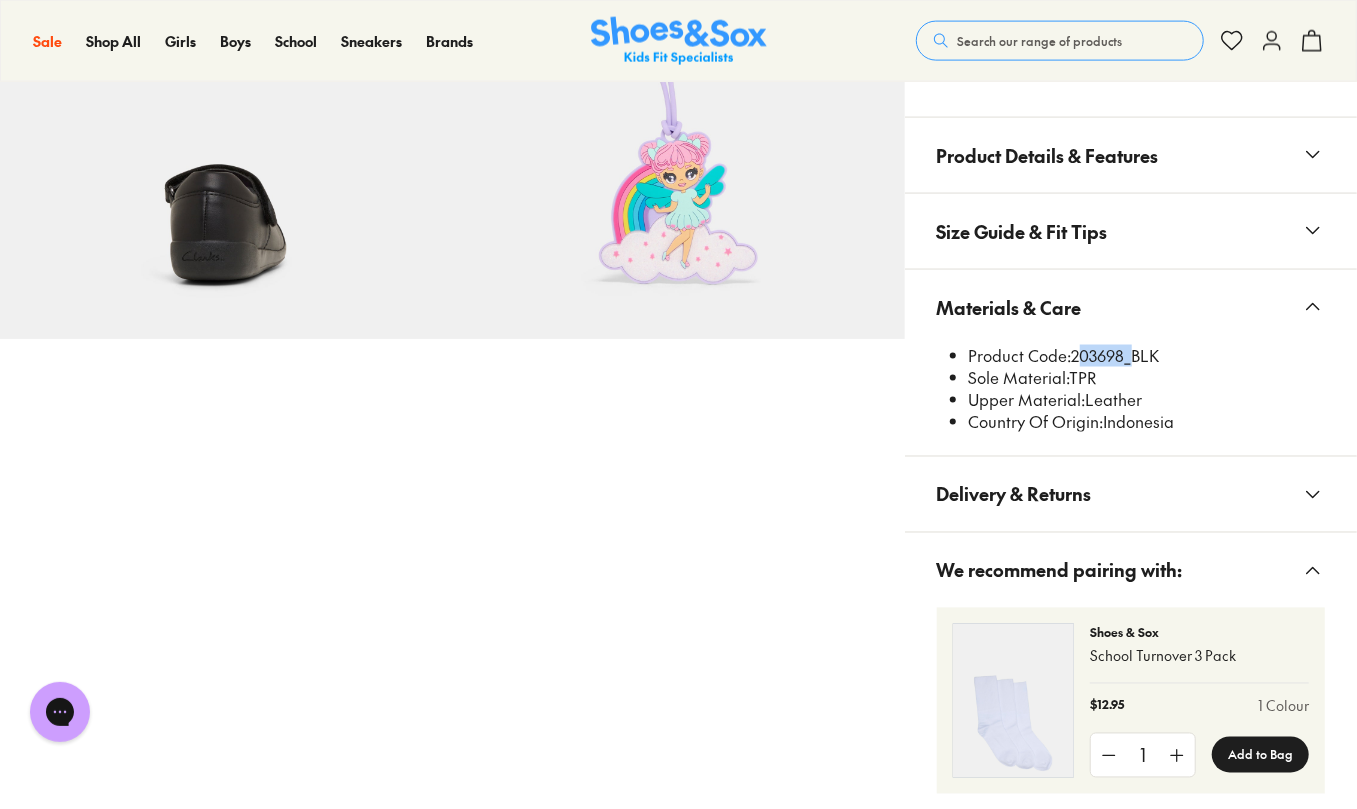 drag, startPoint x: 1074, startPoint y: 361, endPoint x: 1124, endPoint y: 368, distance: 50.48762 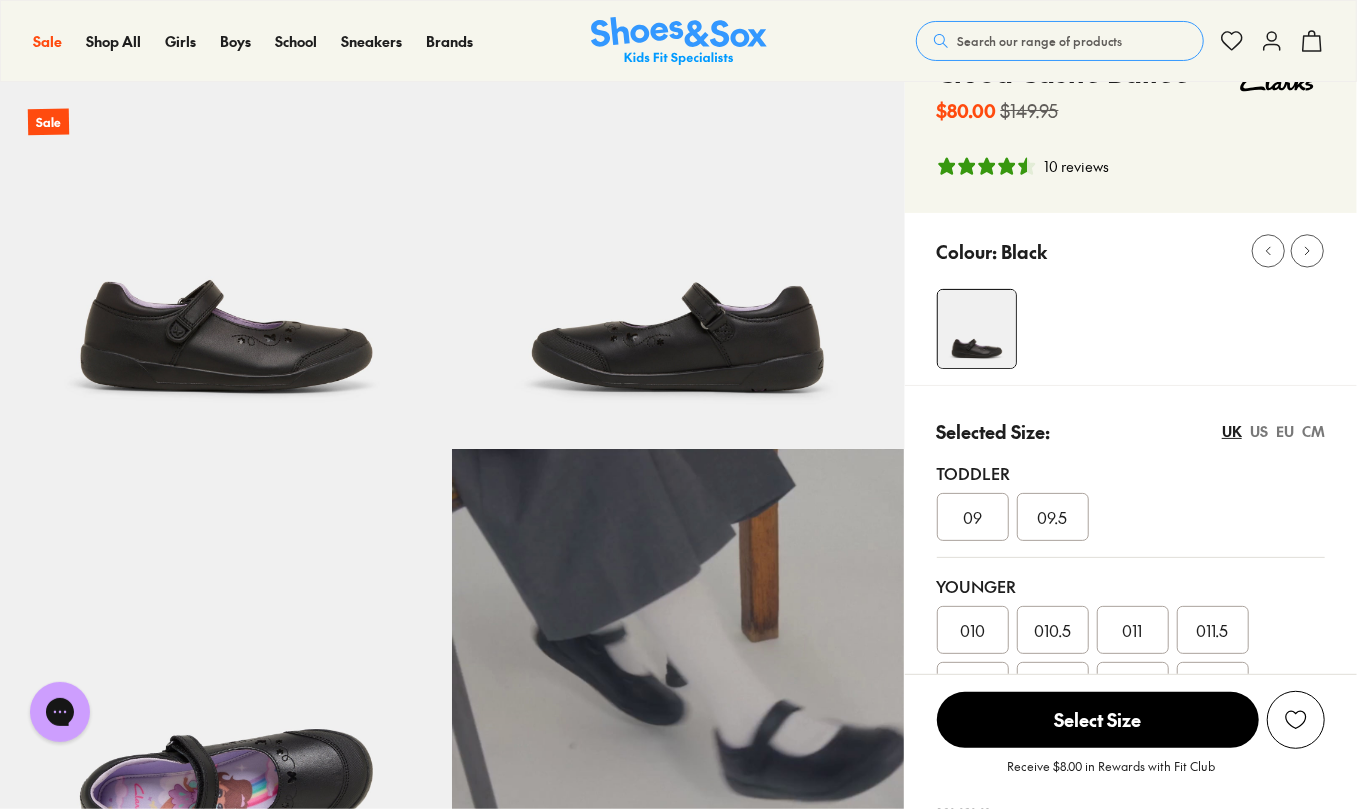 scroll, scrollTop: 0, scrollLeft: 0, axis: both 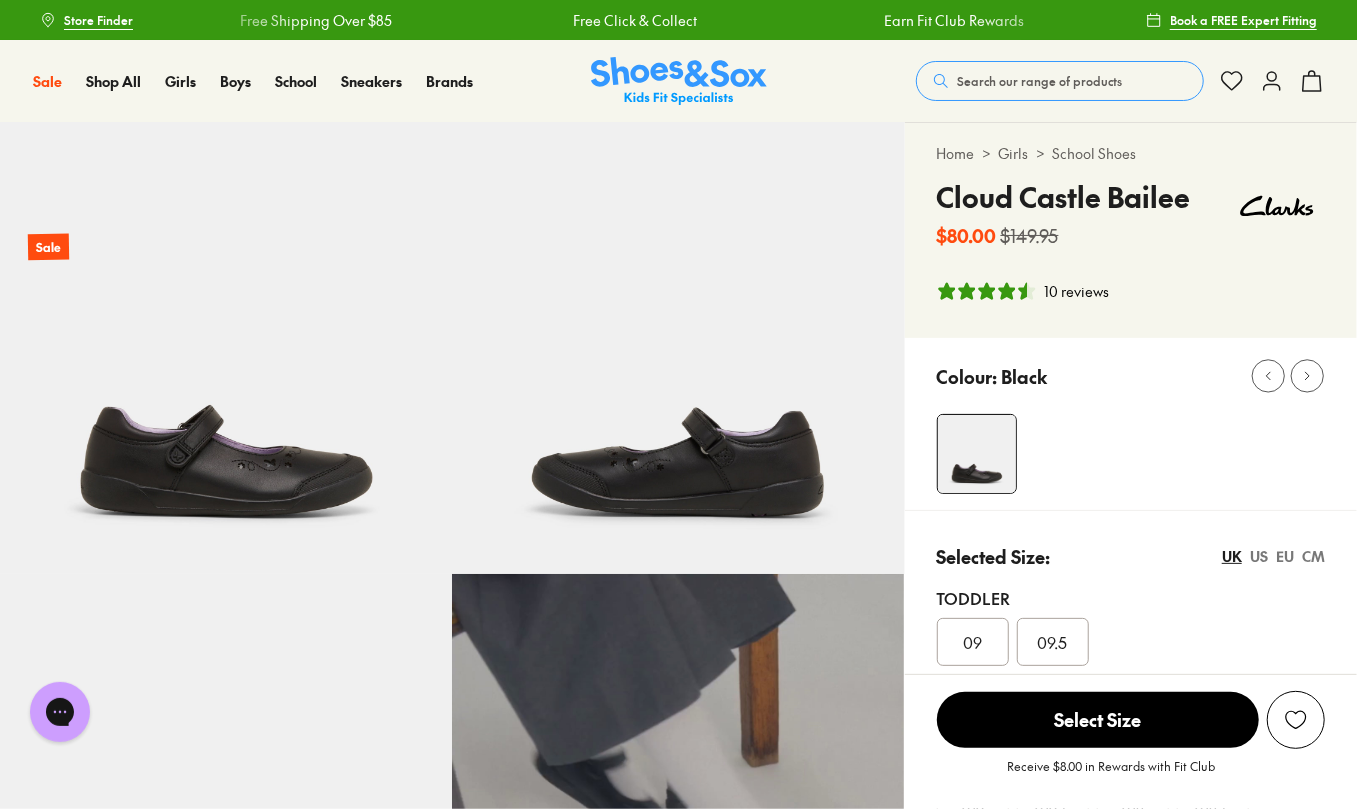 click on "Search our range of products" at bounding box center (1060, 81) 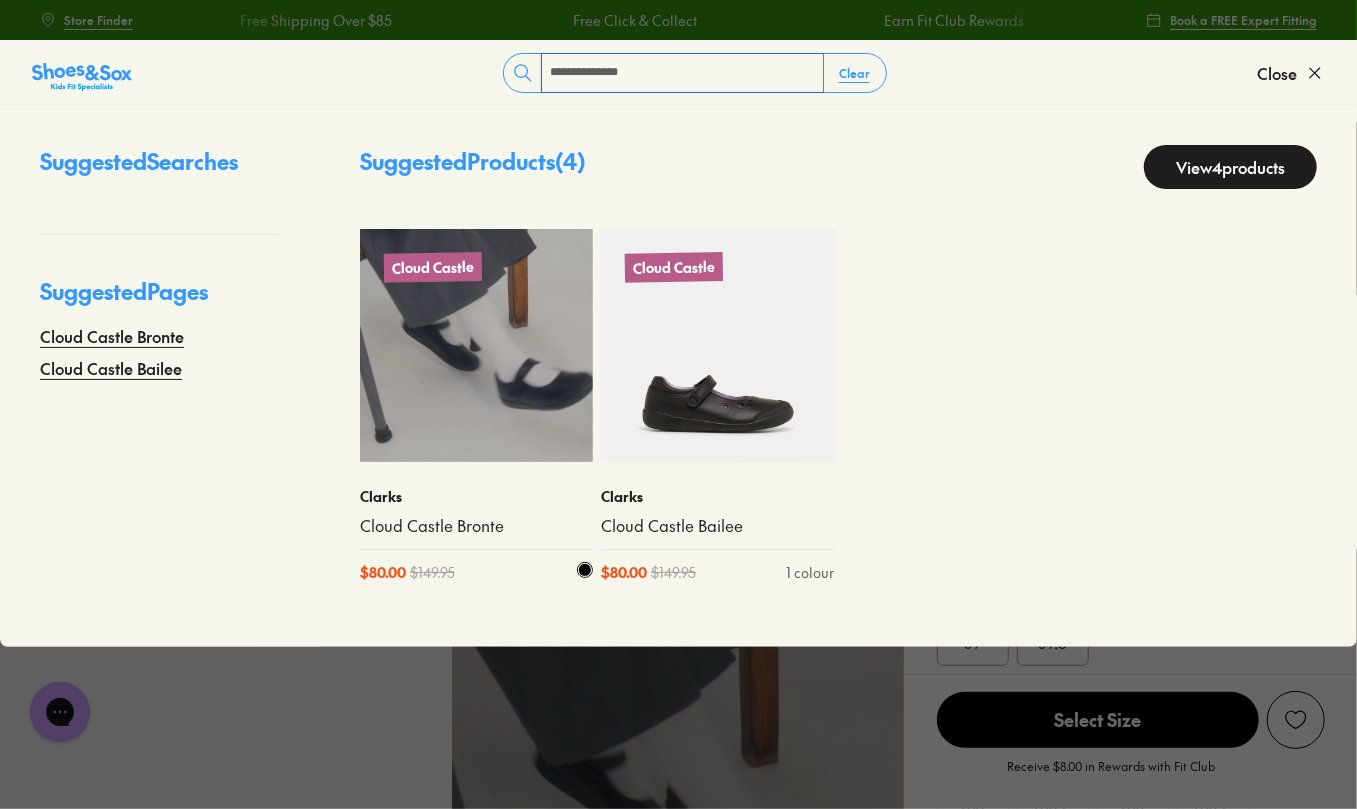 type on "**********" 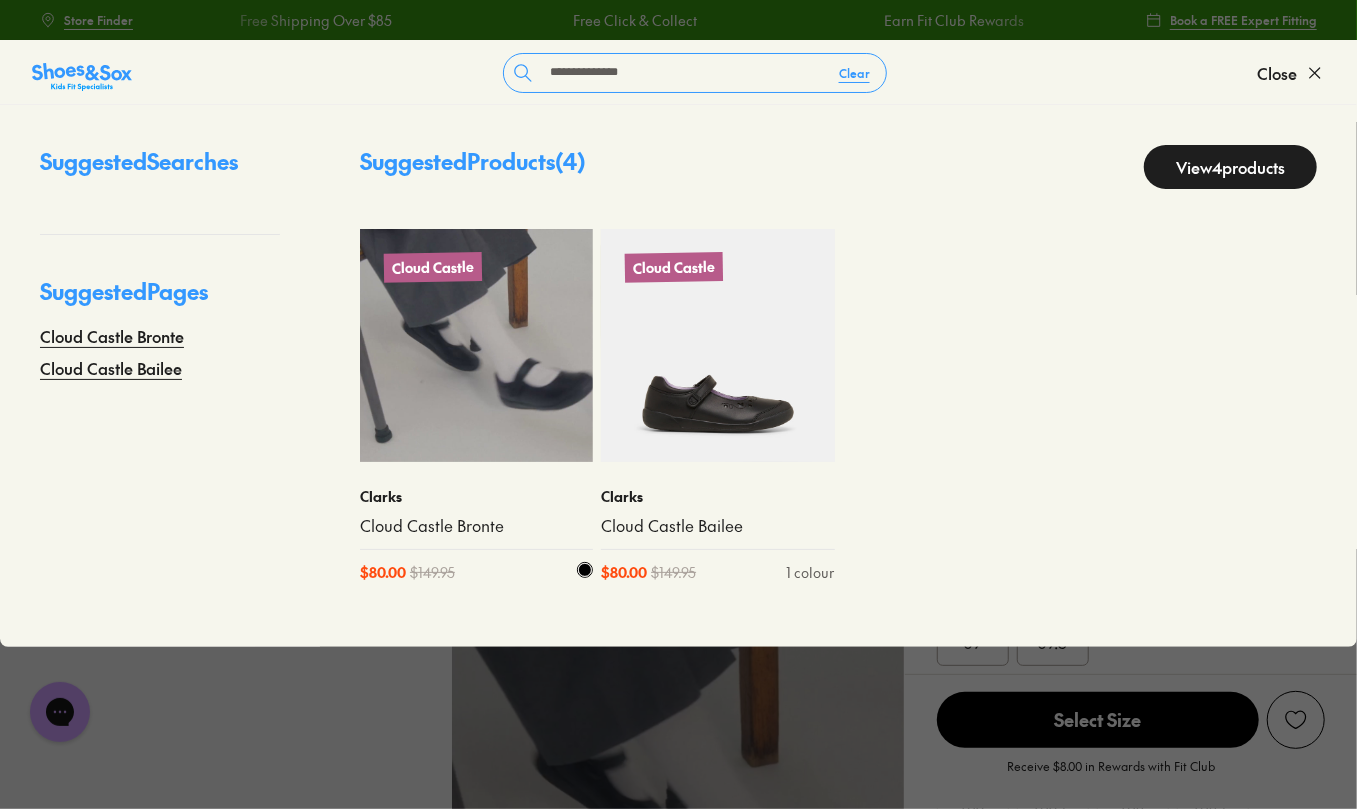 click at bounding box center (476, 345) 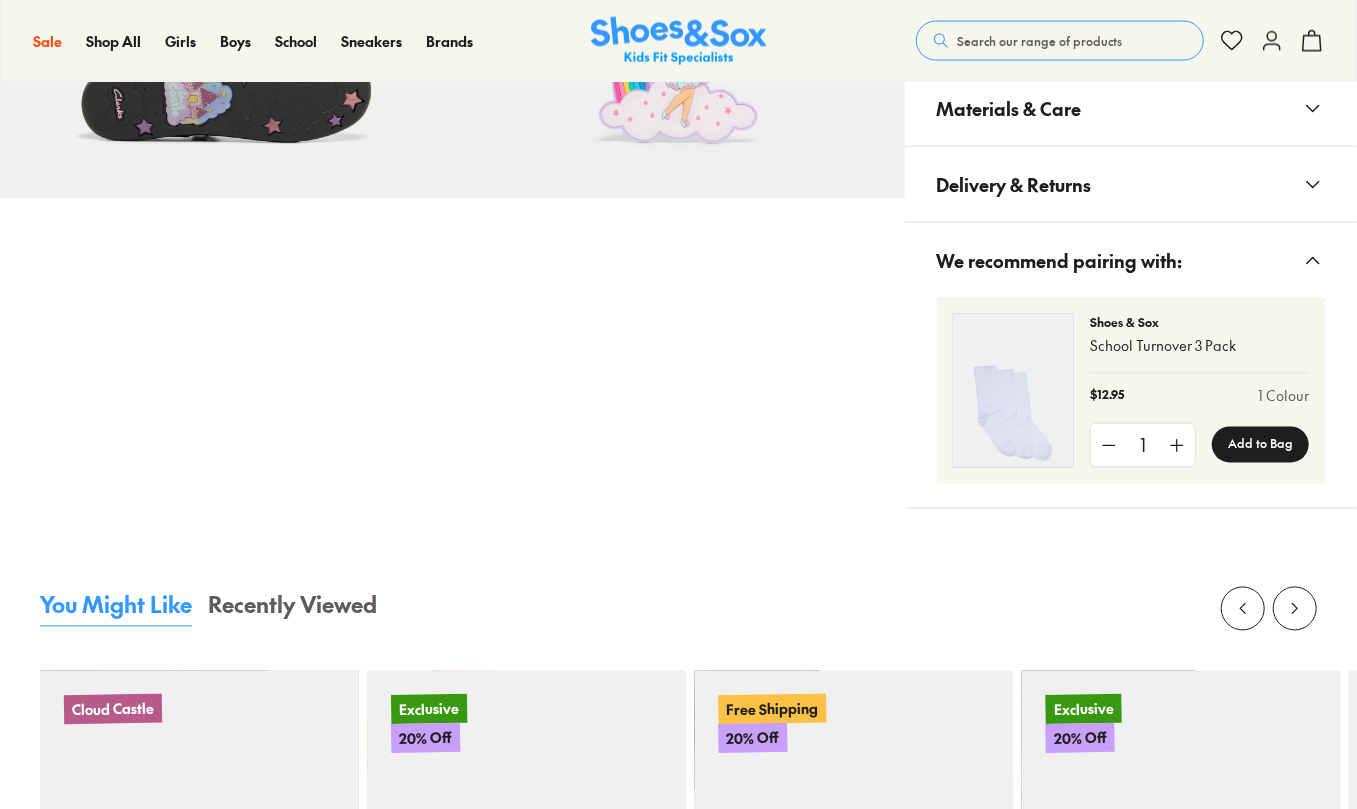 scroll, scrollTop: 1466, scrollLeft: 0, axis: vertical 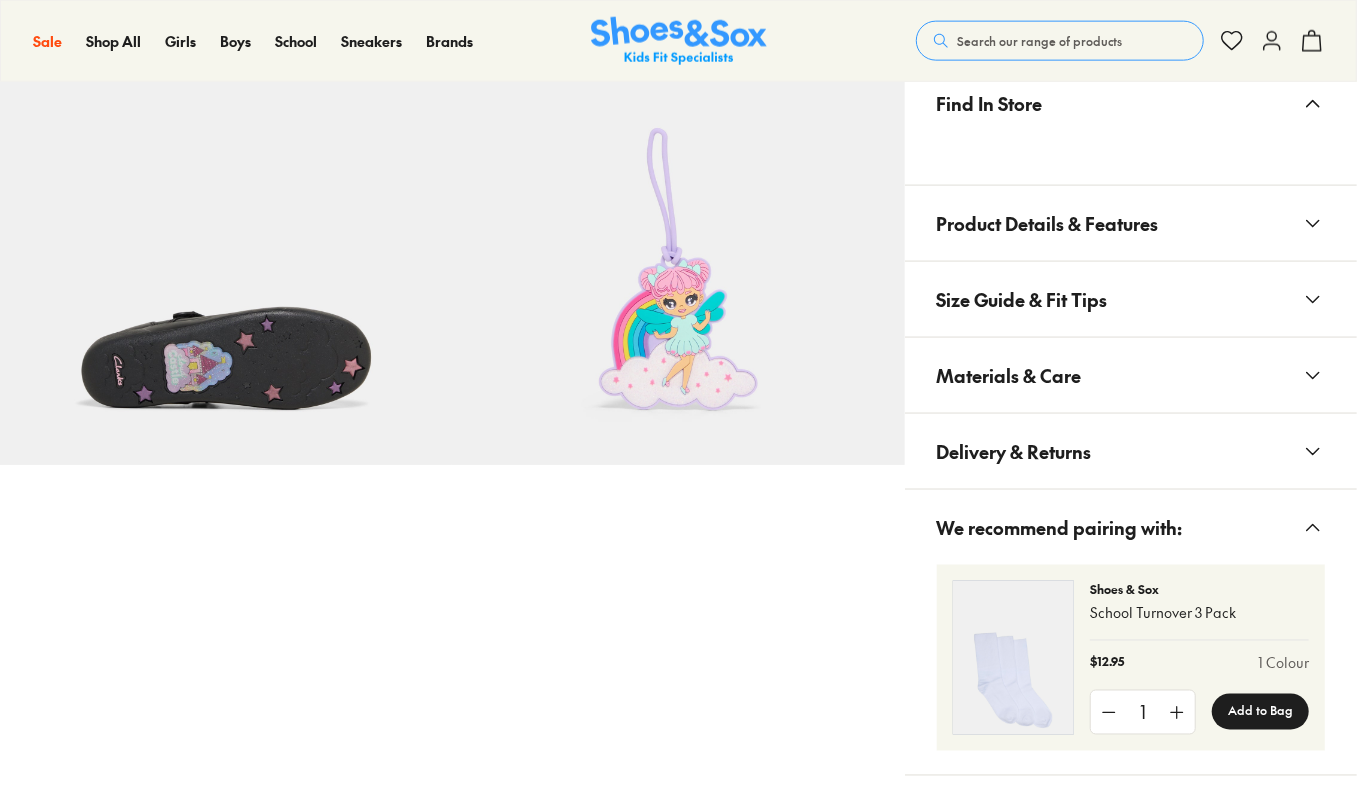 click on "Materials & Care" at bounding box center (1009, 375) 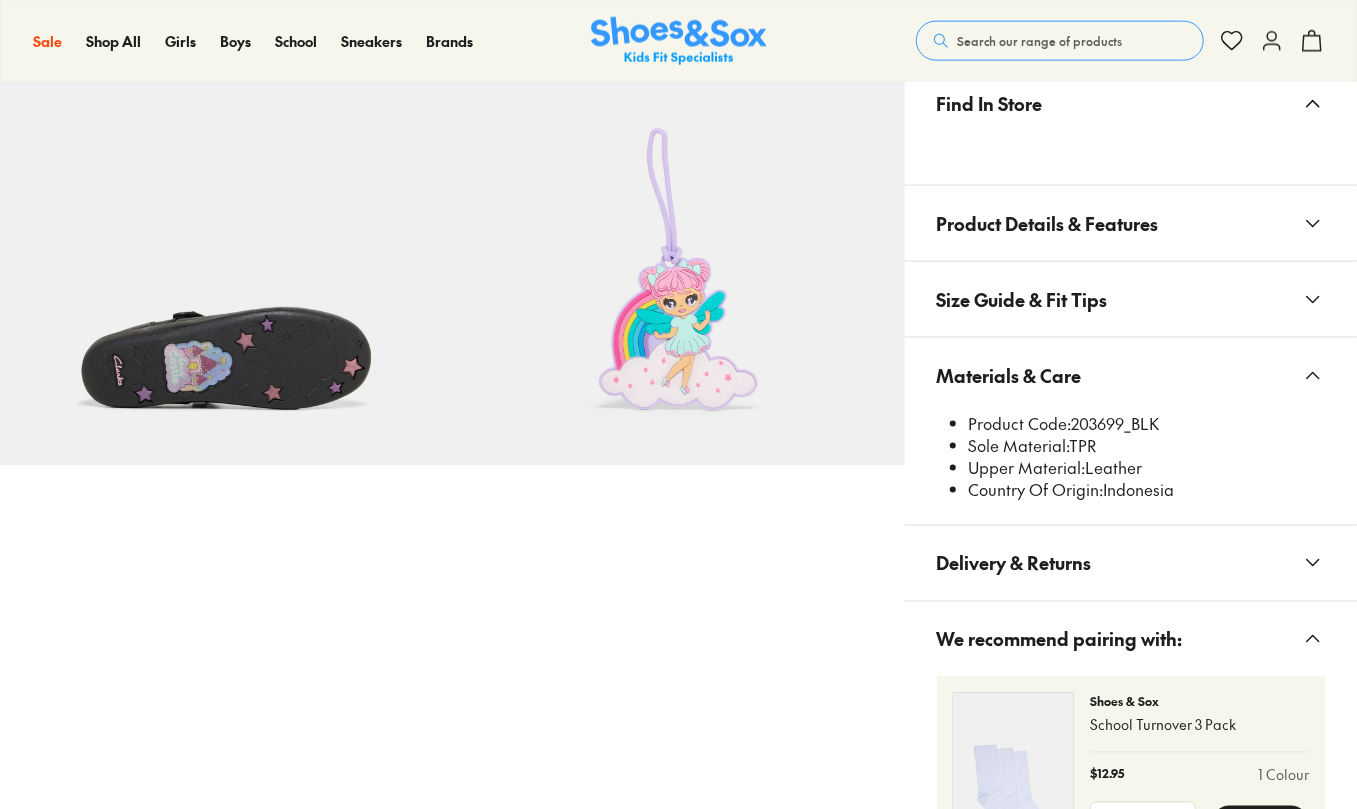 scroll, scrollTop: 1461, scrollLeft: 0, axis: vertical 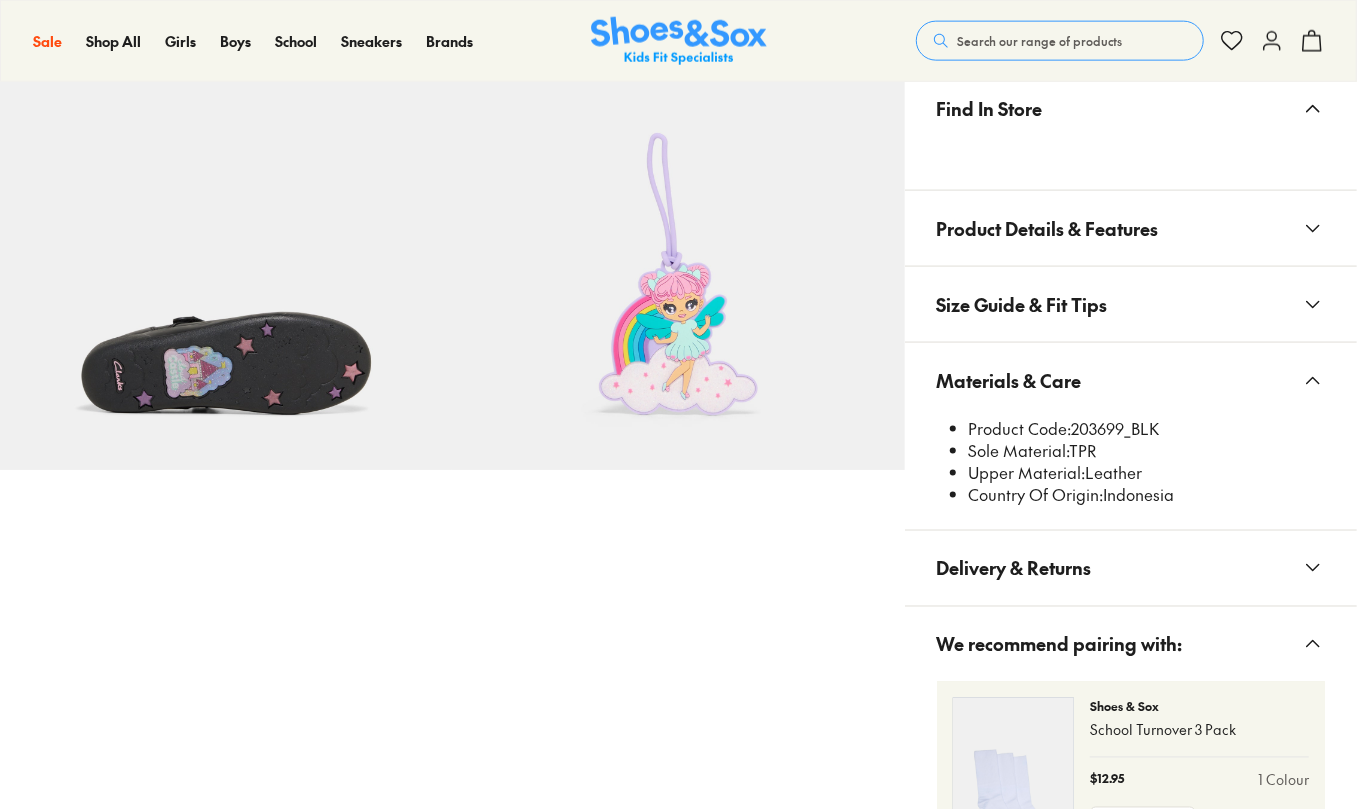 select on "*" 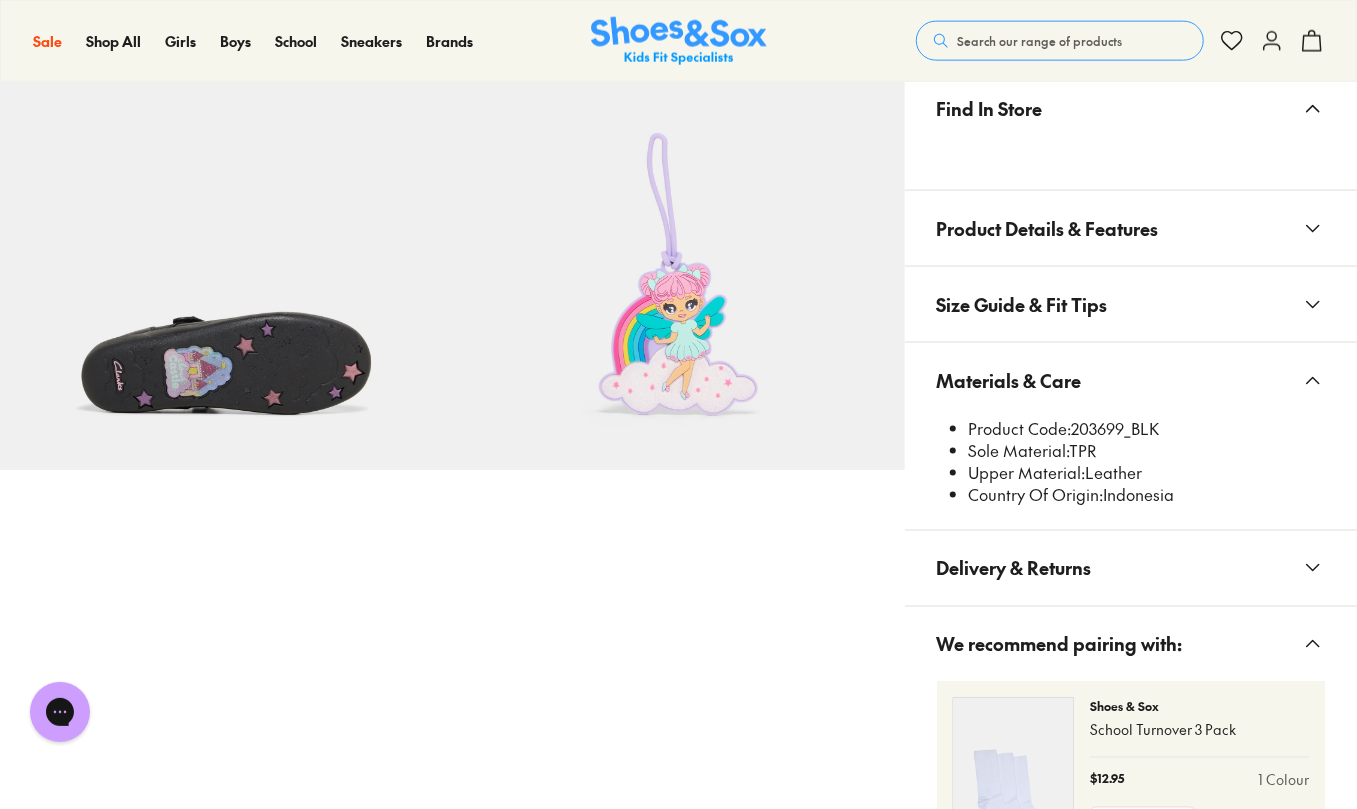 scroll, scrollTop: 0, scrollLeft: 0, axis: both 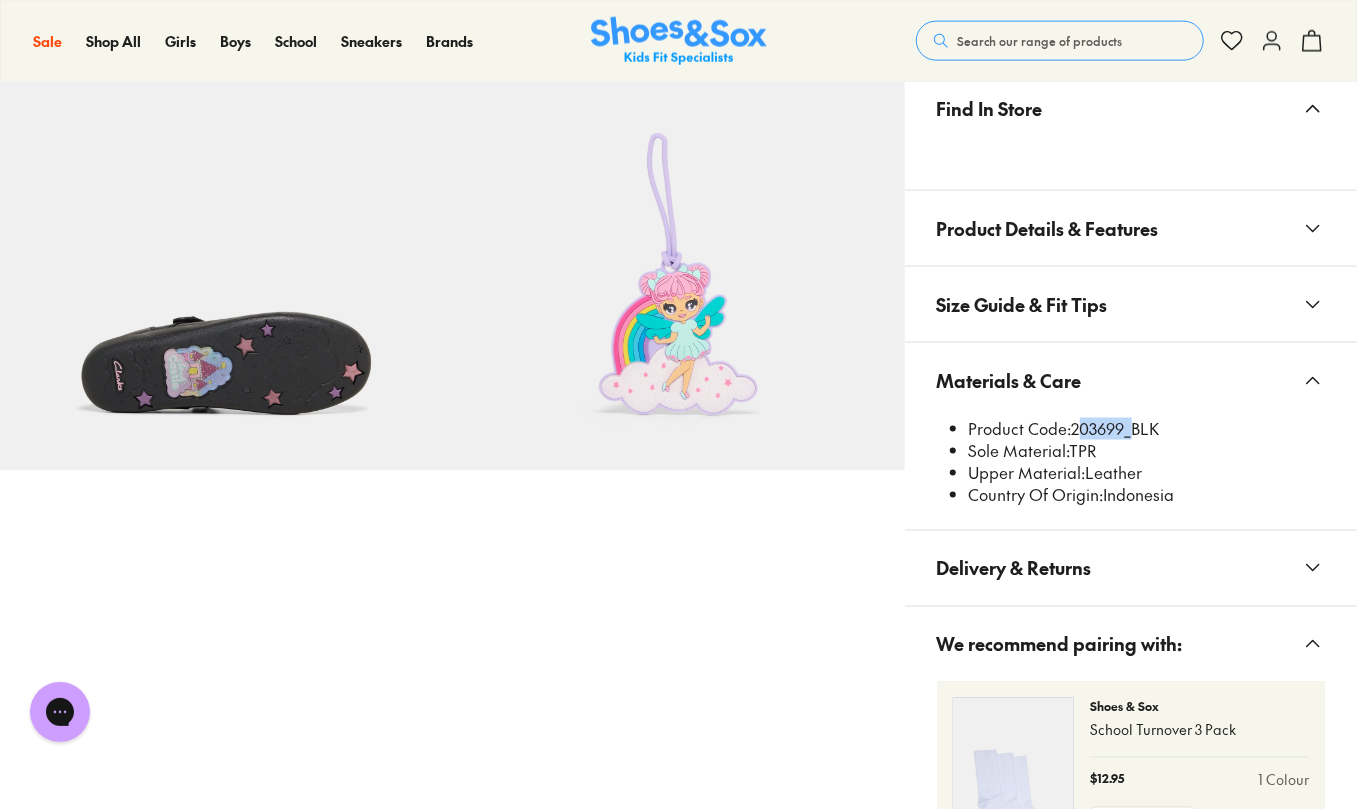 drag, startPoint x: 1076, startPoint y: 433, endPoint x: 1126, endPoint y: 430, distance: 50.08992 